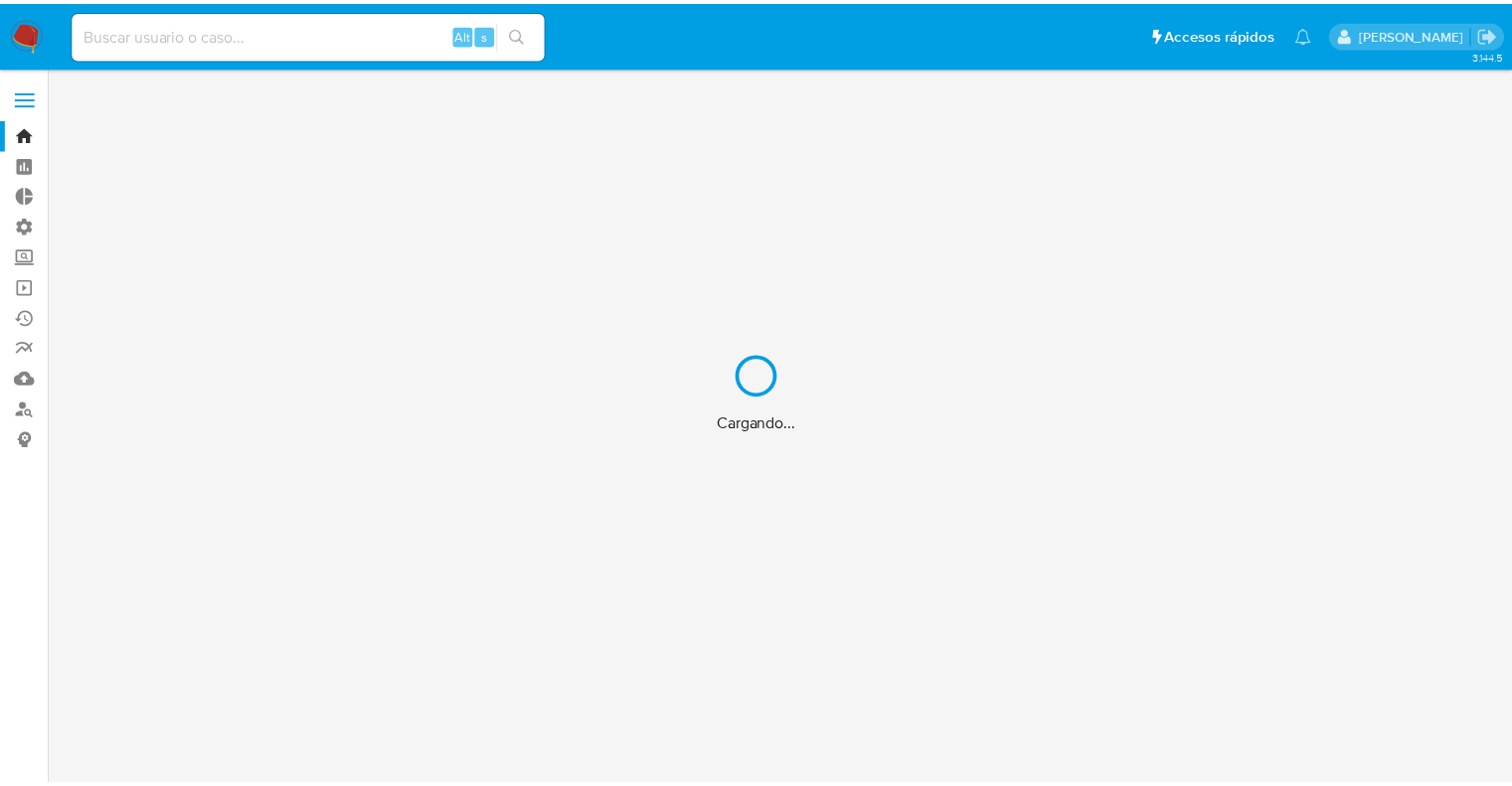 scroll, scrollTop: 0, scrollLeft: 0, axis: both 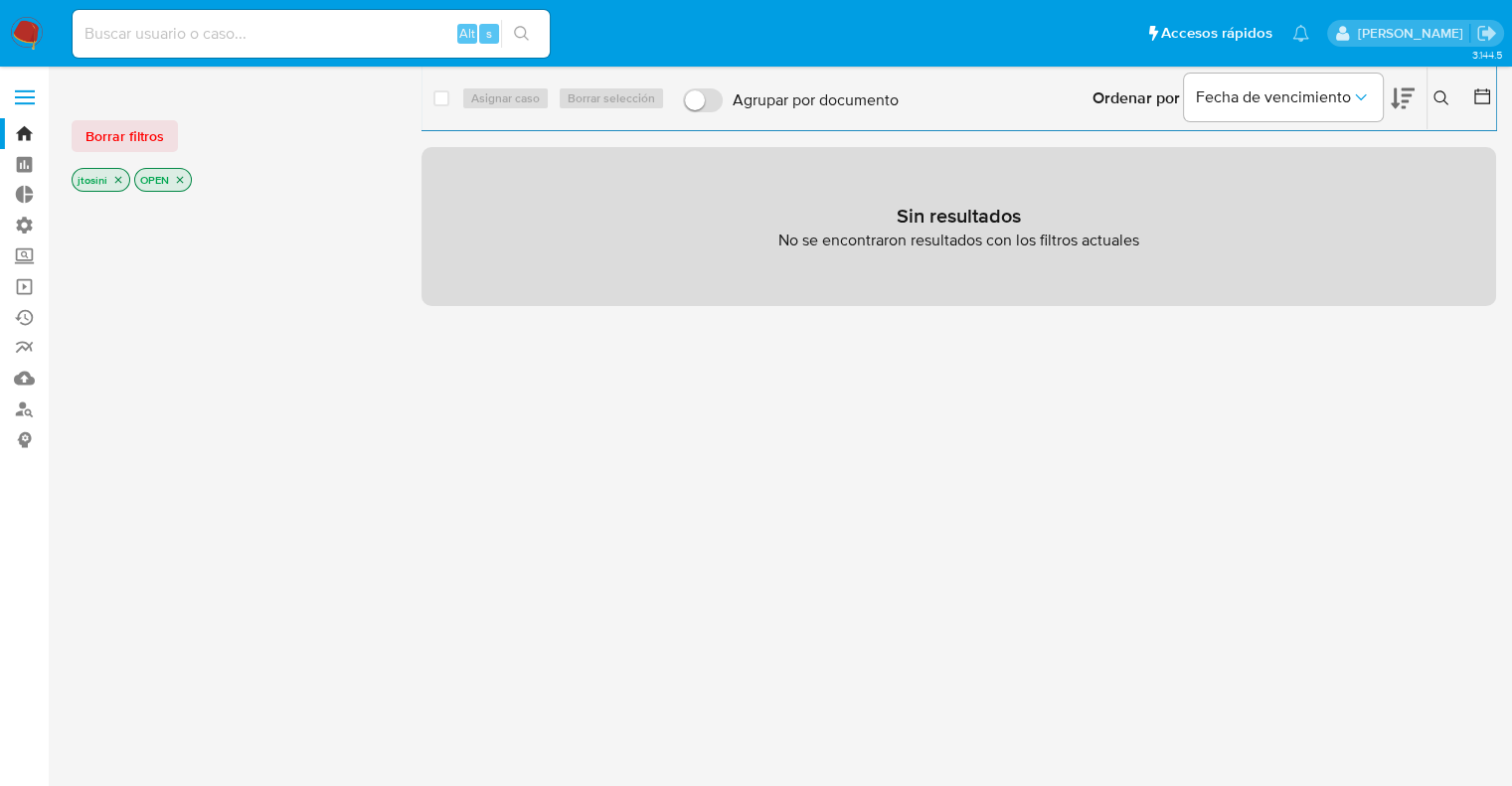 click 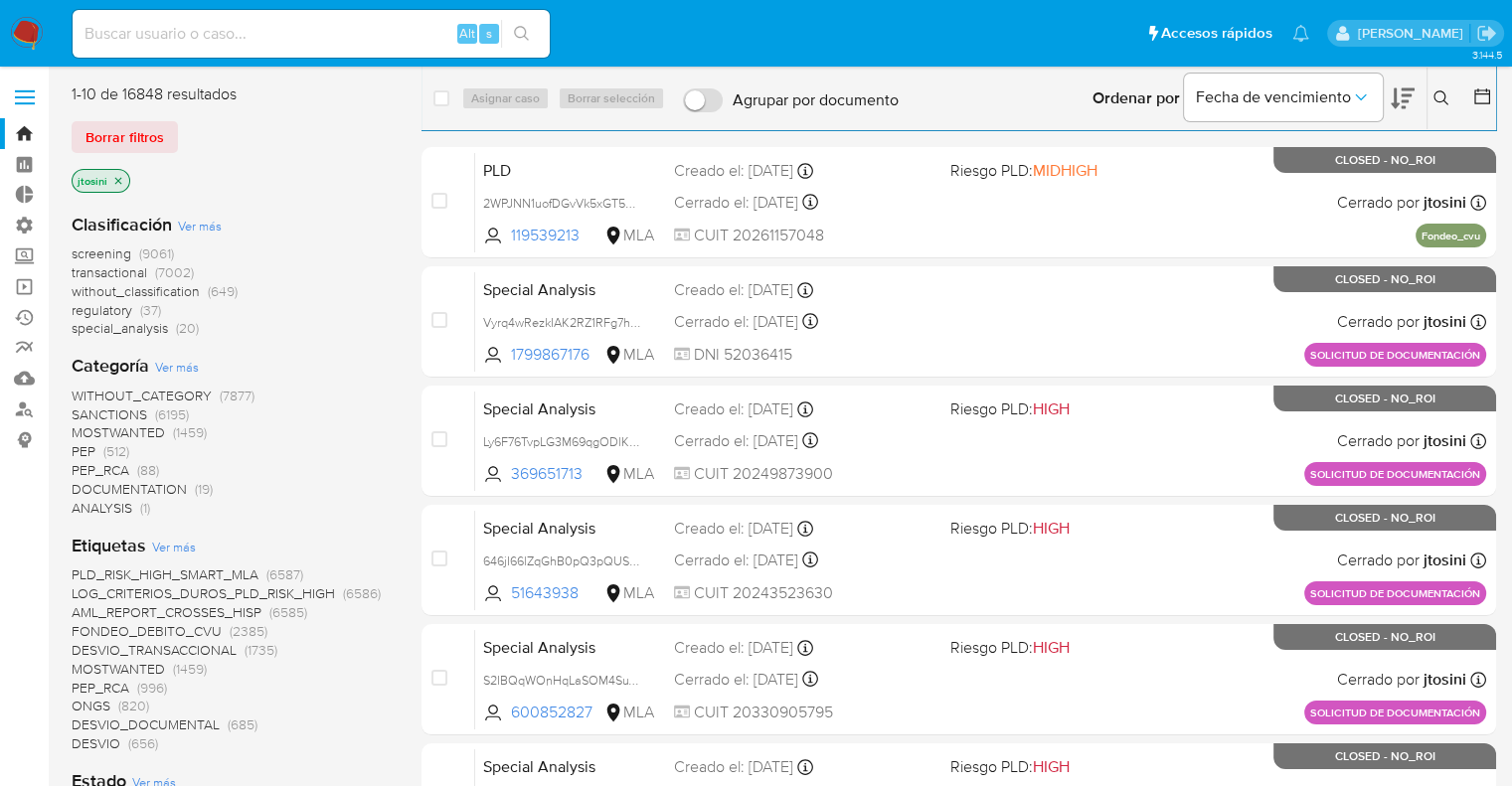 click on "jtosini" at bounding box center (100, 181) 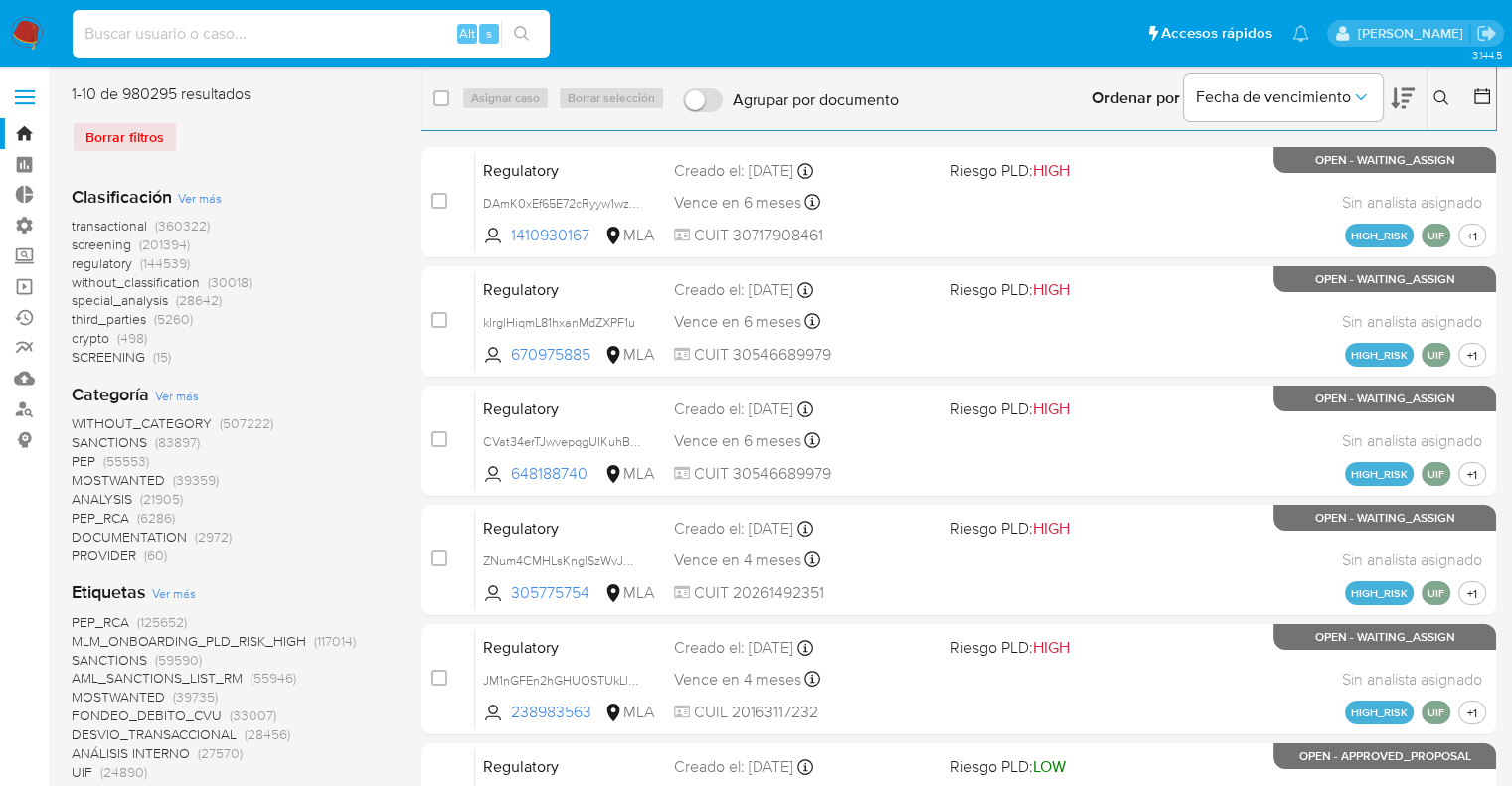 paste on "545756" 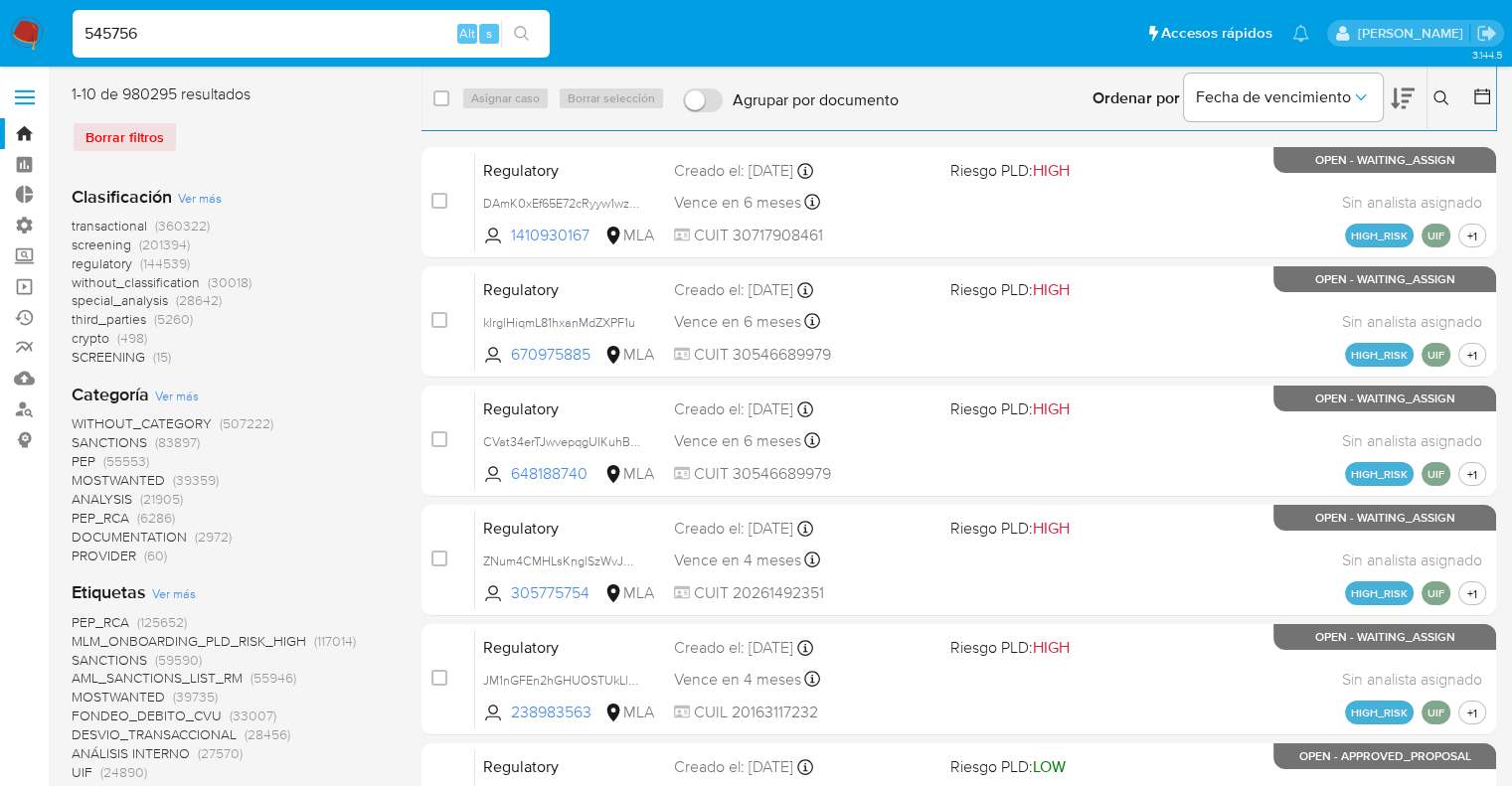 type on "545756" 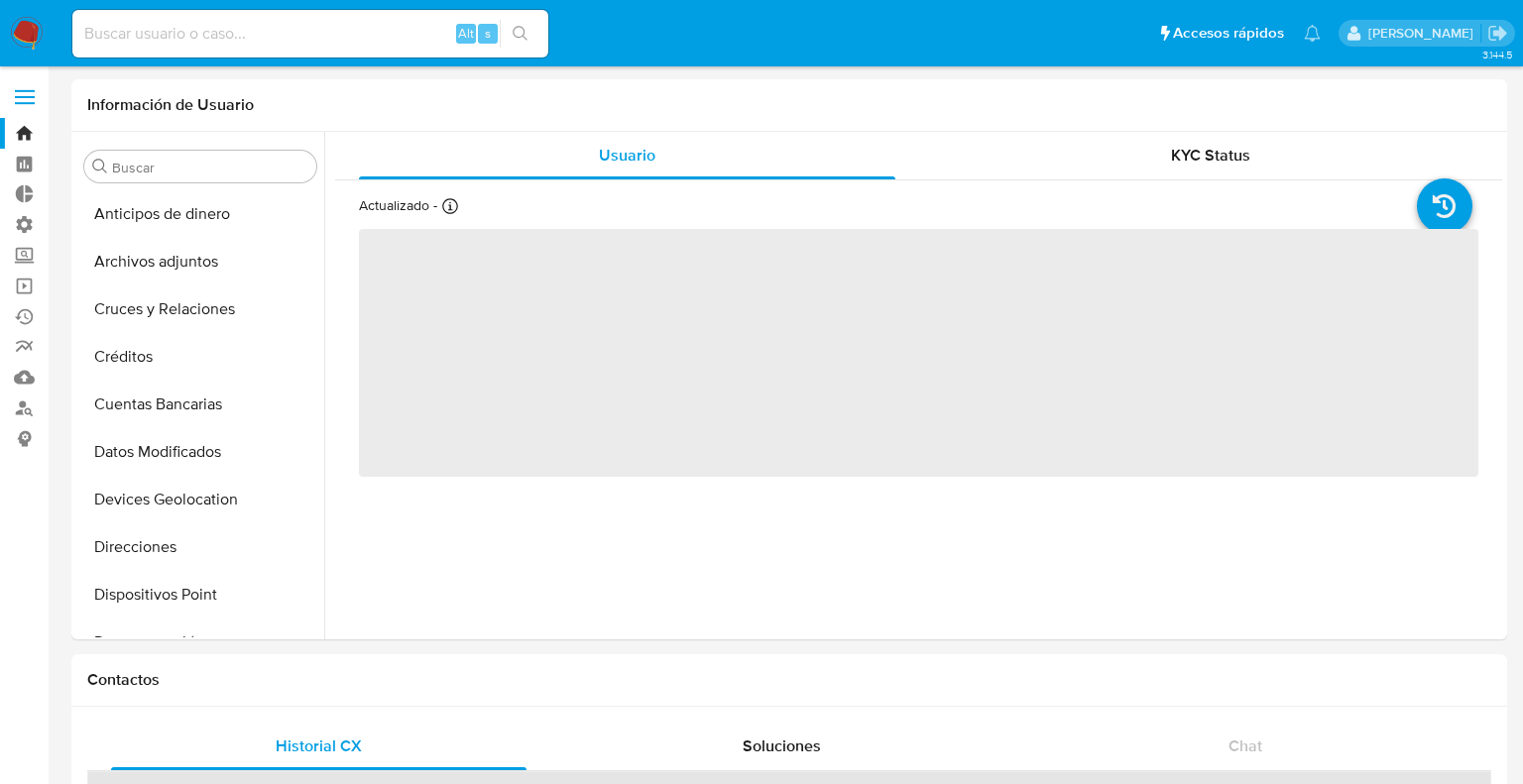 select on "10" 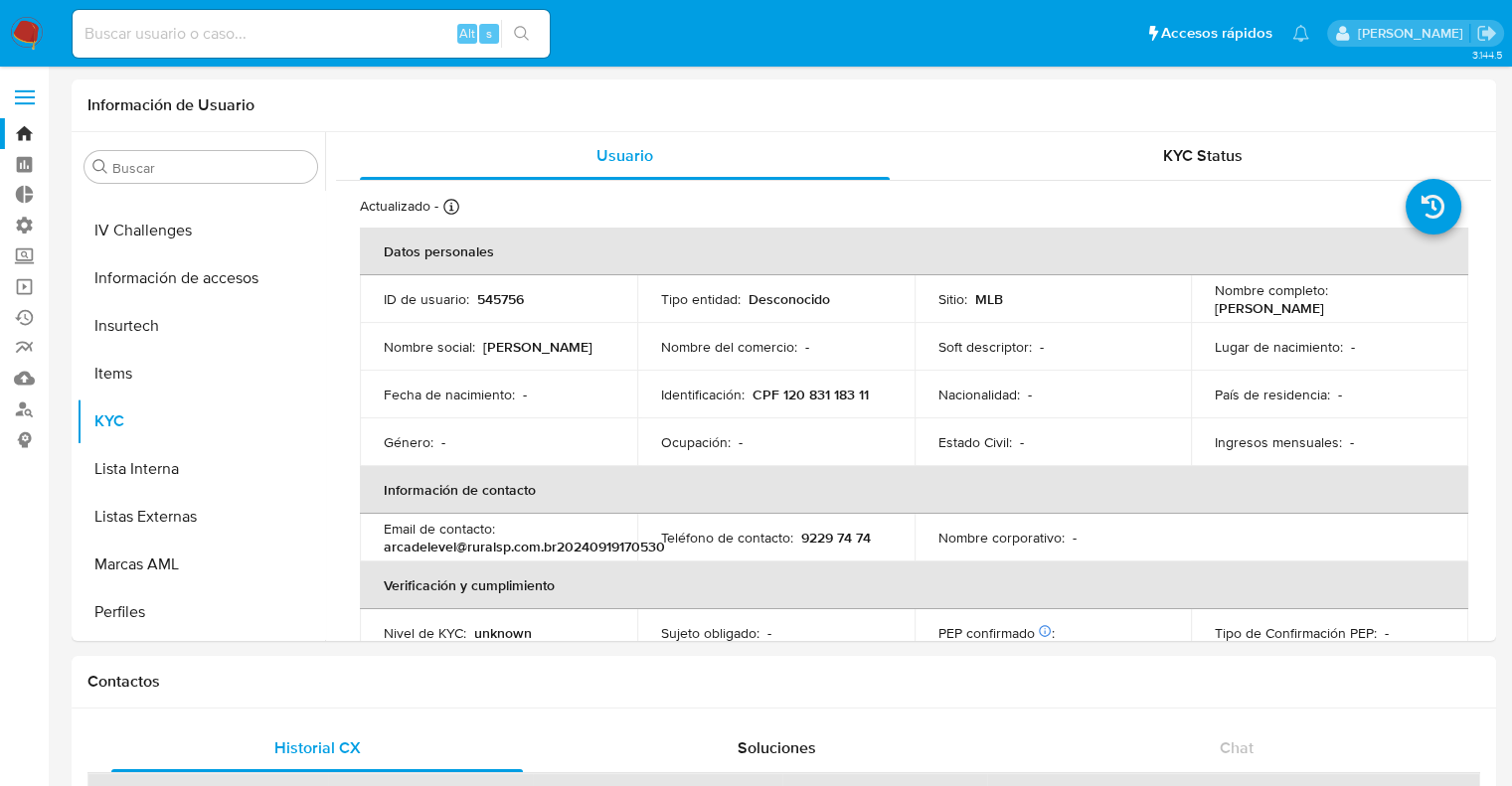 scroll, scrollTop: 839, scrollLeft: 0, axis: vertical 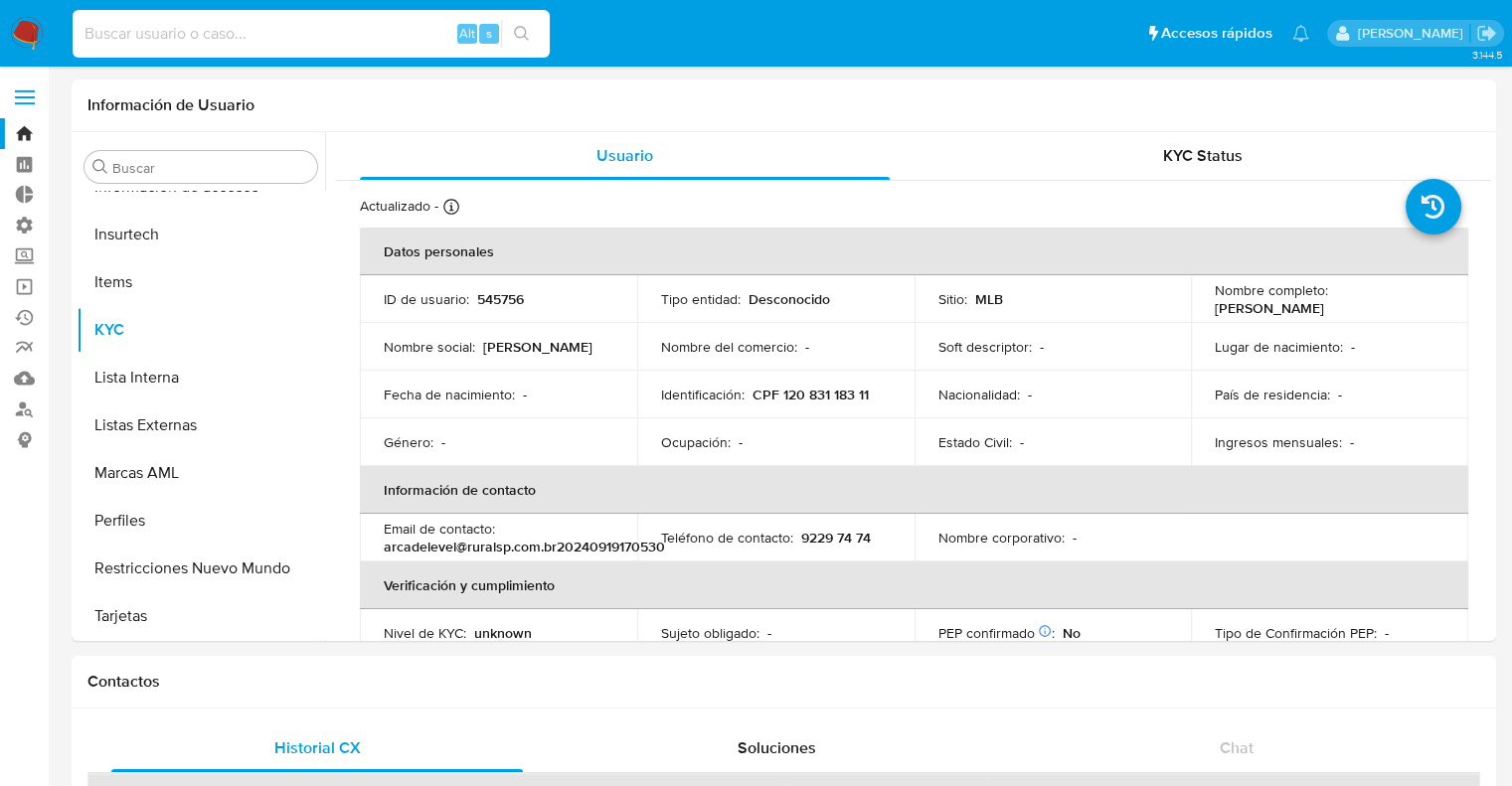 click at bounding box center [311, 34] 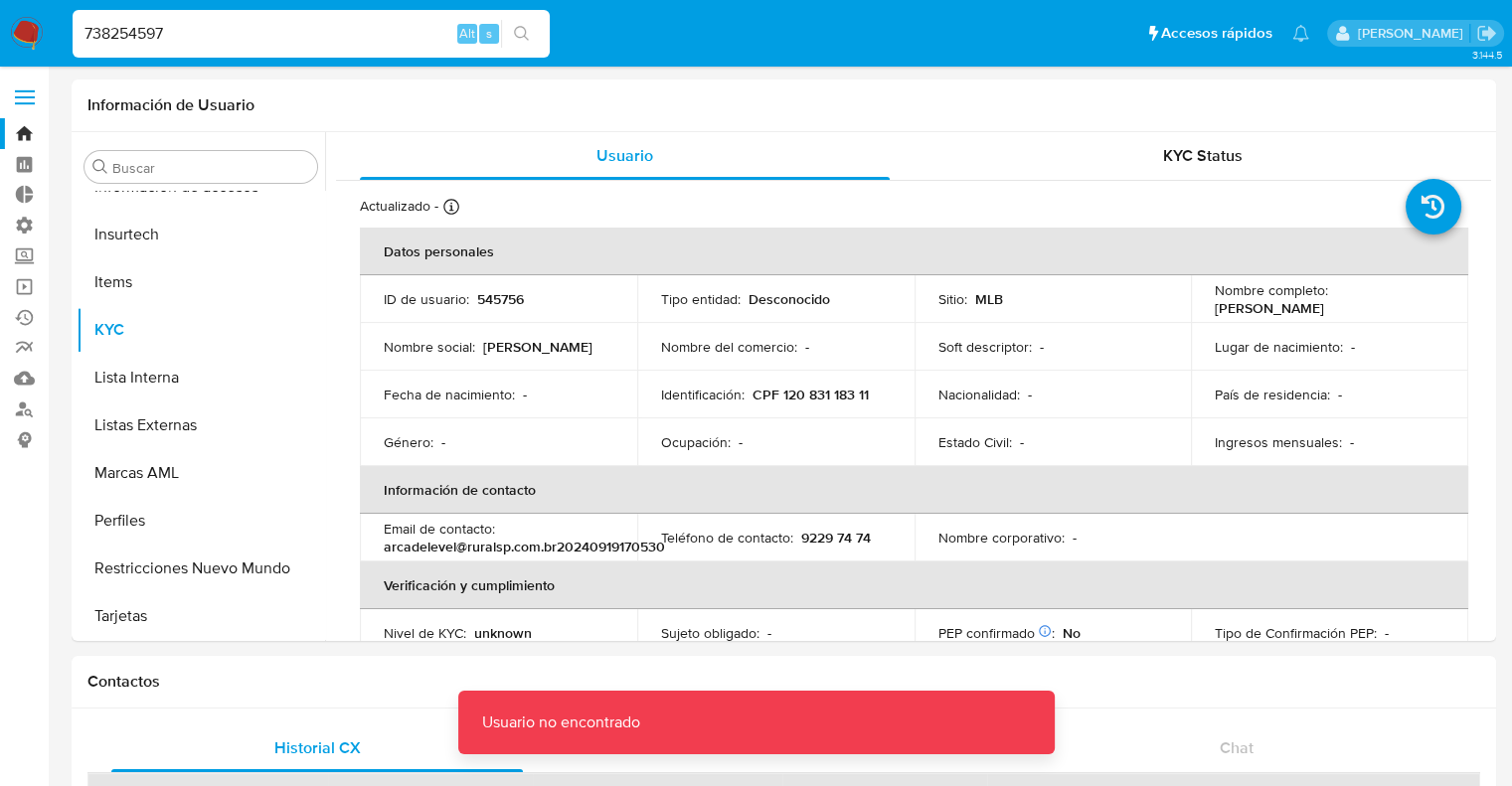 click on "738254597" at bounding box center (311, 34) 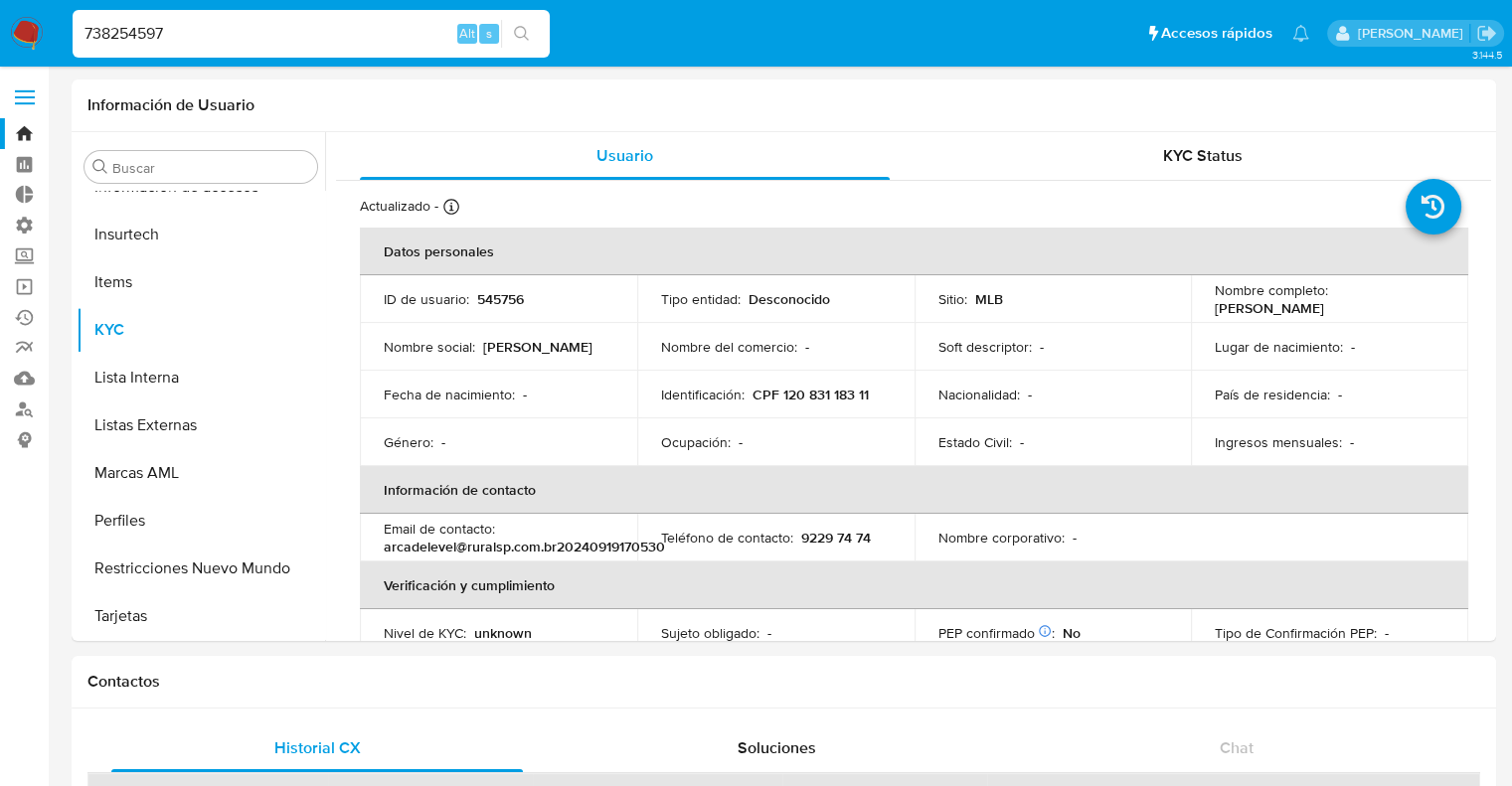 type on "738254597" 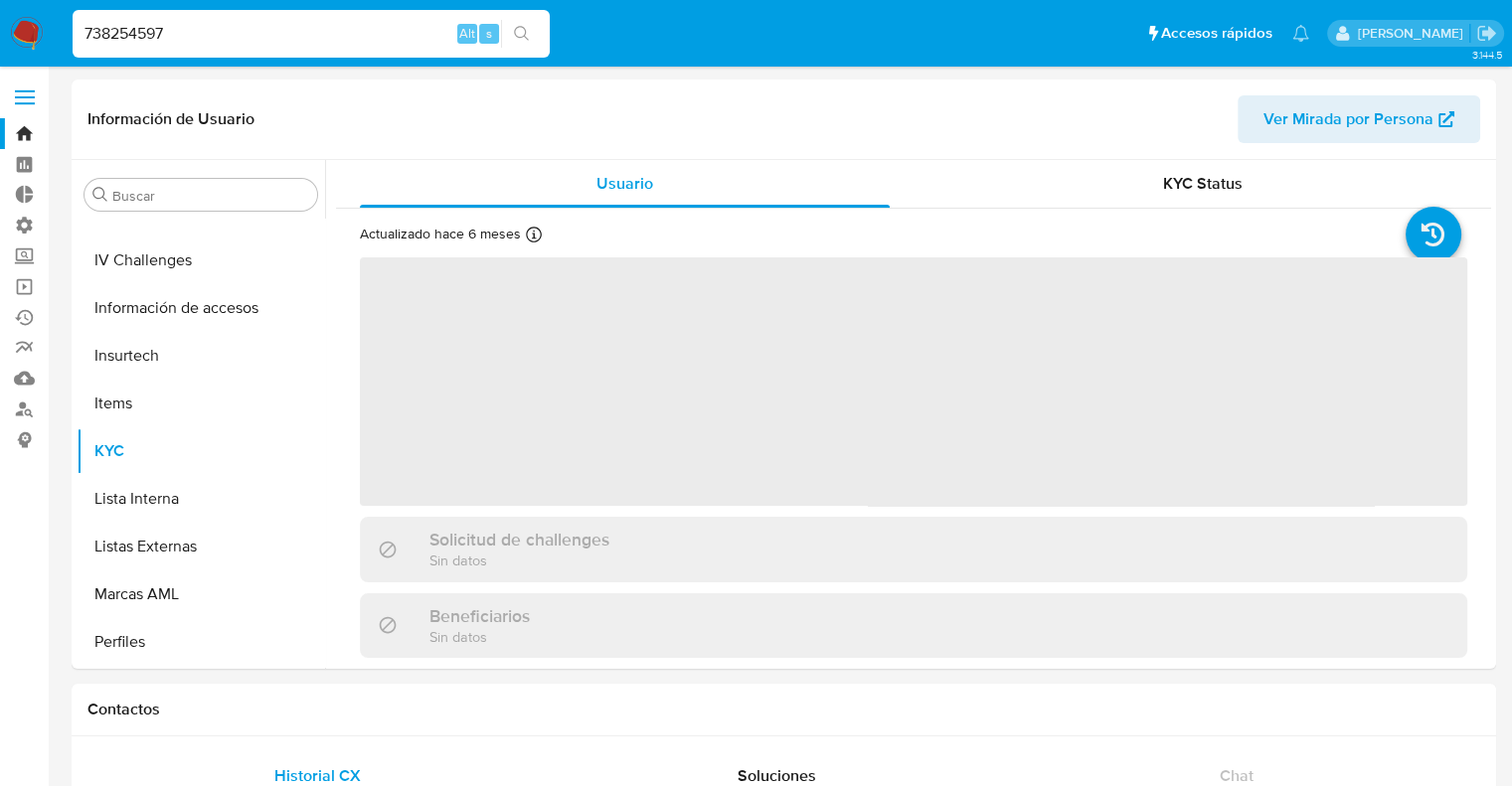 scroll, scrollTop: 791, scrollLeft: 0, axis: vertical 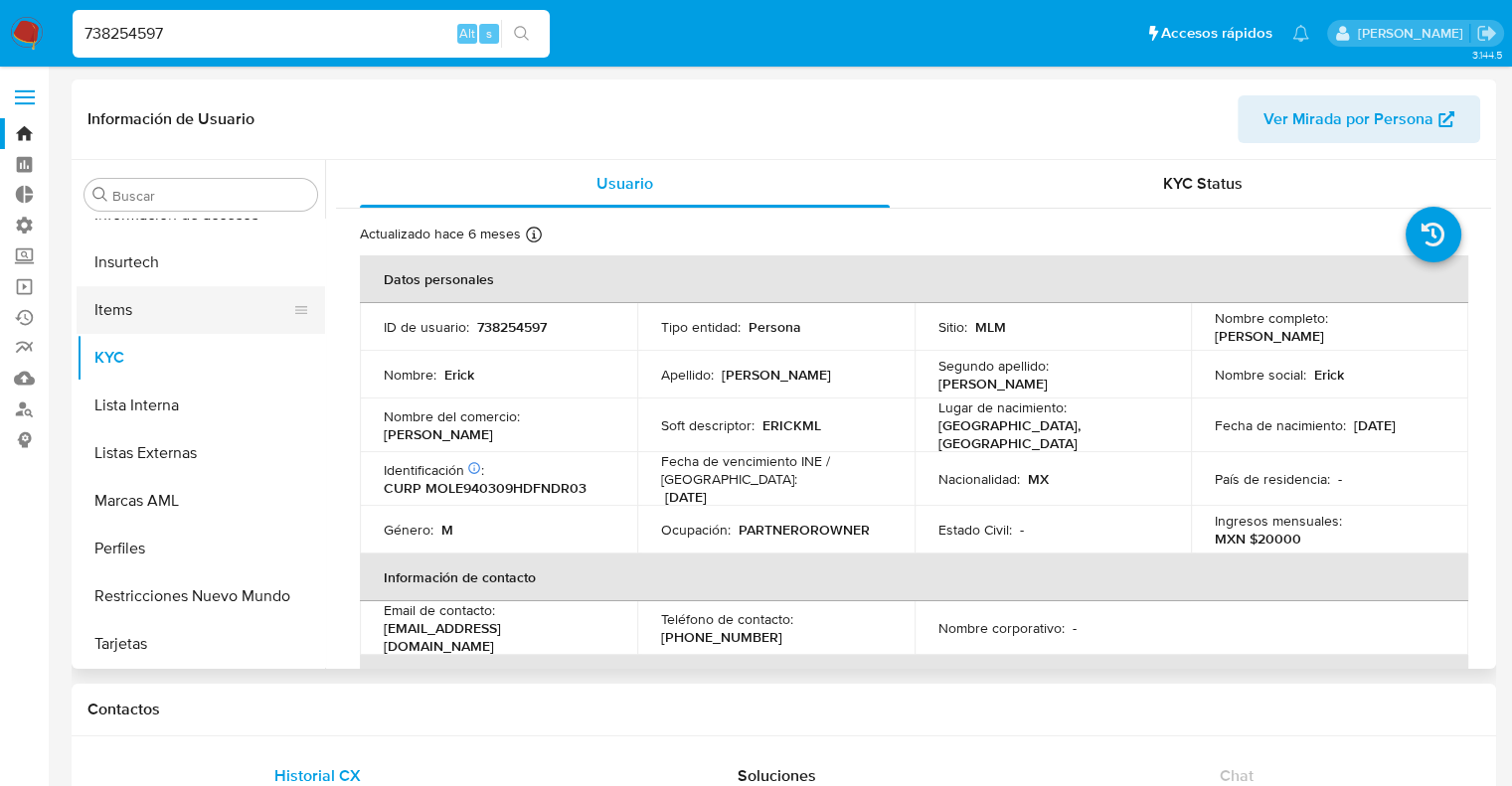select on "10" 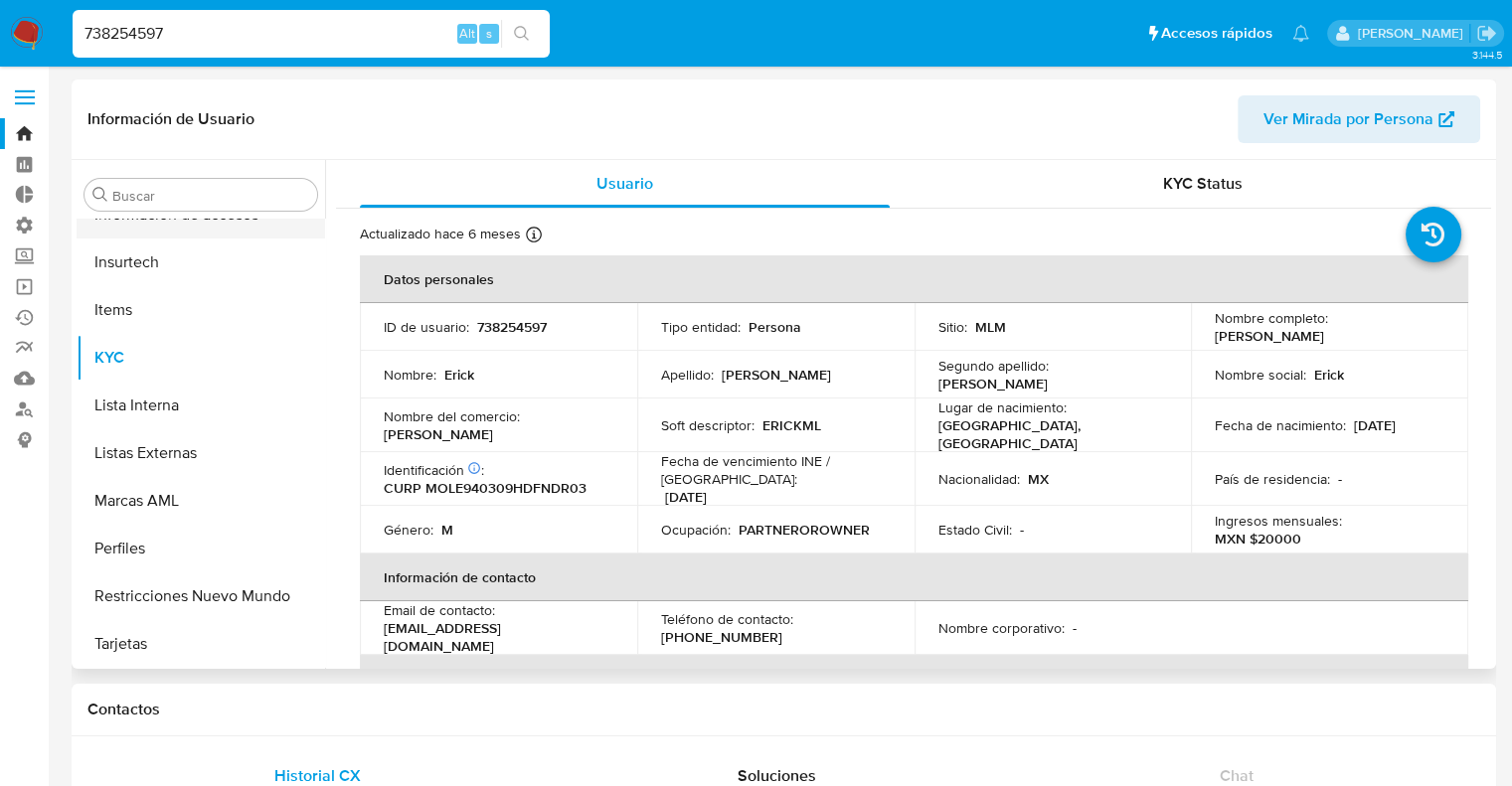 click on "Información de accesos" at bounding box center [193, 215] 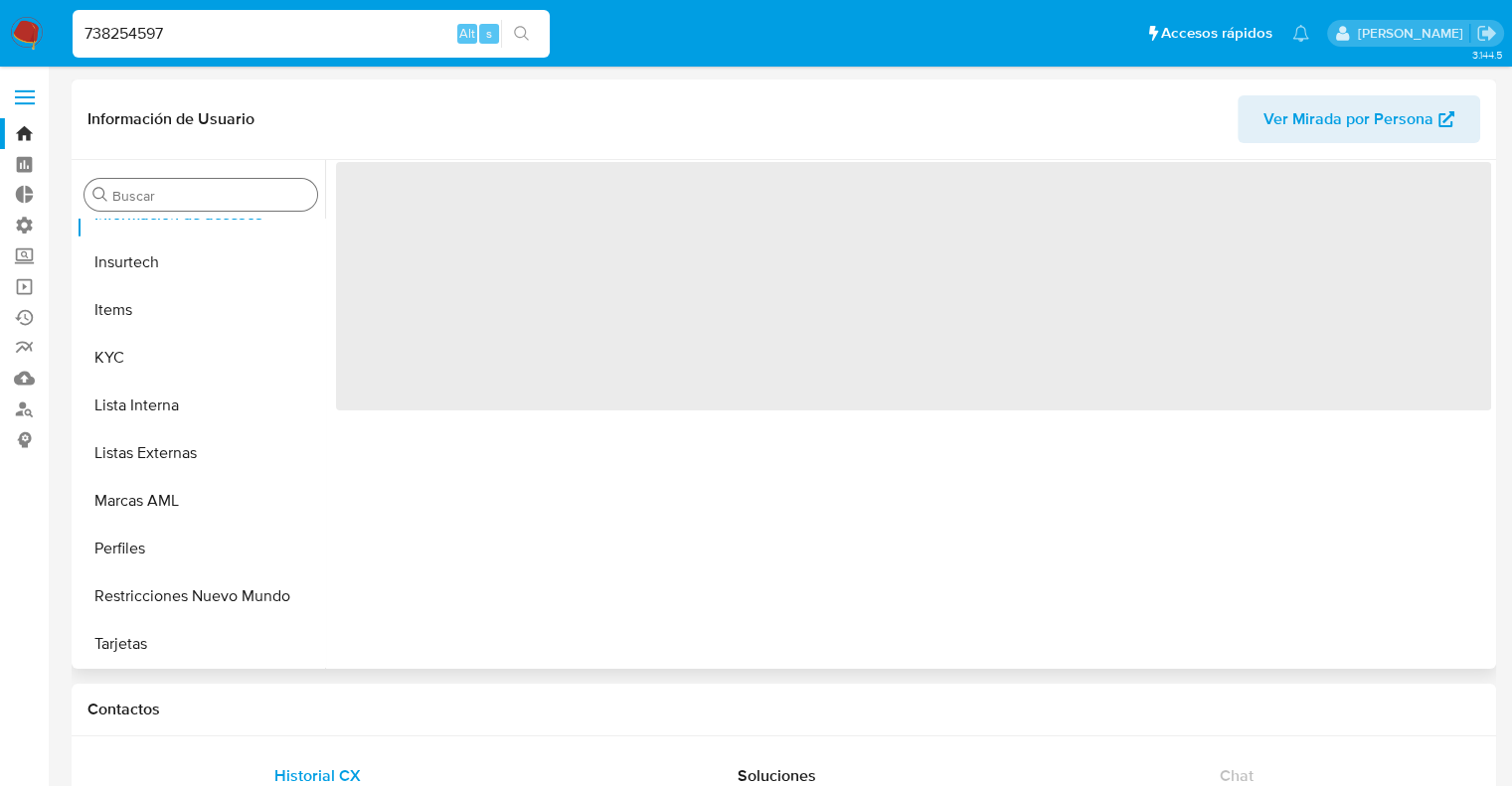 click on "Buscar" at bounding box center [201, 195] 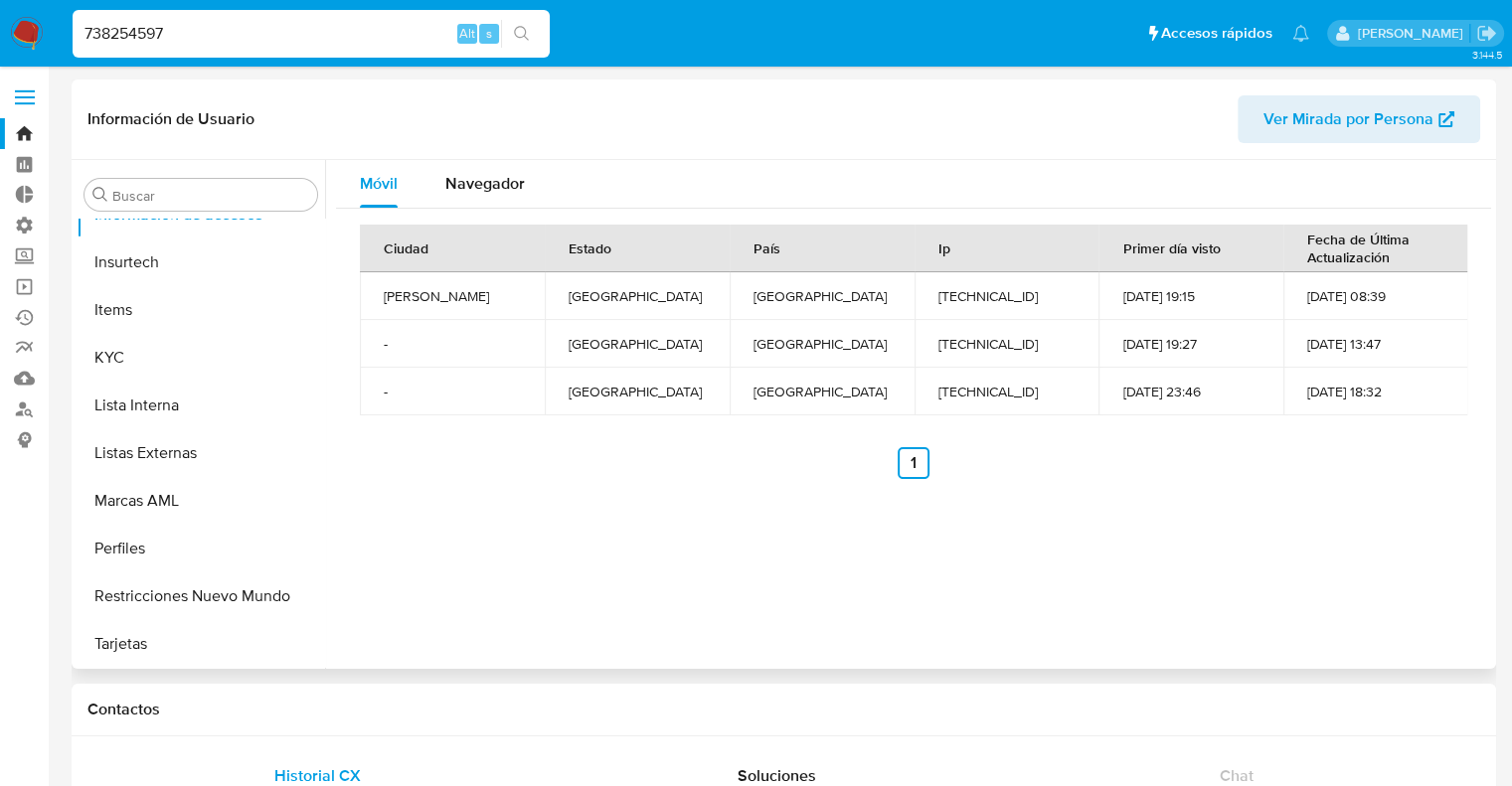 scroll, scrollTop: 688, scrollLeft: 0, axis: vertical 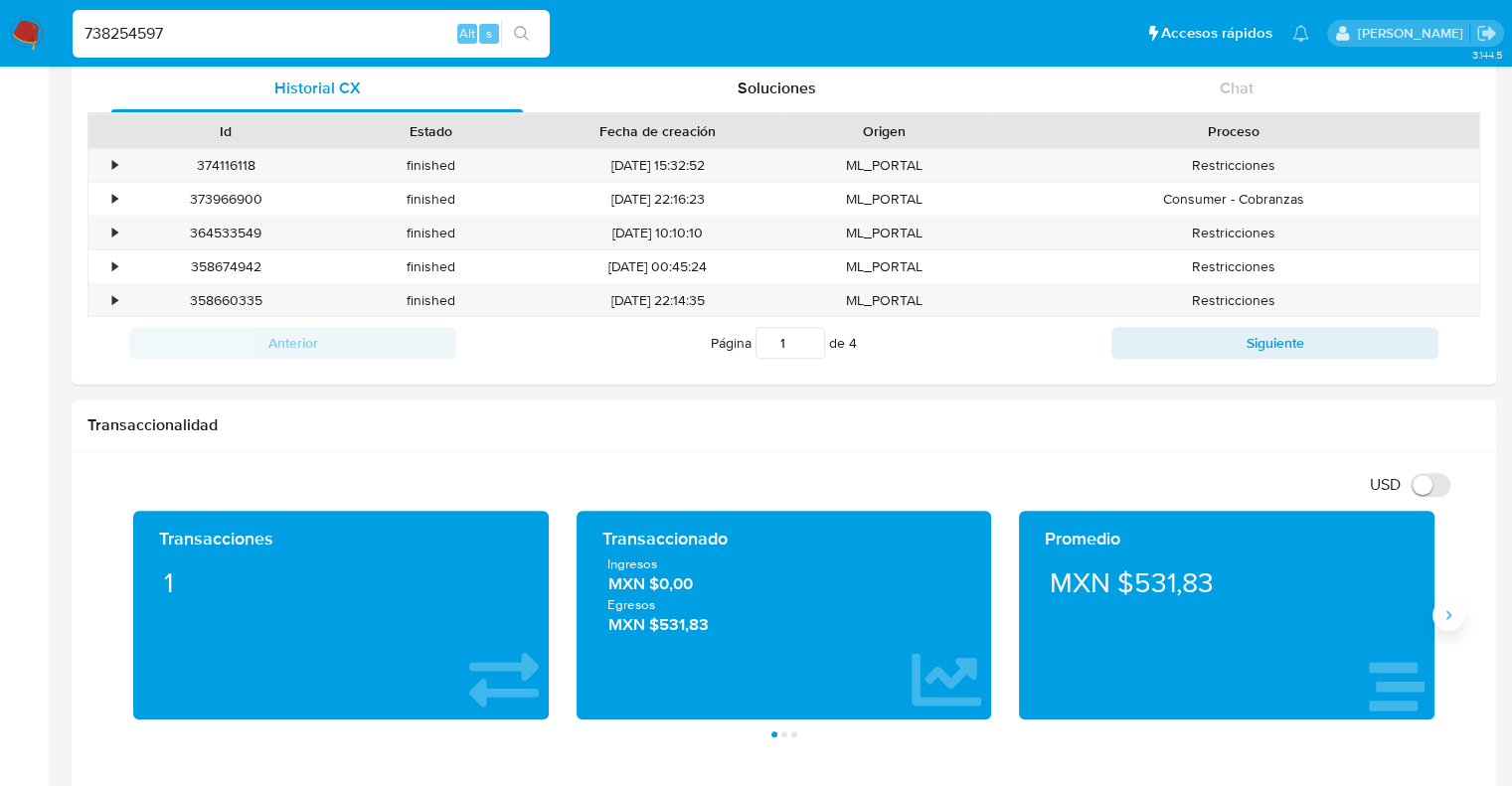 click at bounding box center (1448, 615) 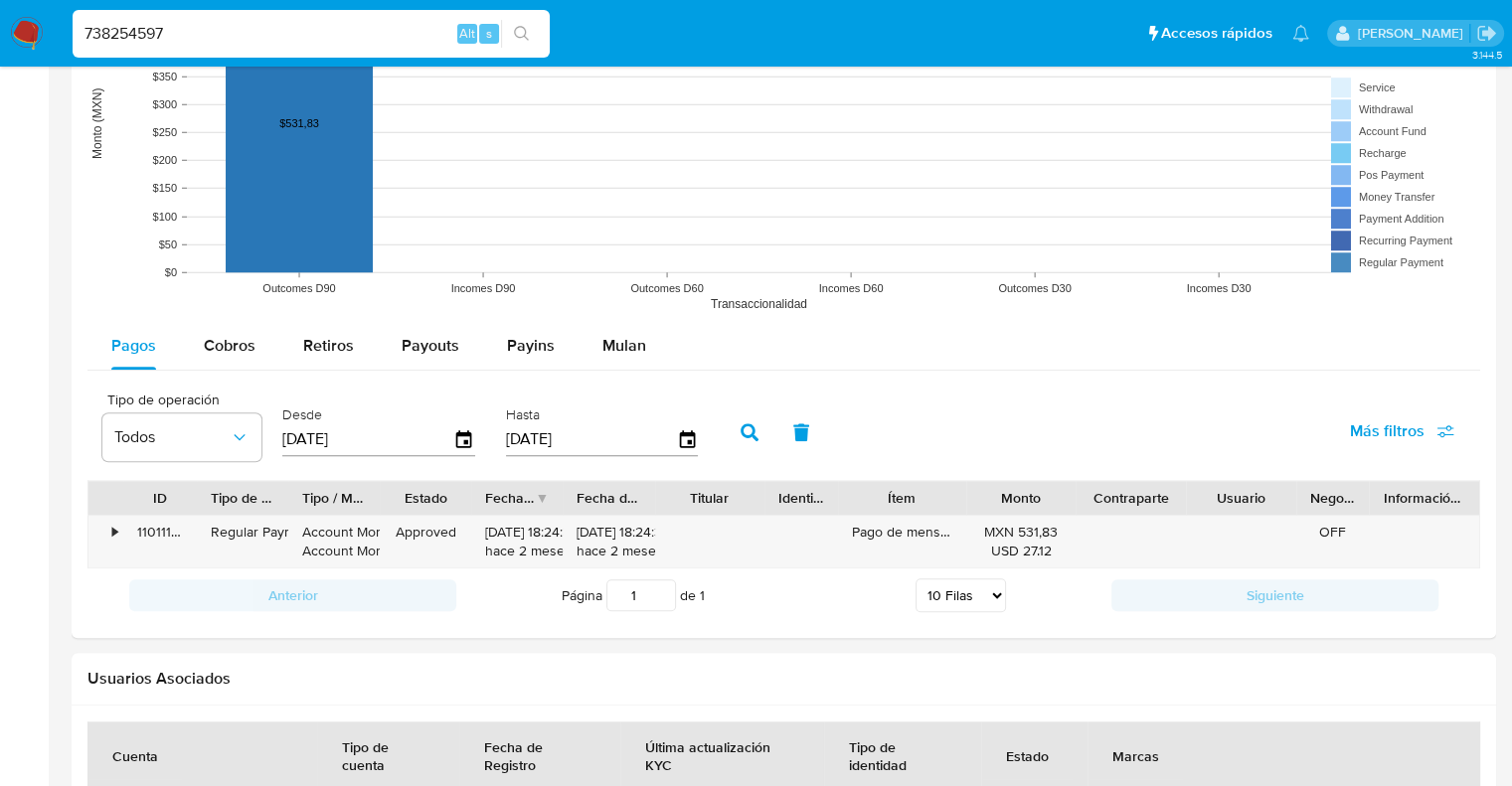 scroll, scrollTop: 1633, scrollLeft: 0, axis: vertical 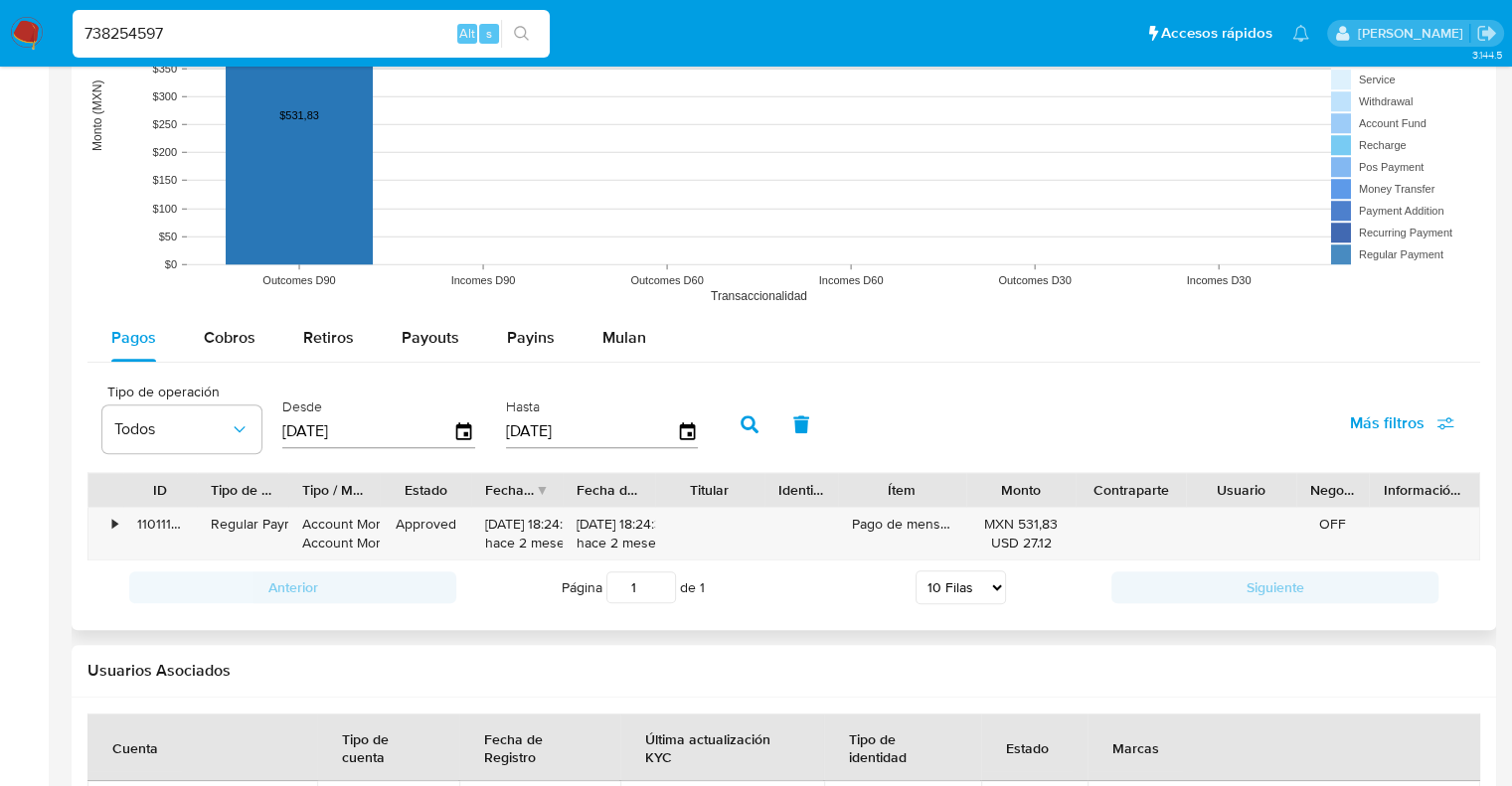 click on "Tipo de operación Todos Desde [DATE] Hasta [DATE] Más filtros" at bounding box center (783, 422) 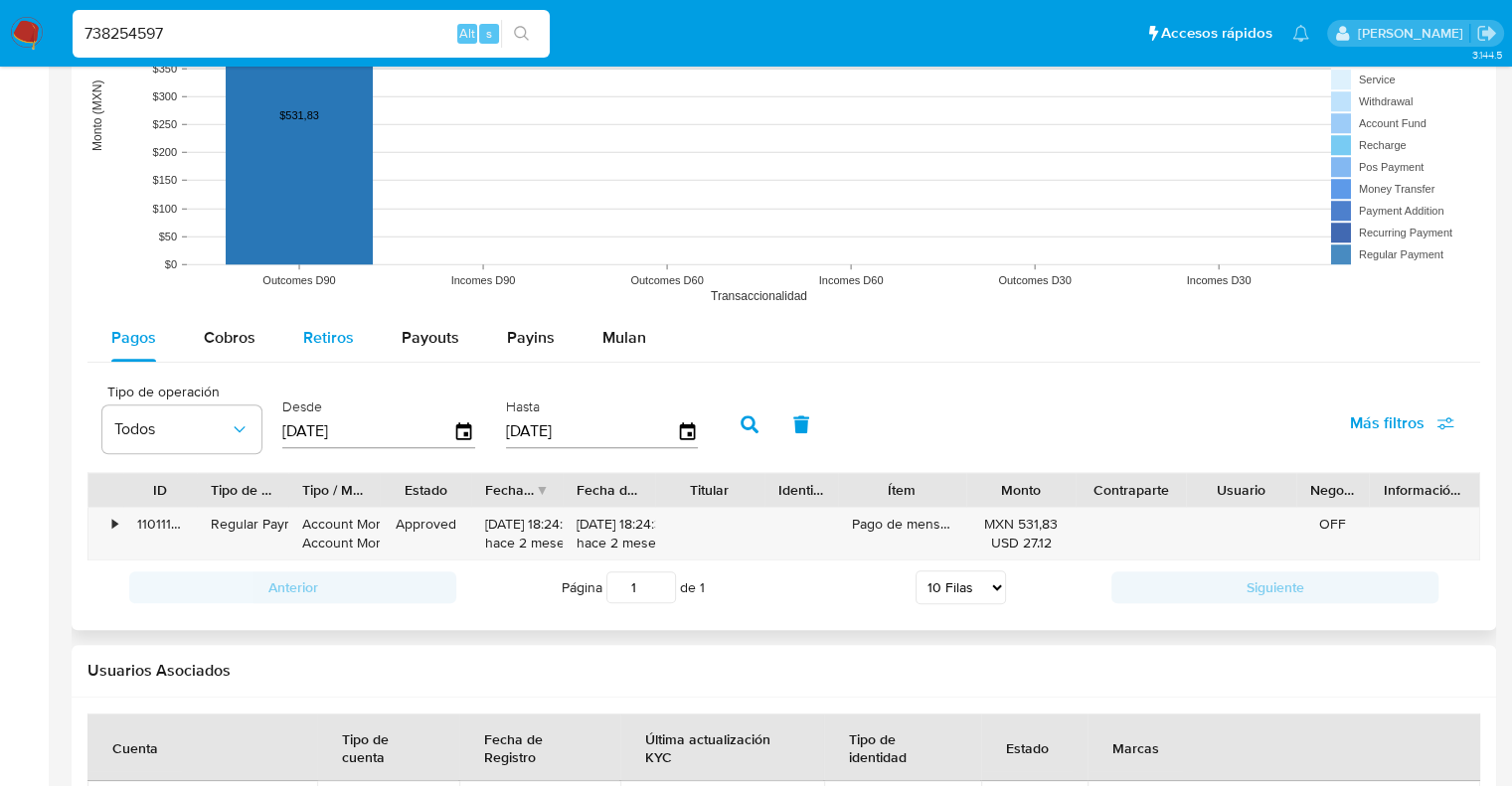 click on "Retiros" at bounding box center [328, 337] 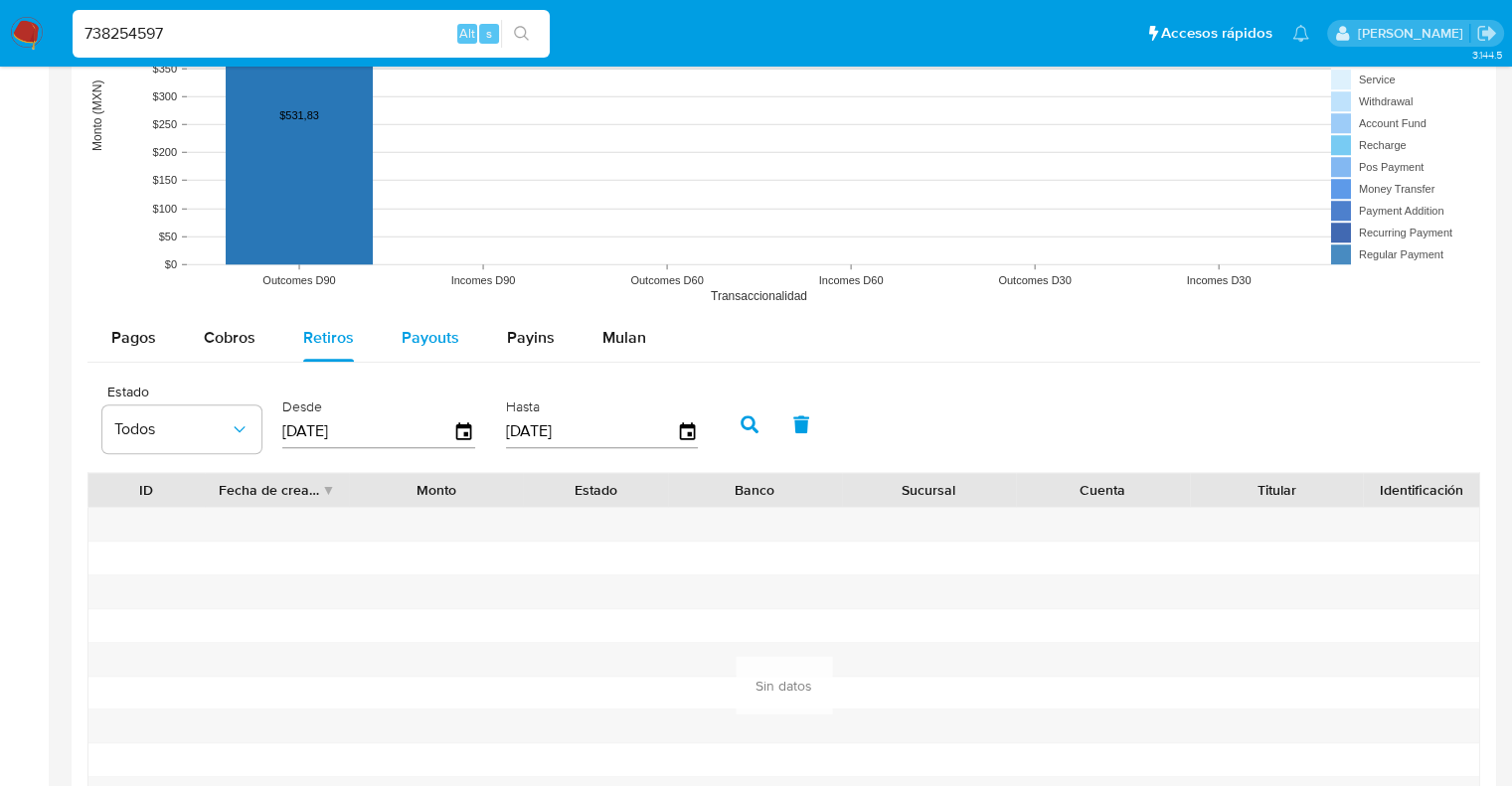 click on "Payouts" at bounding box center [430, 338] 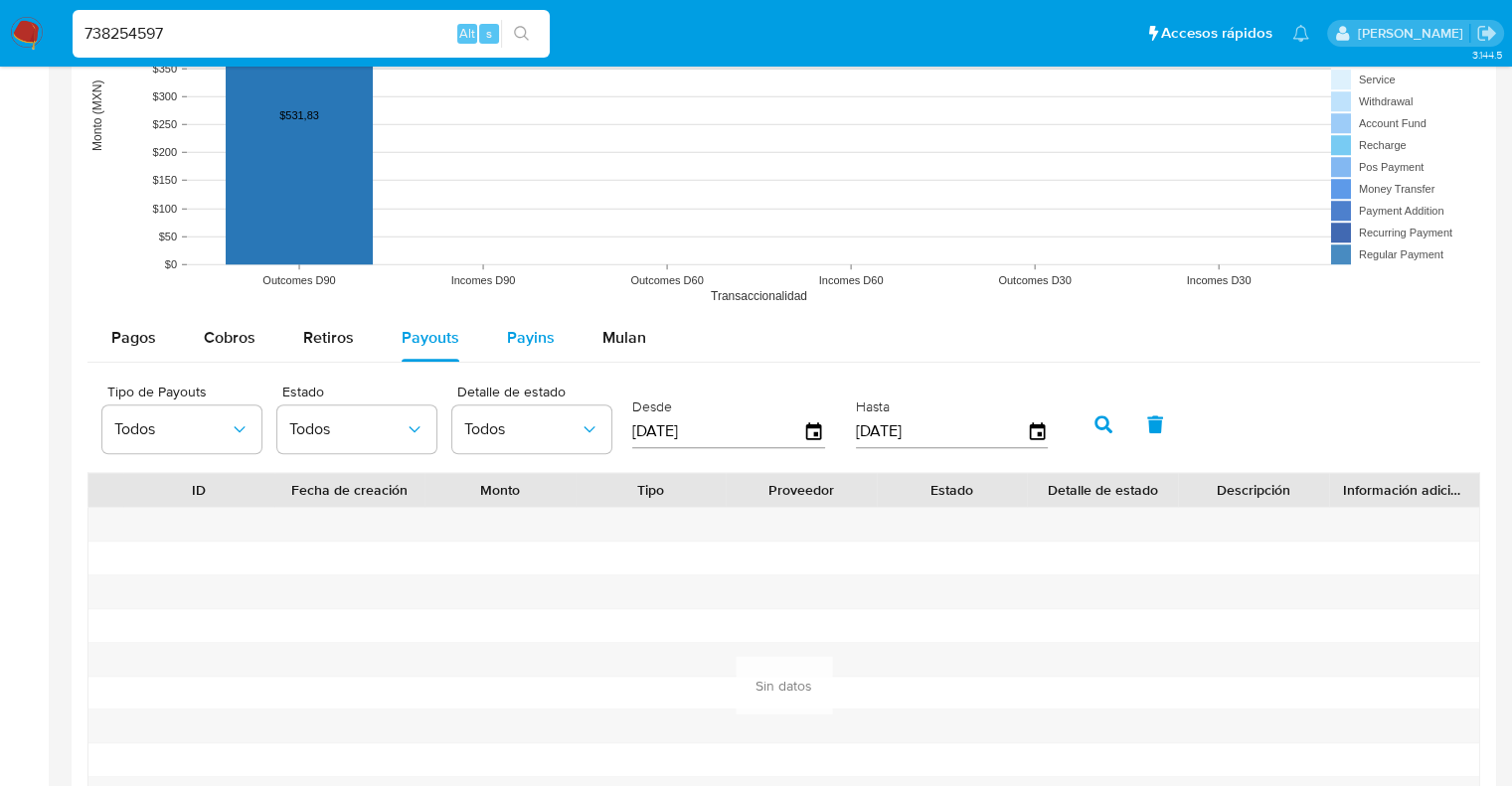 click on "Payins" at bounding box center [531, 338] 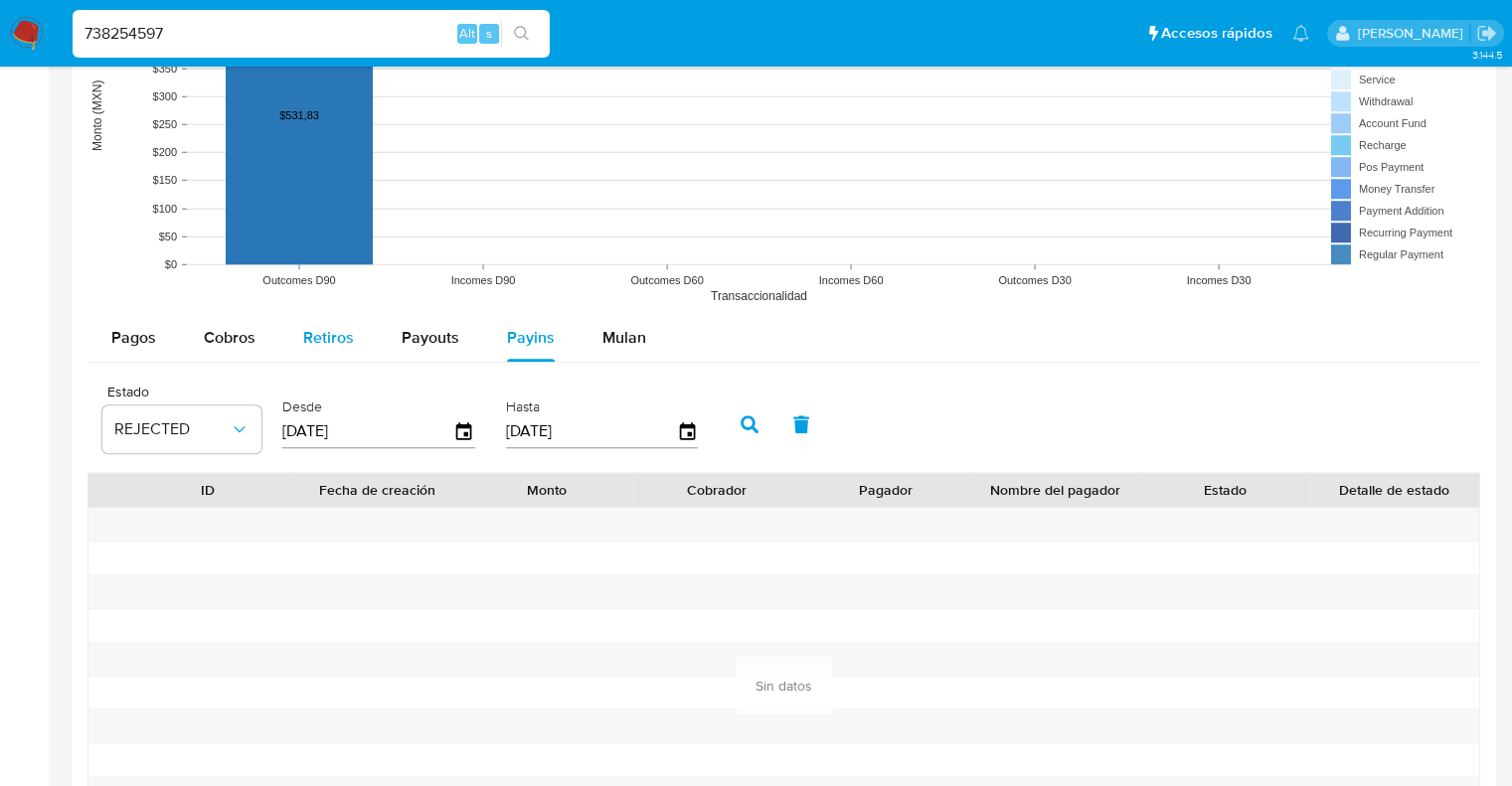 click on "Retiros" at bounding box center [328, 338] 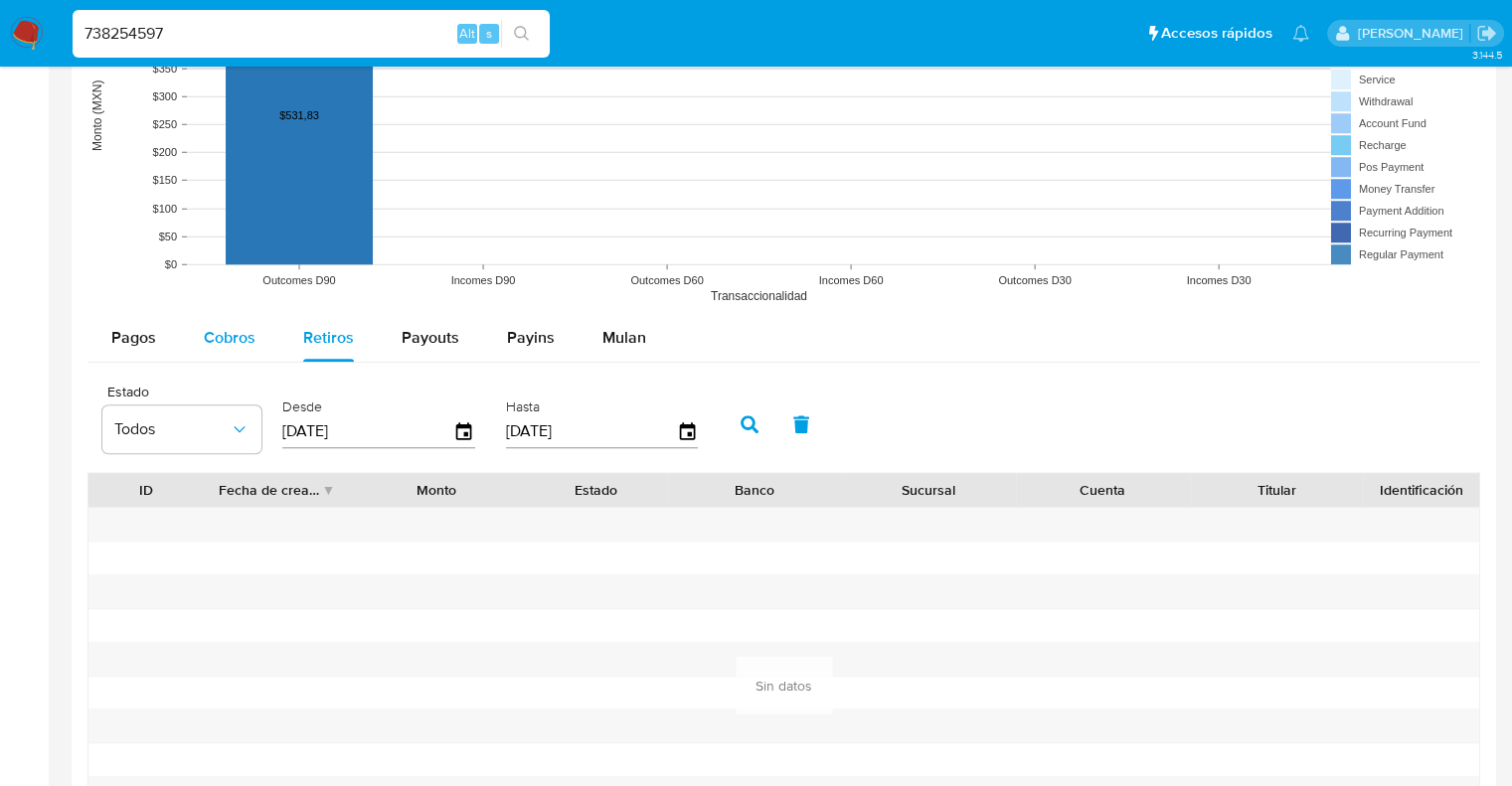 click on "Cobros" at bounding box center [230, 337] 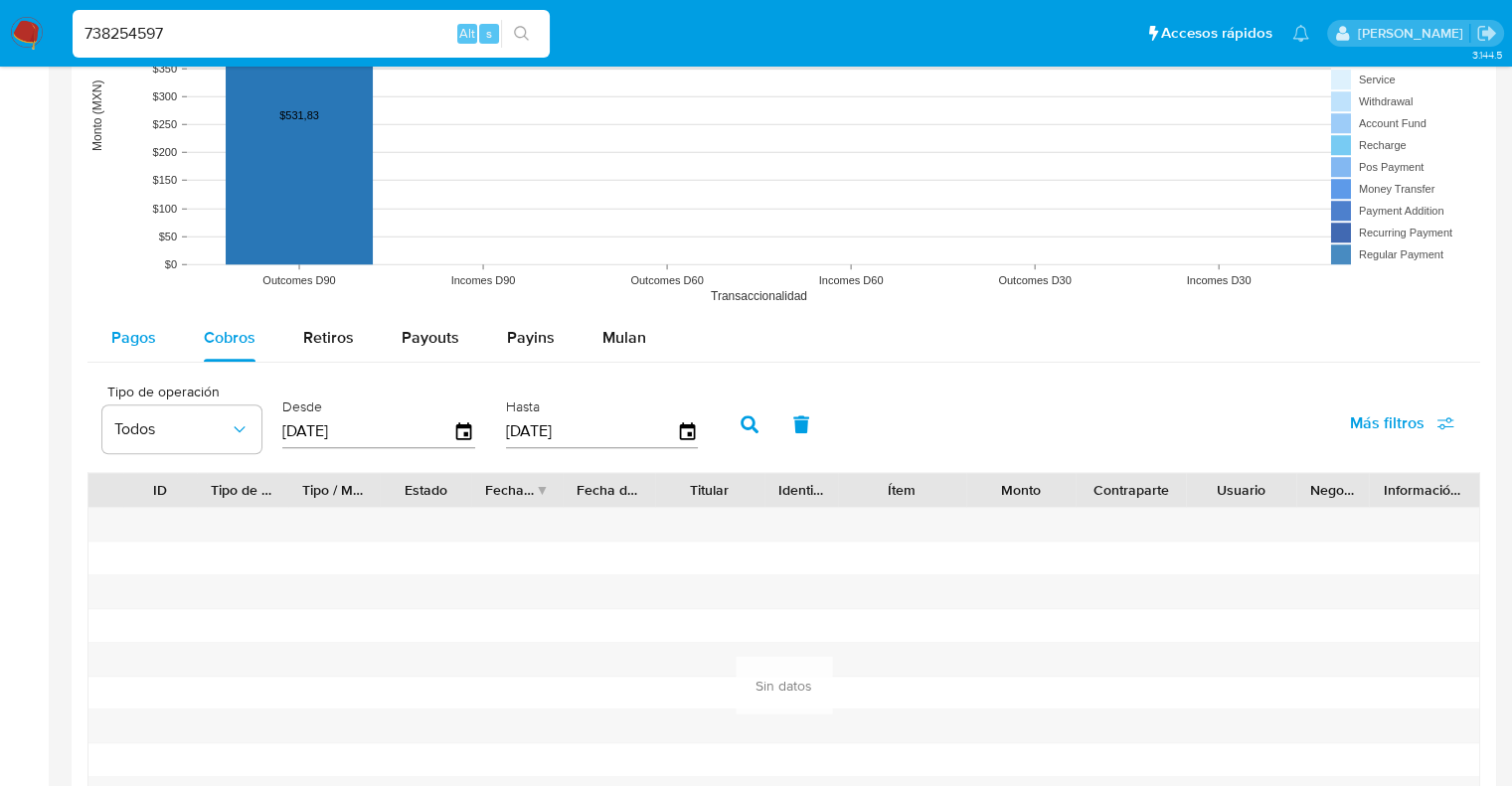 click on "Pagos" at bounding box center (133, 337) 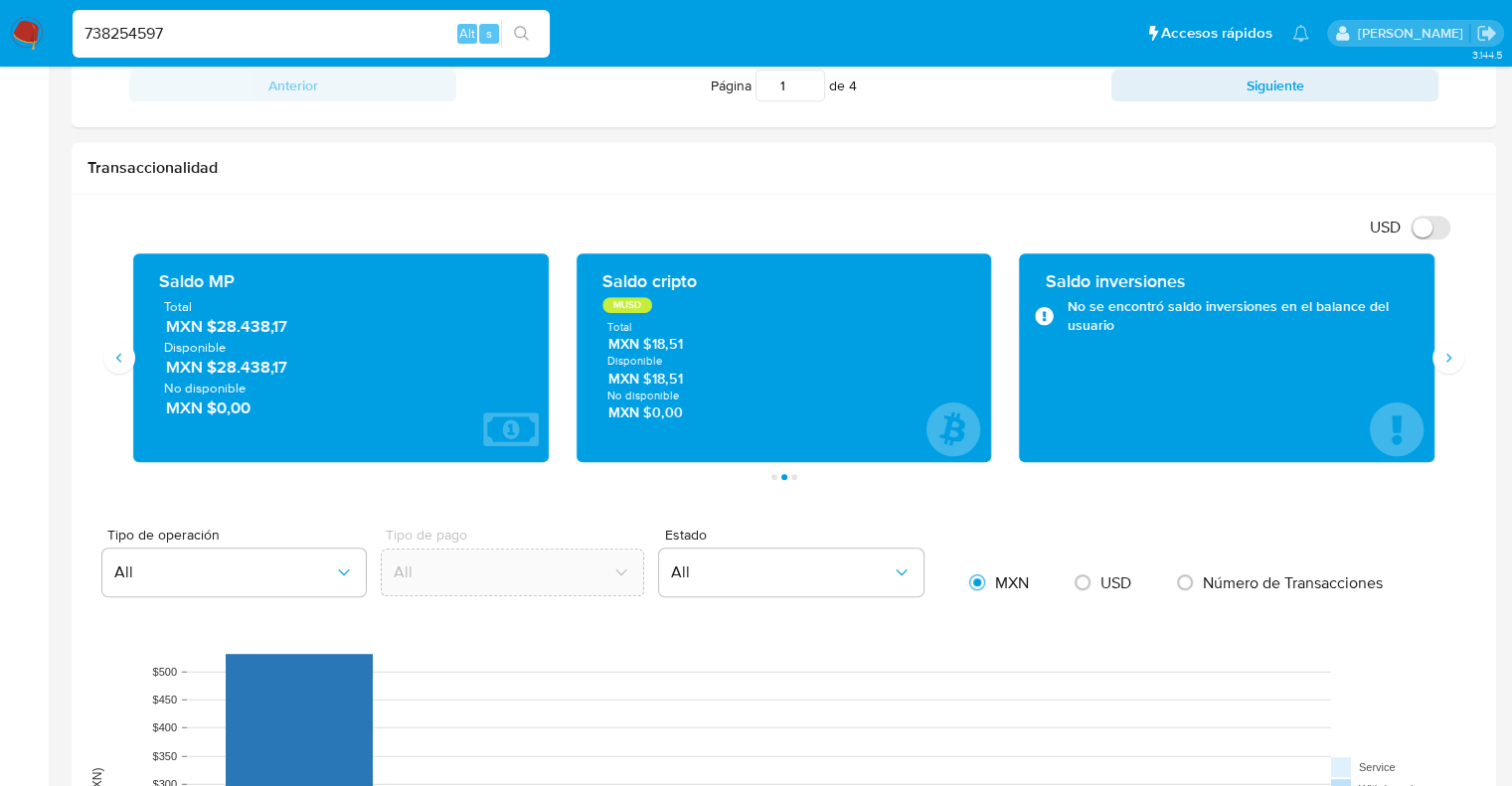 scroll, scrollTop: 715, scrollLeft: 0, axis: vertical 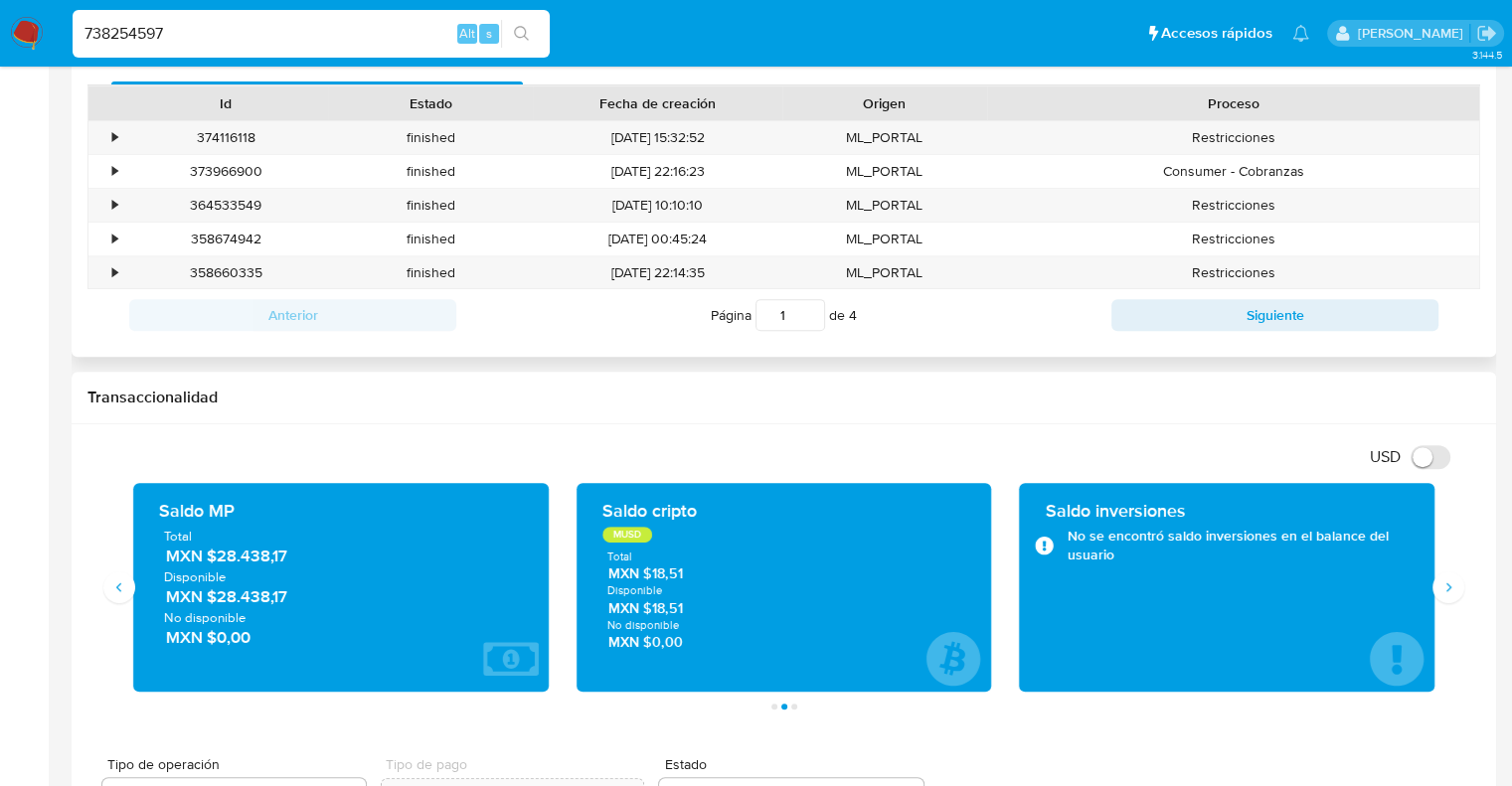 drag, startPoint x: 1518, startPoint y: 257, endPoint x: 935, endPoint y: 341, distance: 589.02037 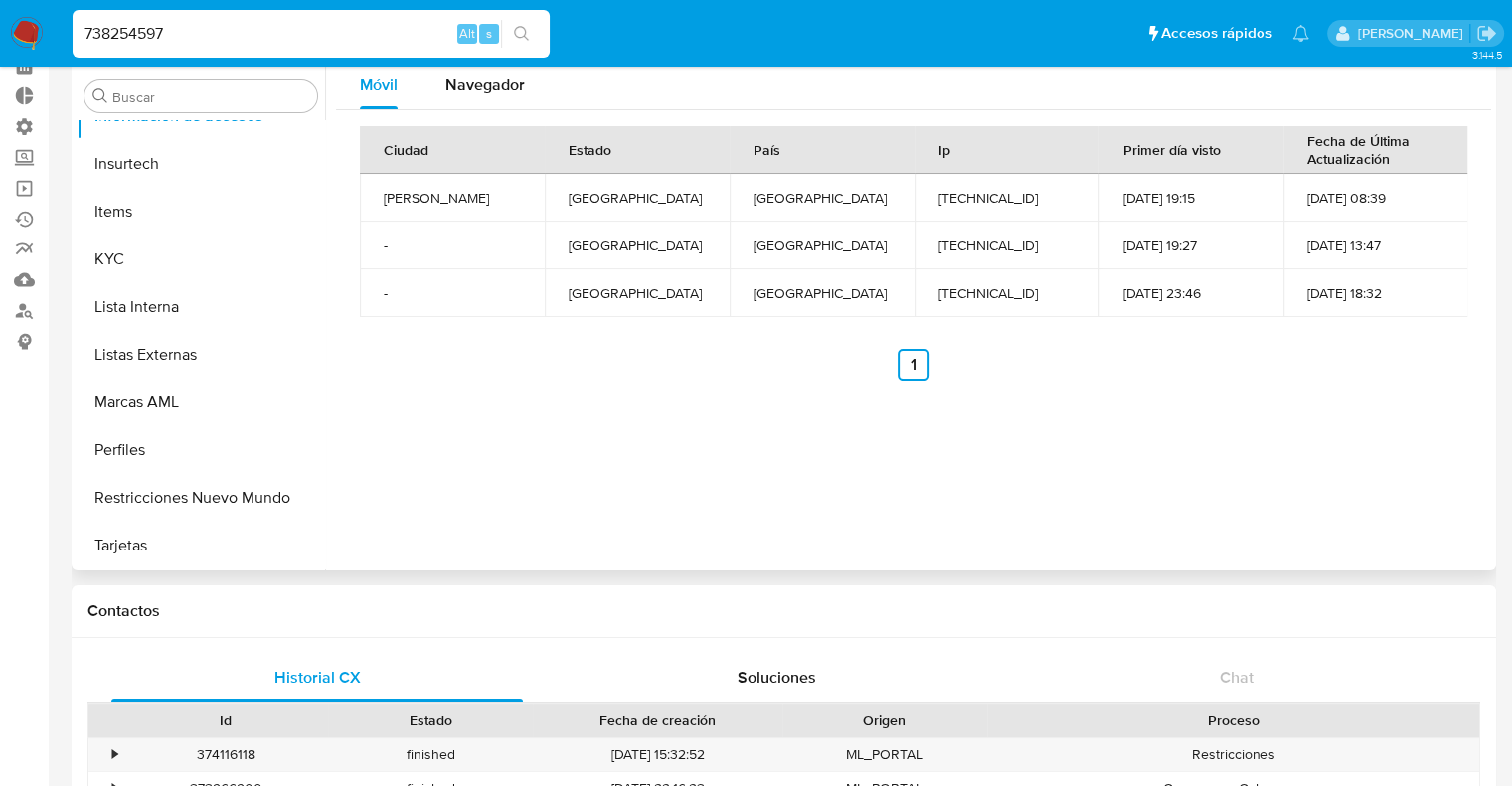 scroll, scrollTop: 0, scrollLeft: 0, axis: both 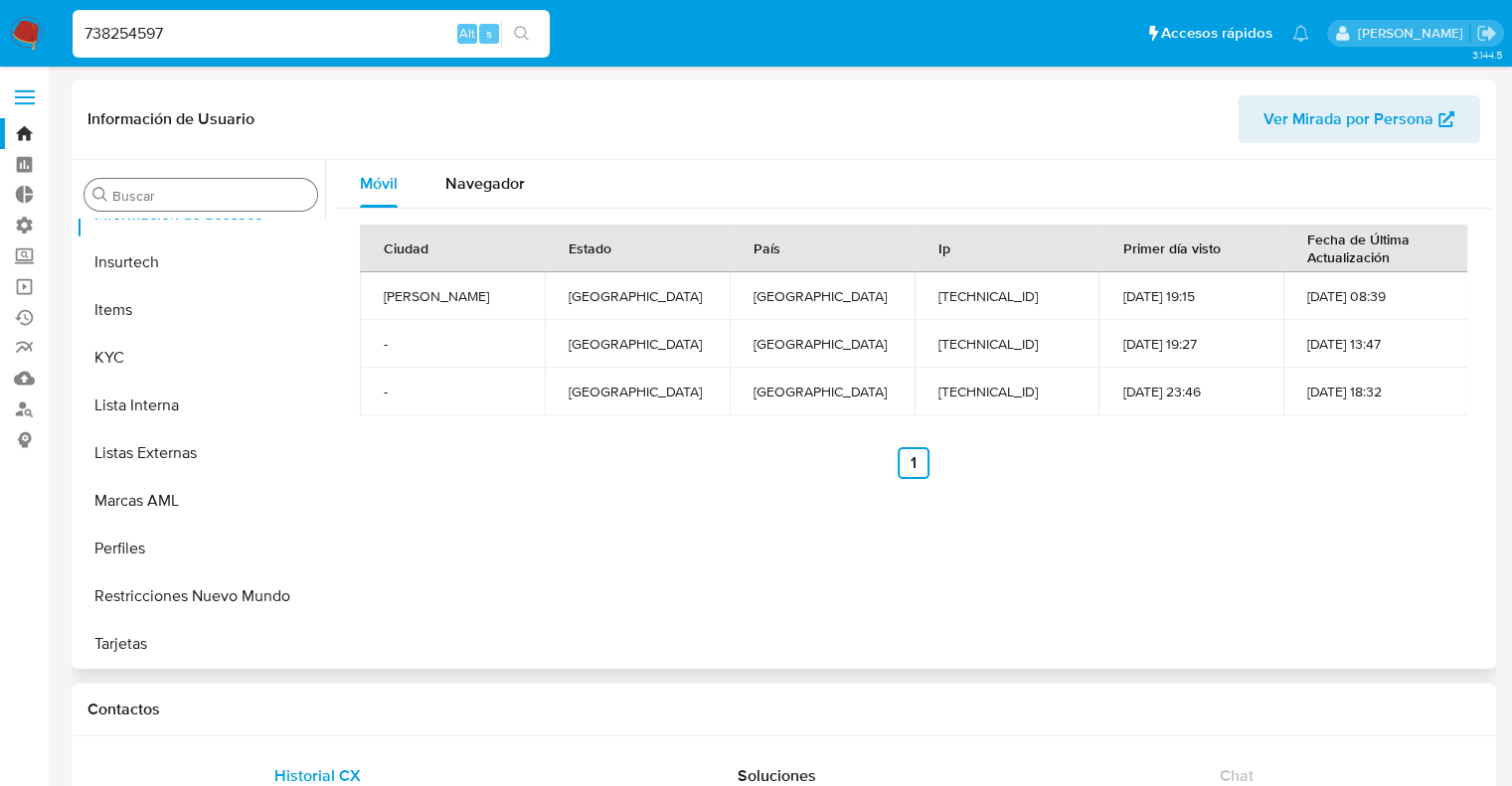 click on "Buscar" at bounding box center (211, 196) 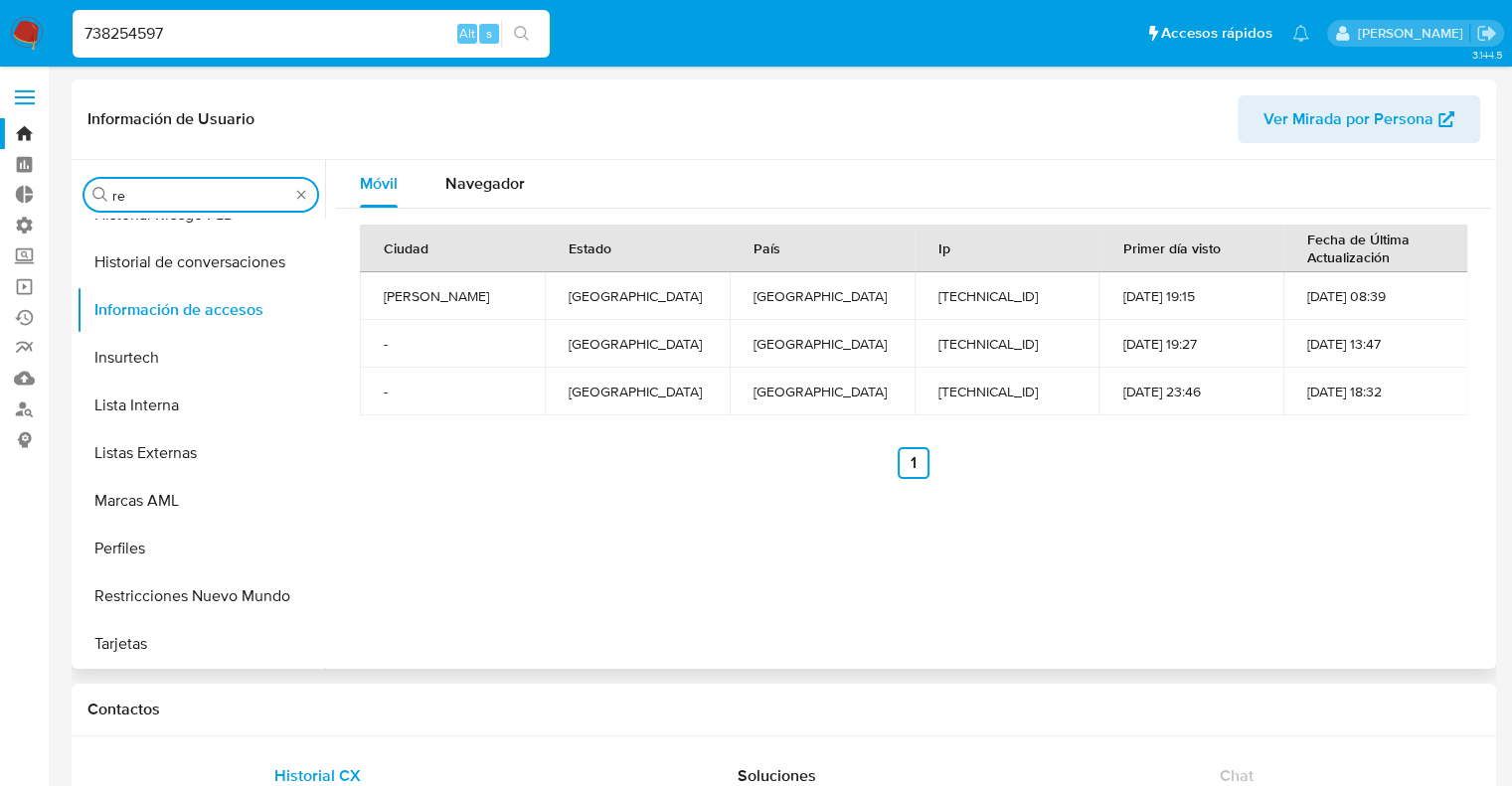 scroll, scrollTop: 0, scrollLeft: 0, axis: both 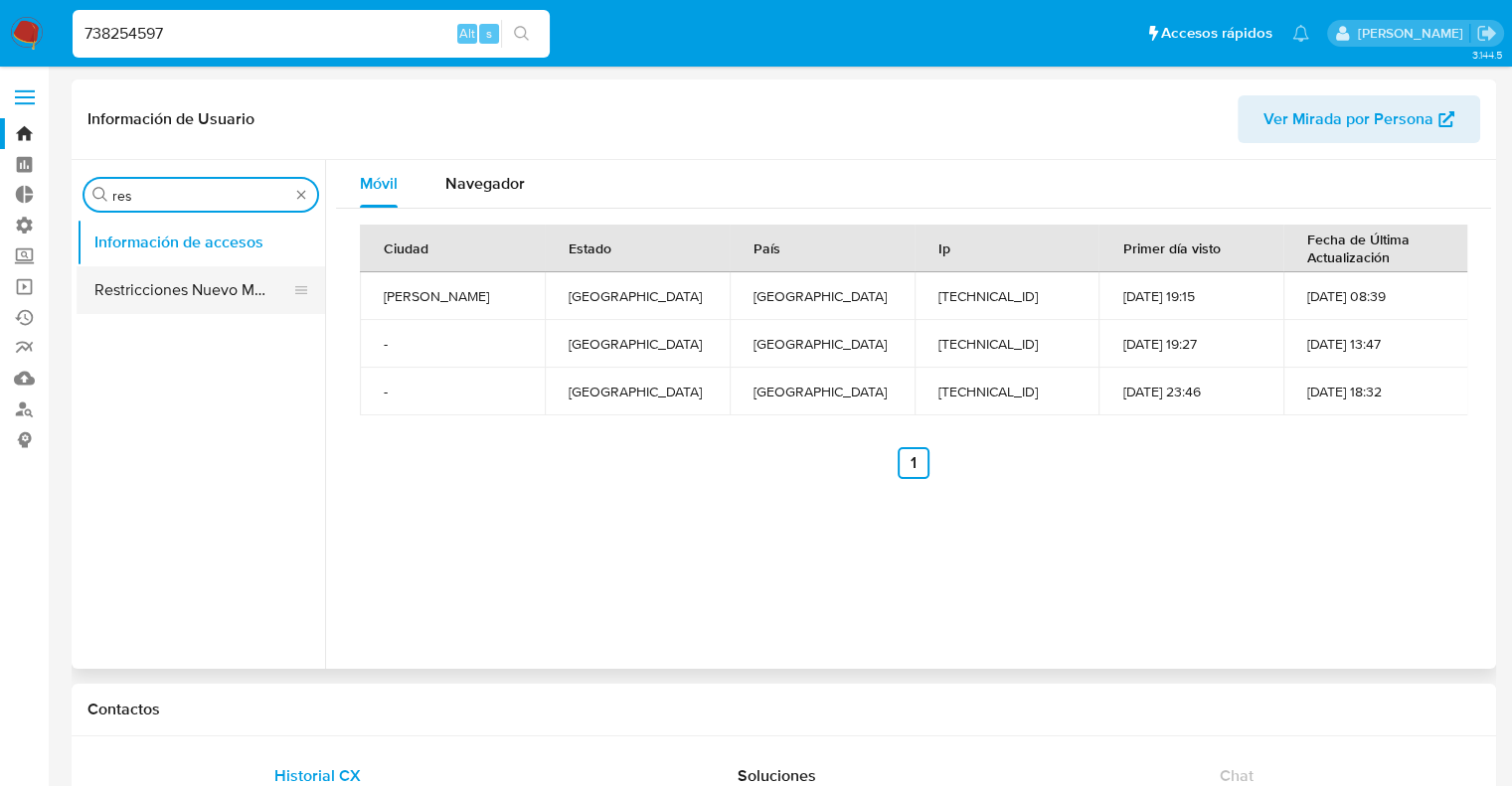 click on "Restricciones Nuevo Mundo" at bounding box center (193, 290) 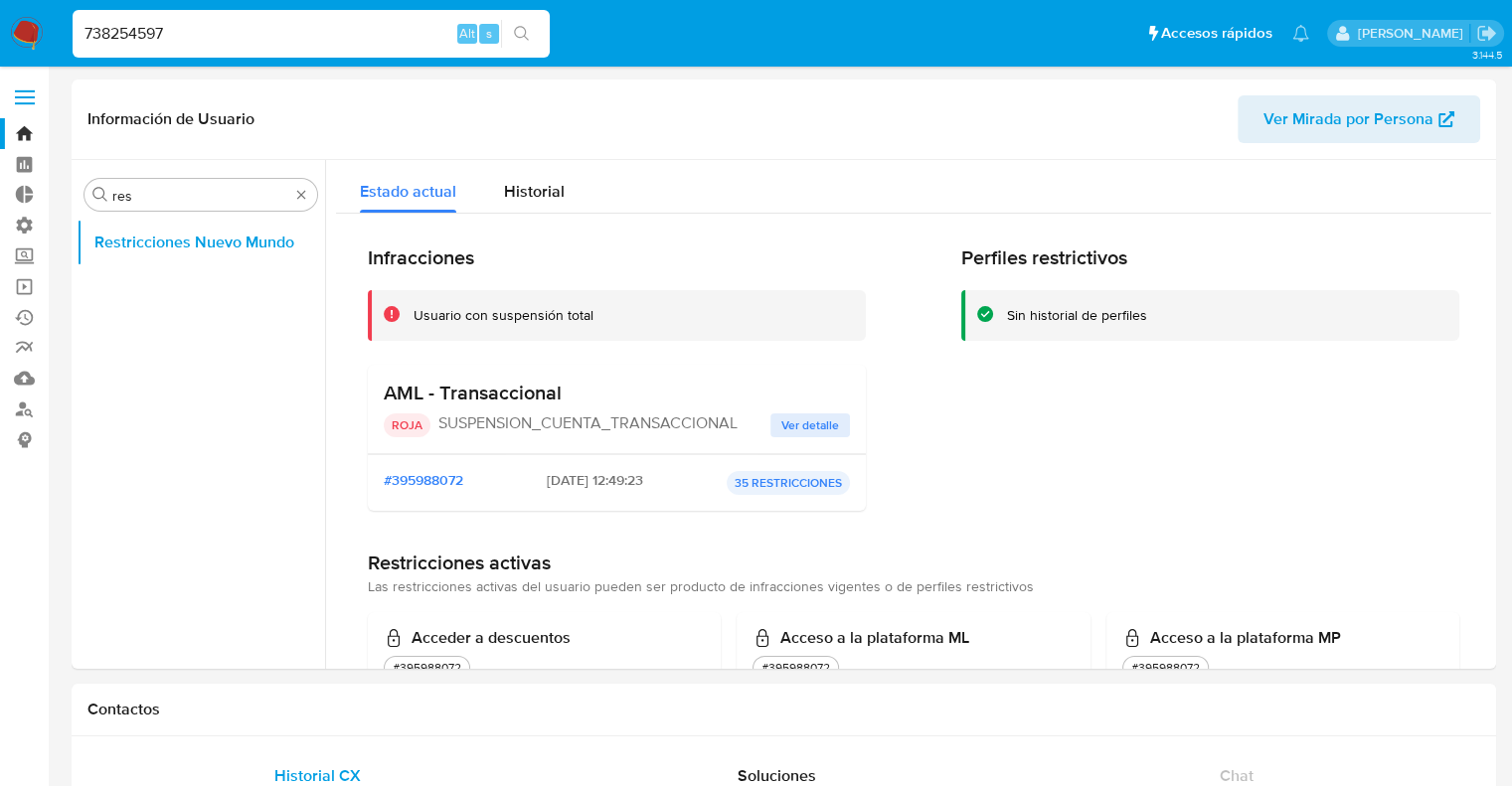 click on "Infracciones Usuario con suspensión total AML - Transaccional ROJA SUSPENSION_CUENTA_TRANSACCIONAL Ver detalle #395988072 [DATE] 12:49:23 35 RESTRICCIONES" at bounding box center [616, 386] 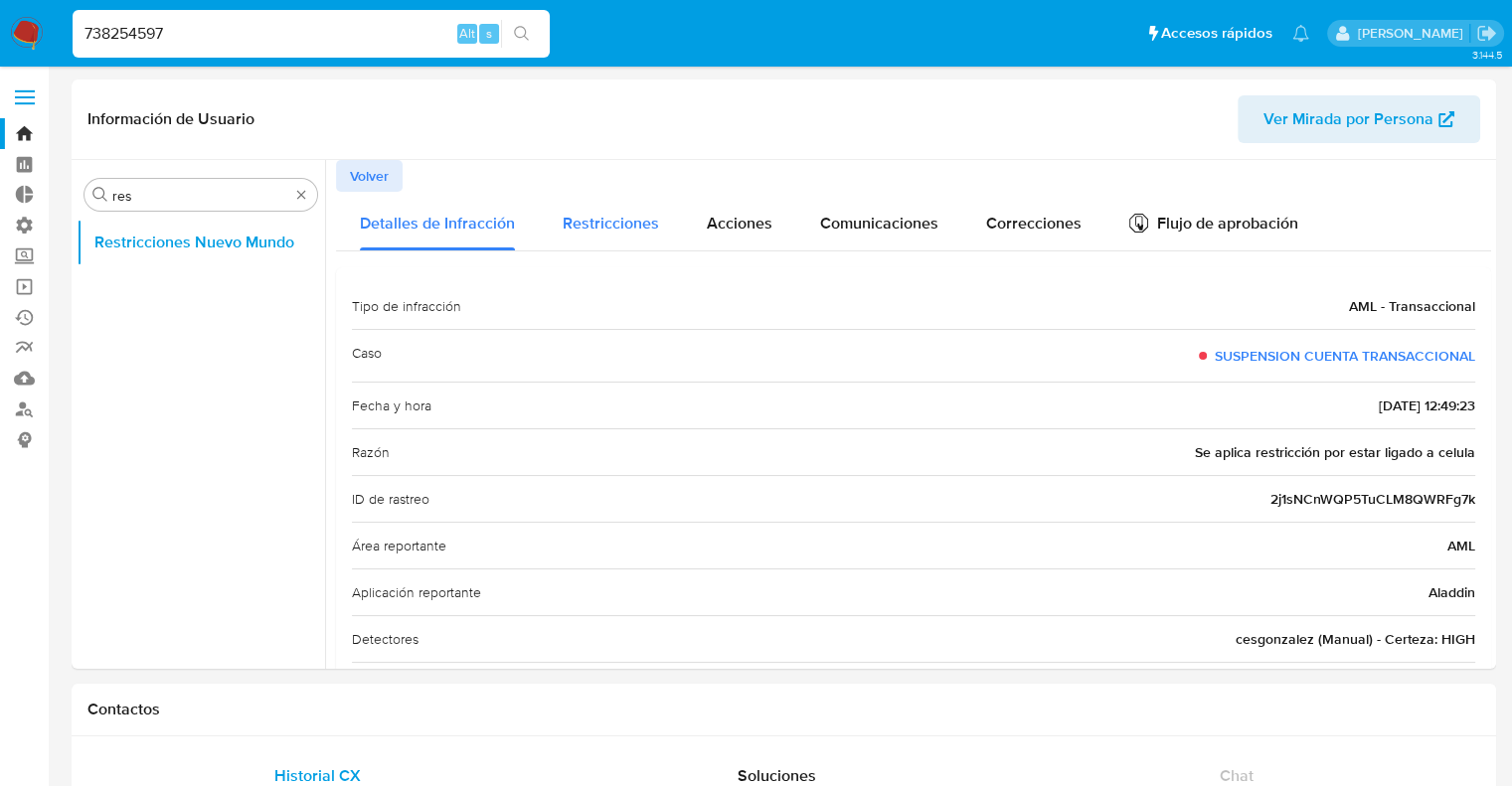 drag, startPoint x: 637, startPoint y: 250, endPoint x: 628, endPoint y: 241, distance: 12.727922 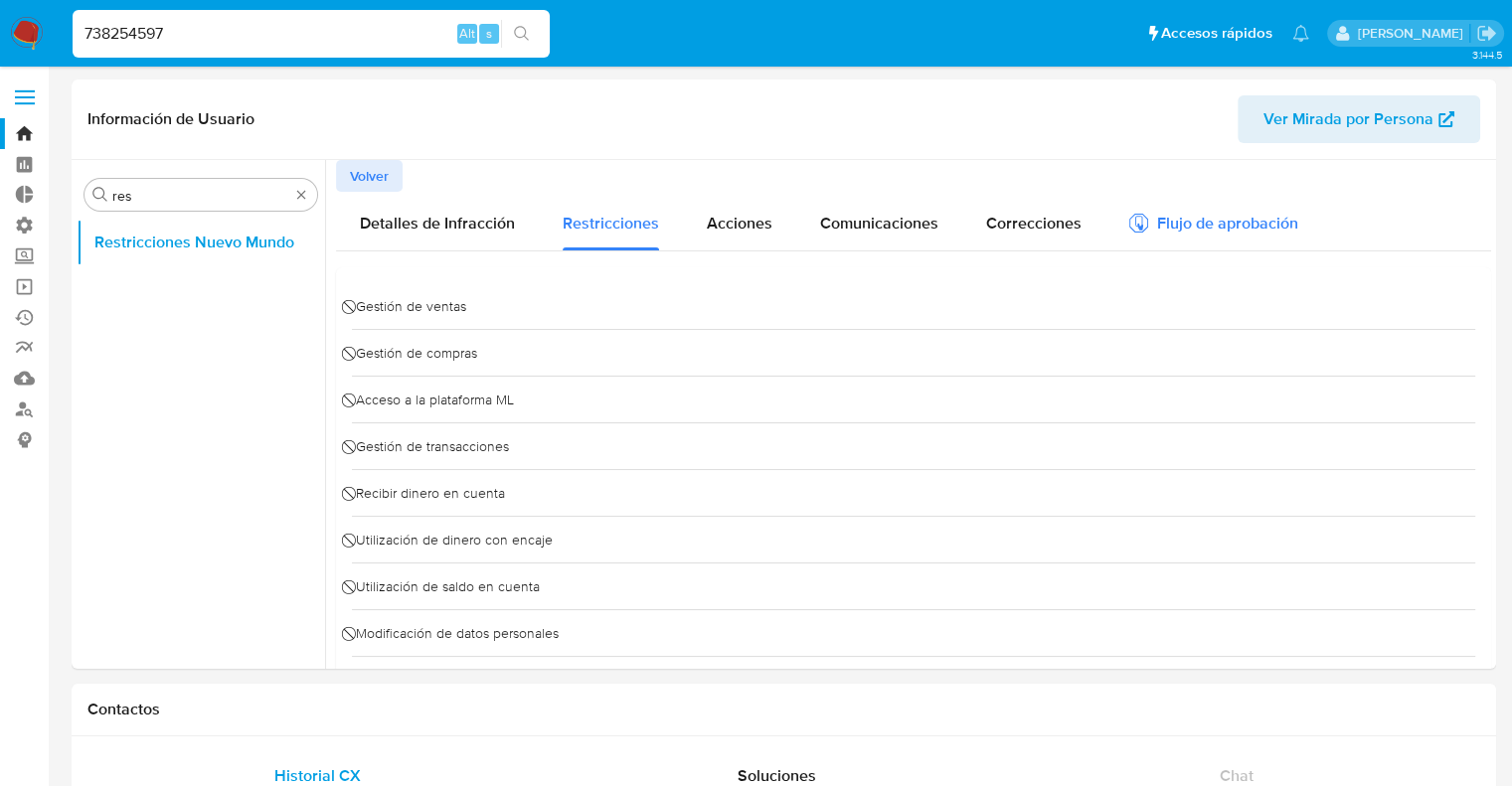 click on "Flujo de aprobación" at bounding box center [1214, 221] 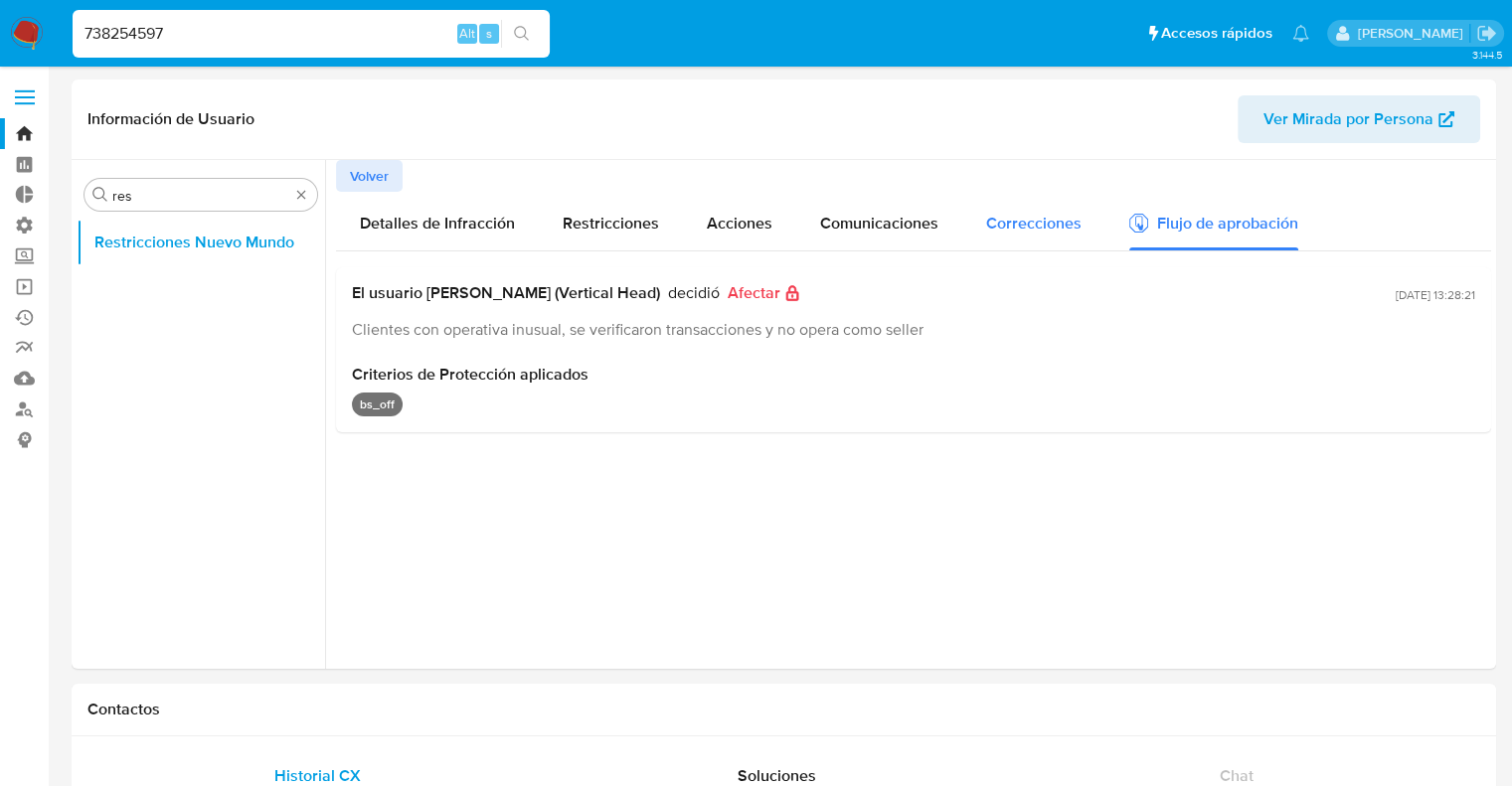 click on "Correcciones" at bounding box center [1034, 223] 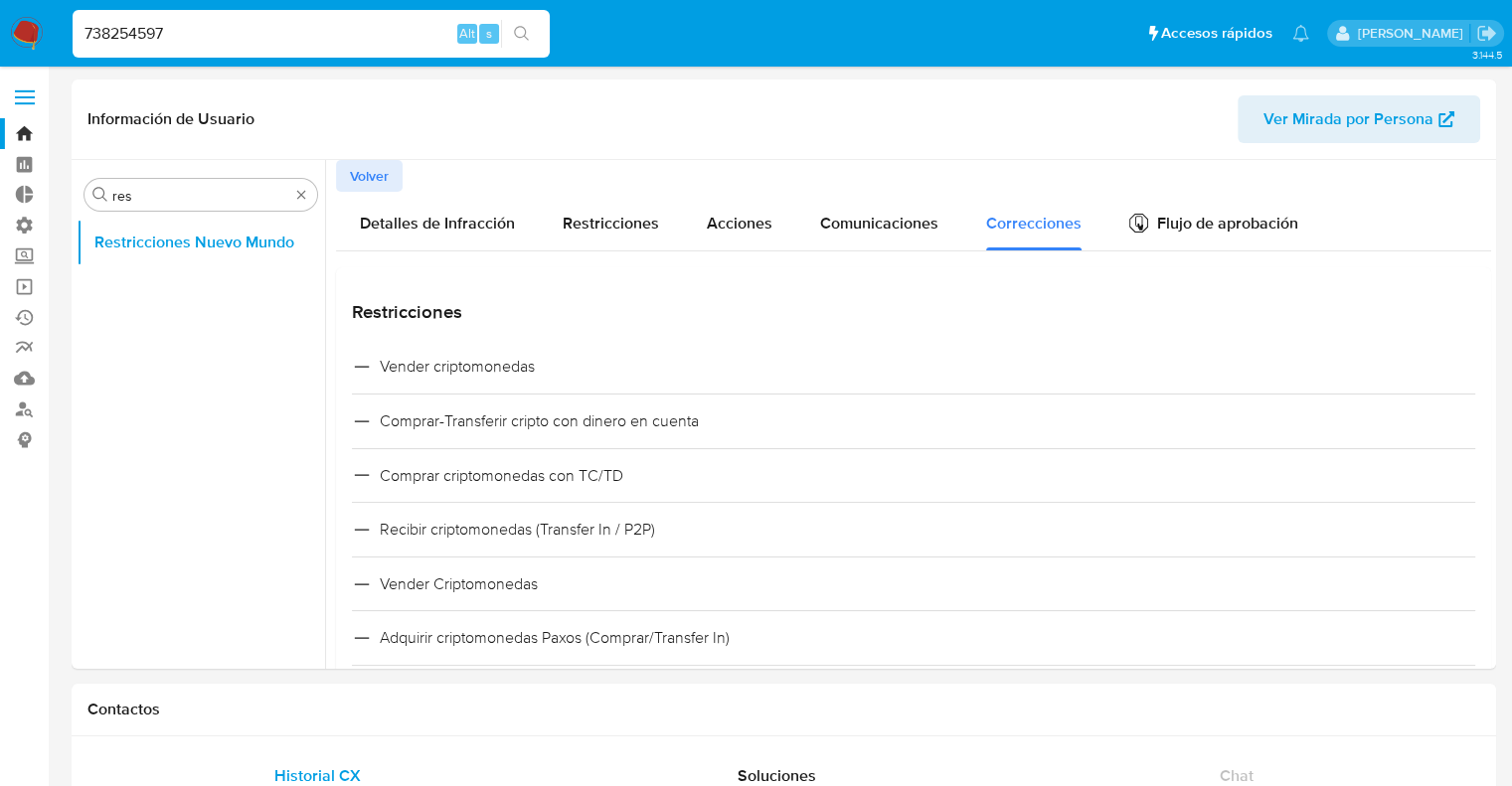 drag, startPoint x: 930, startPoint y: 224, endPoint x: 978, endPoint y: 268, distance: 65.115282 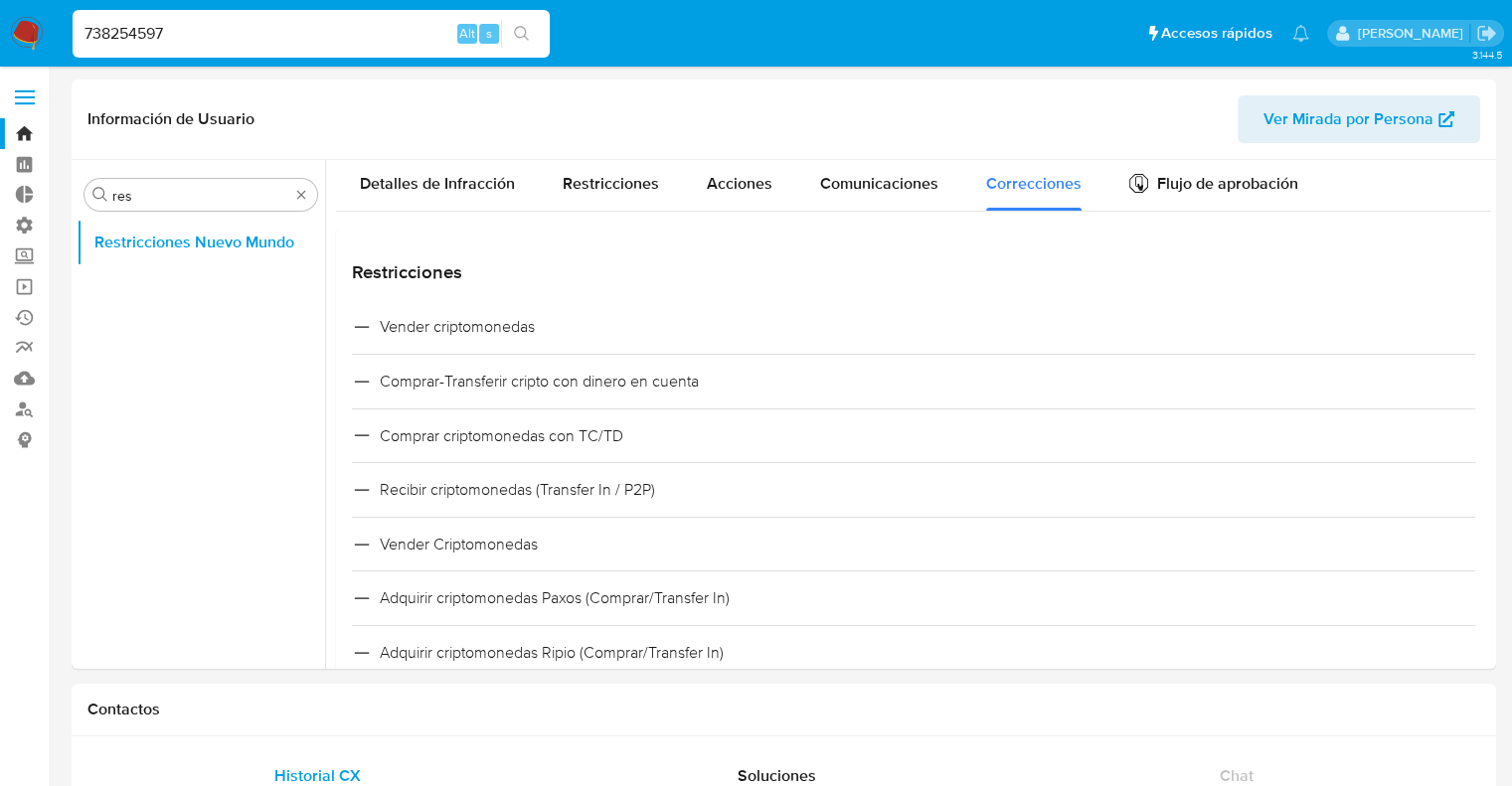scroll, scrollTop: 189, scrollLeft: 0, axis: vertical 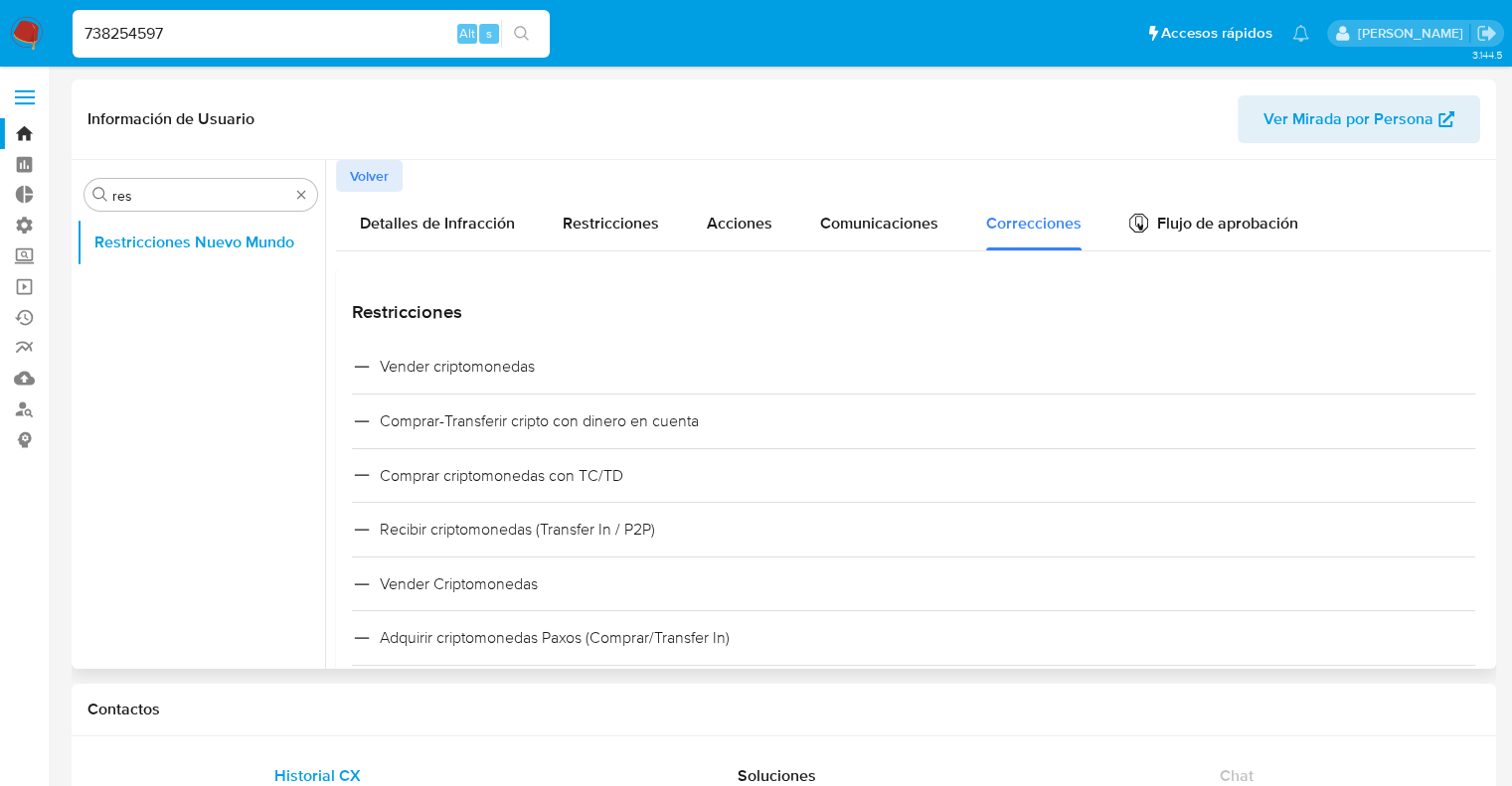 click on "Volver" at bounding box center (914, 176) 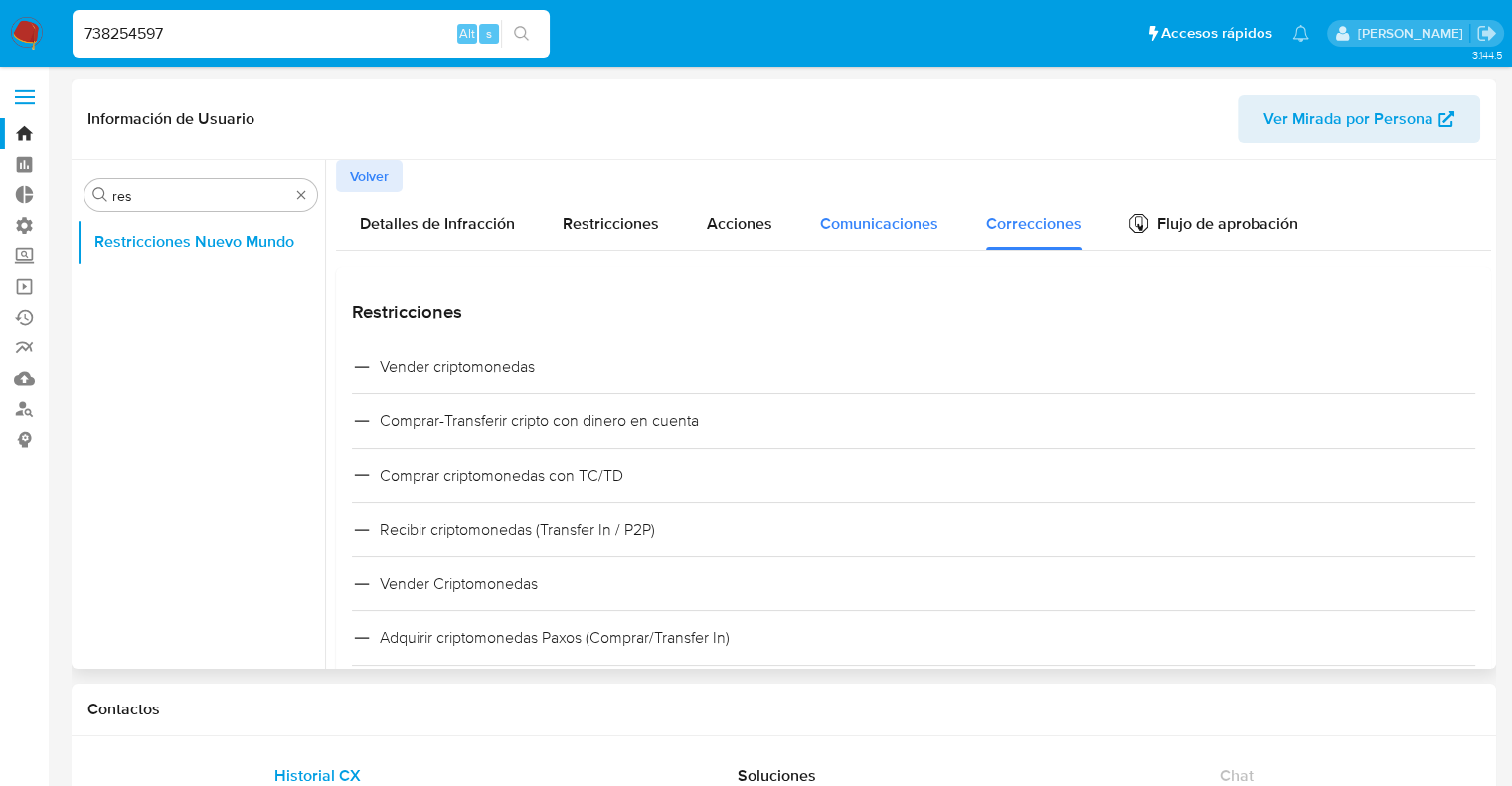 click on "Comunicaciones" at bounding box center [879, 223] 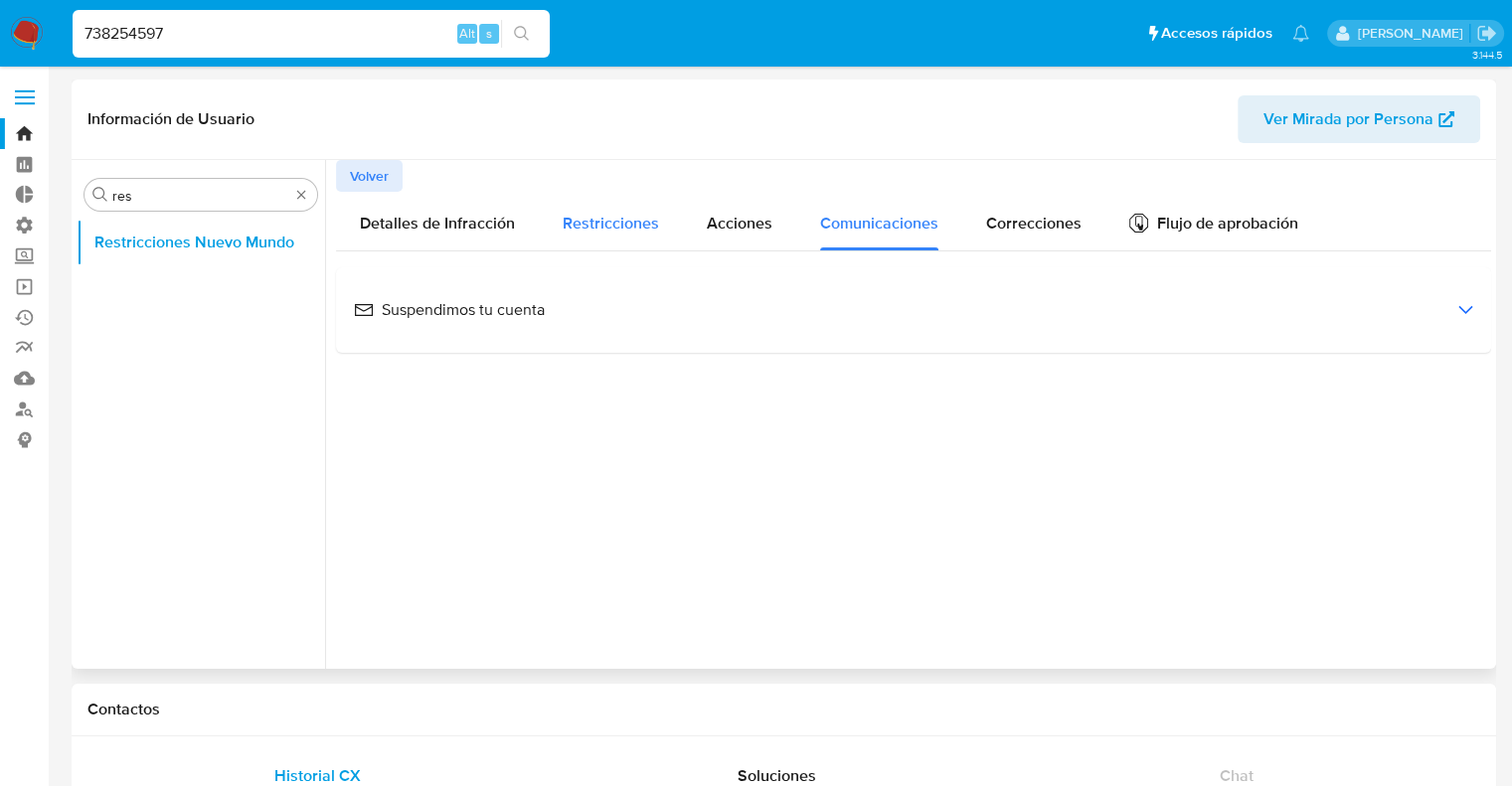 click on "Restricciones" at bounding box center (610, 223) 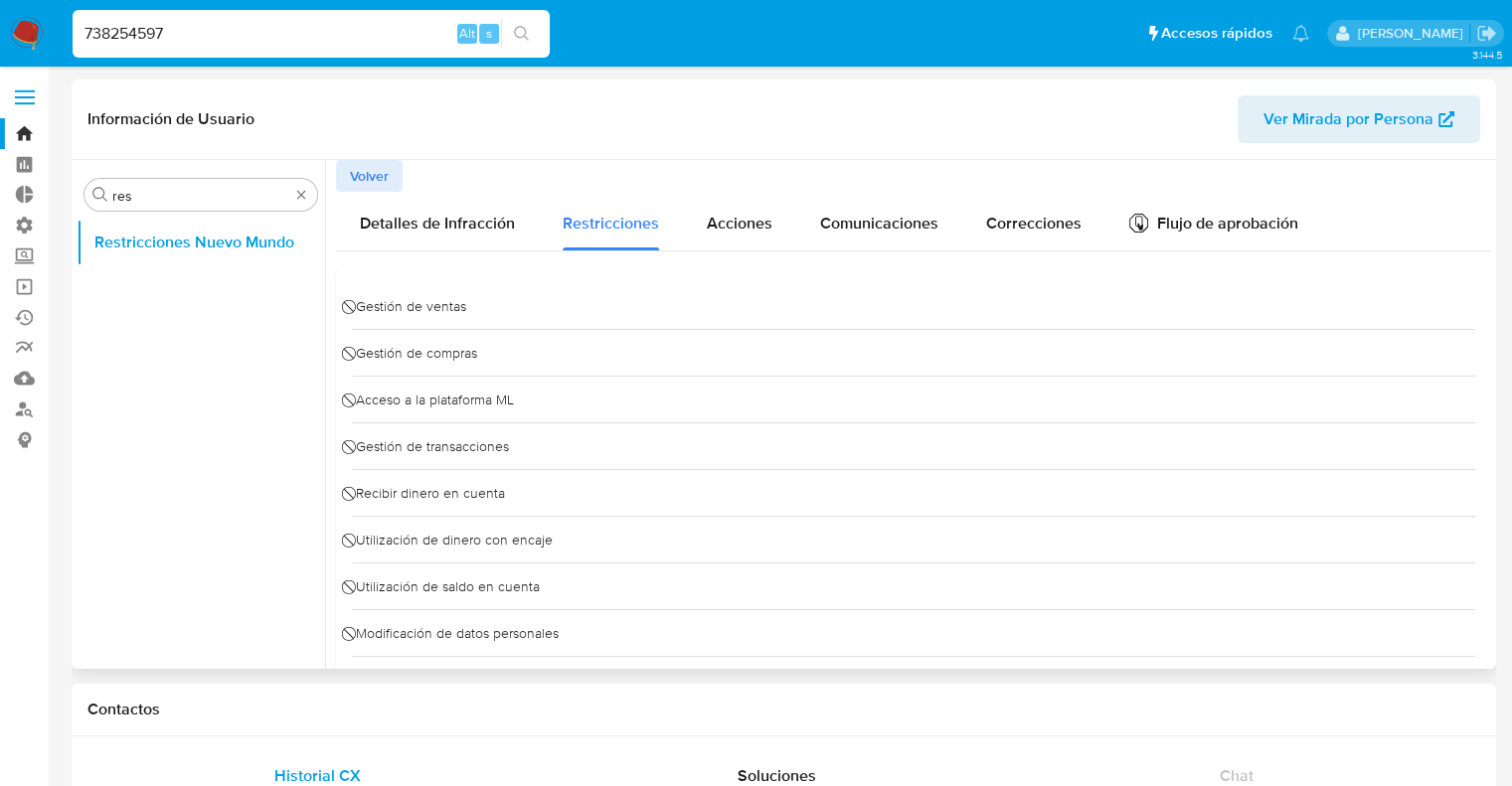 click on "⃠ Gestión de ventas" at bounding box center (914, 306) 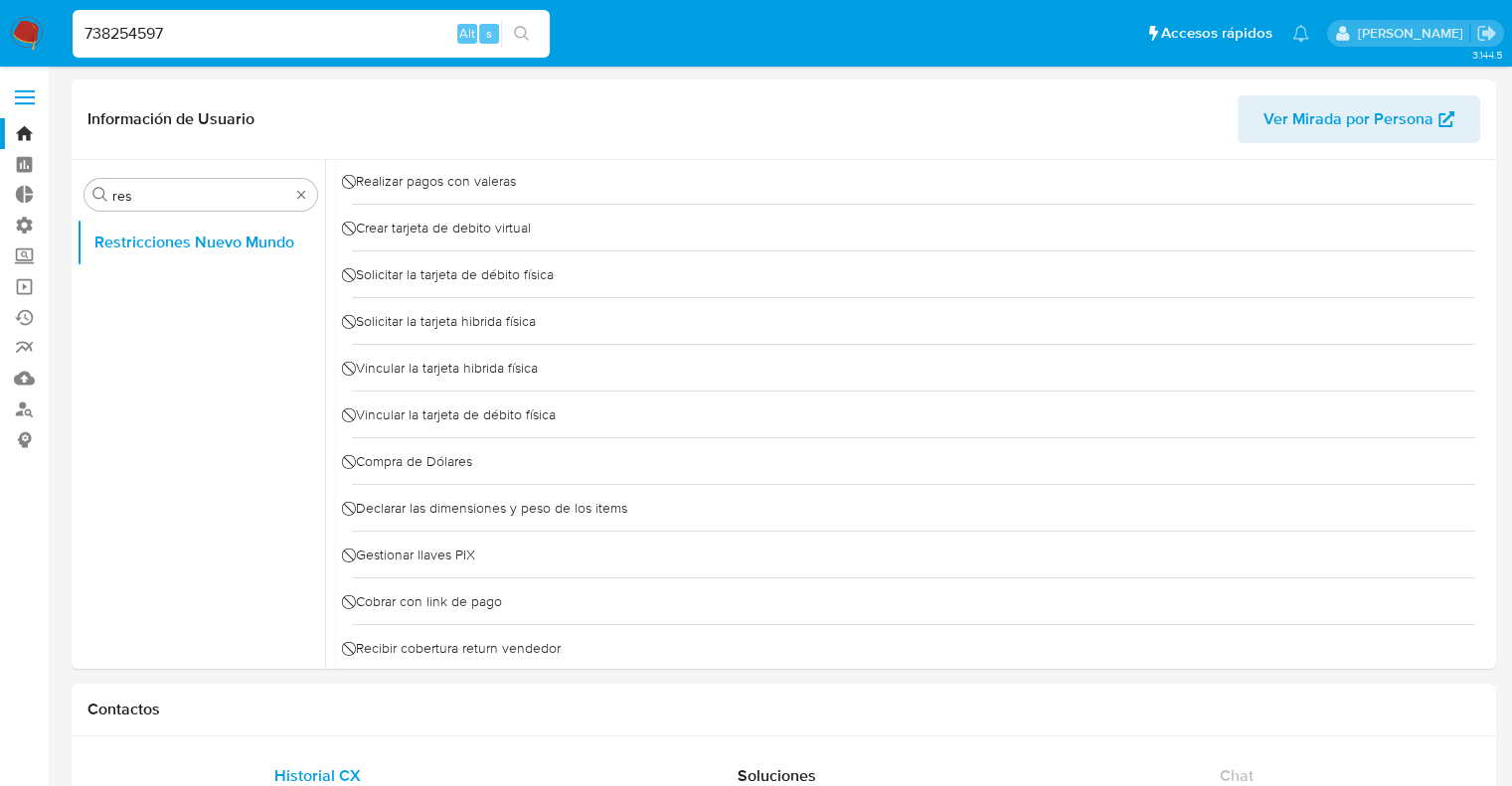 scroll, scrollTop: 1278, scrollLeft: 0, axis: vertical 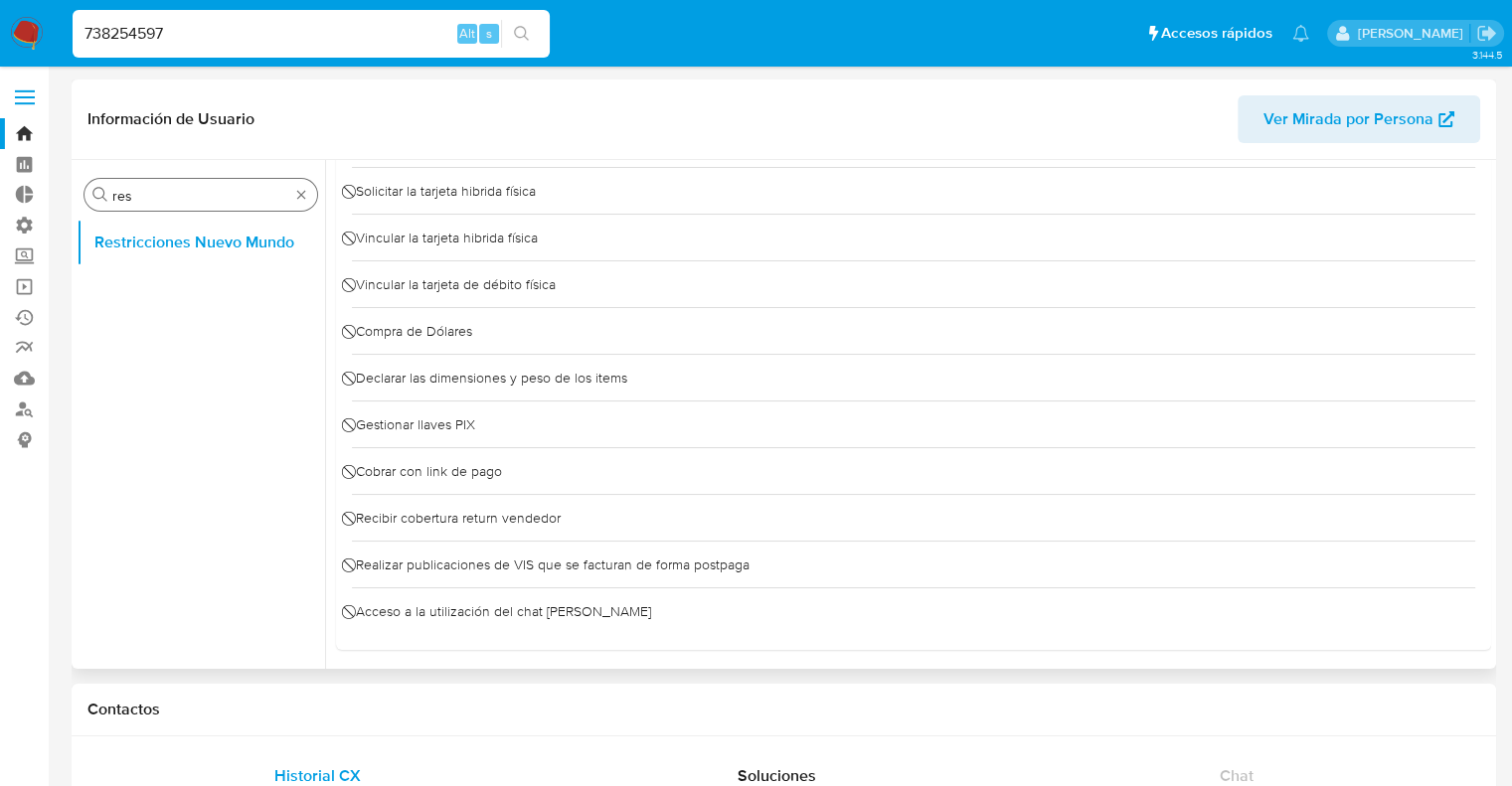 click on "Buscar res" at bounding box center [201, 195] 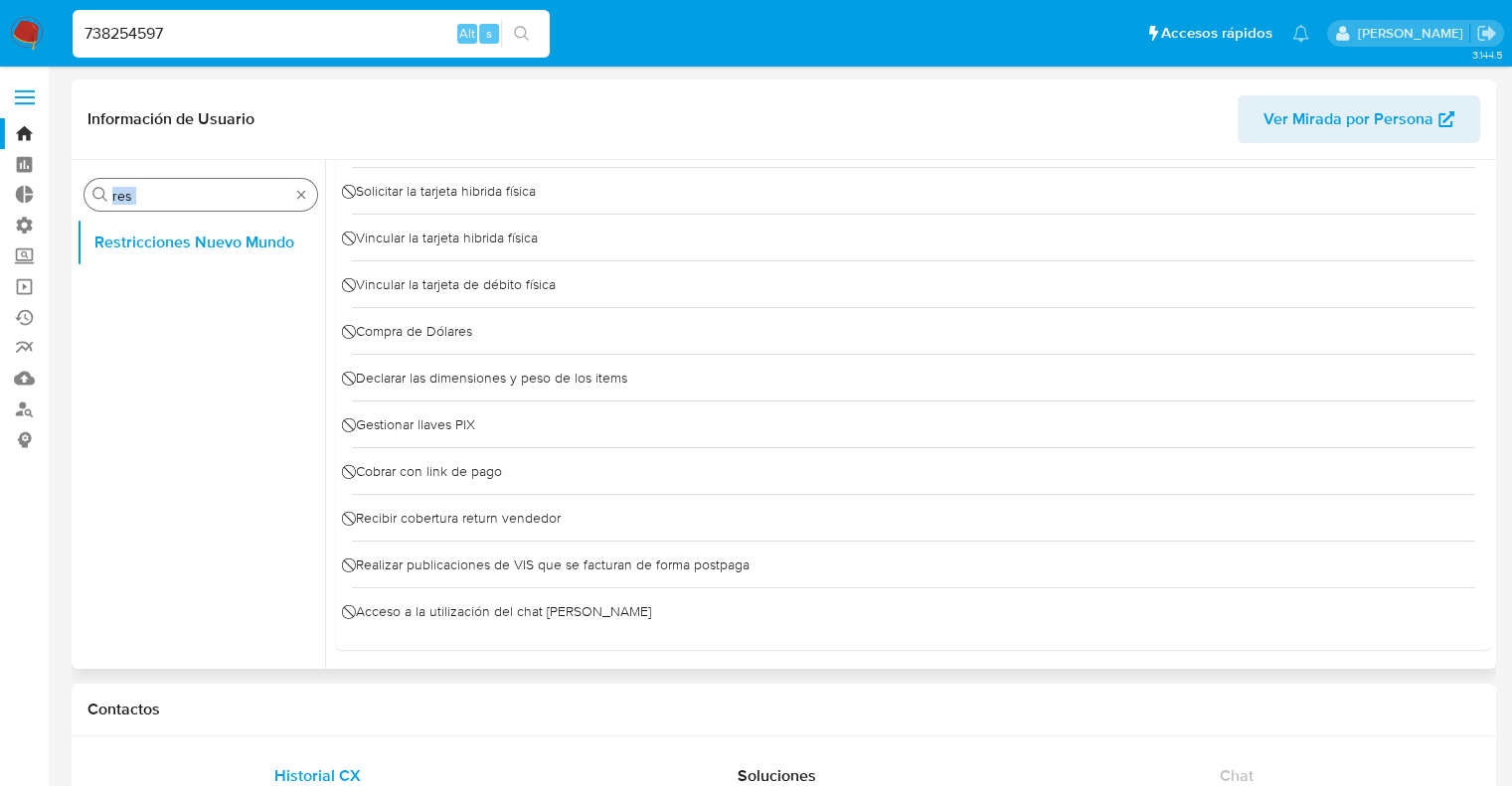 click on "Buscar res" at bounding box center (201, 195) 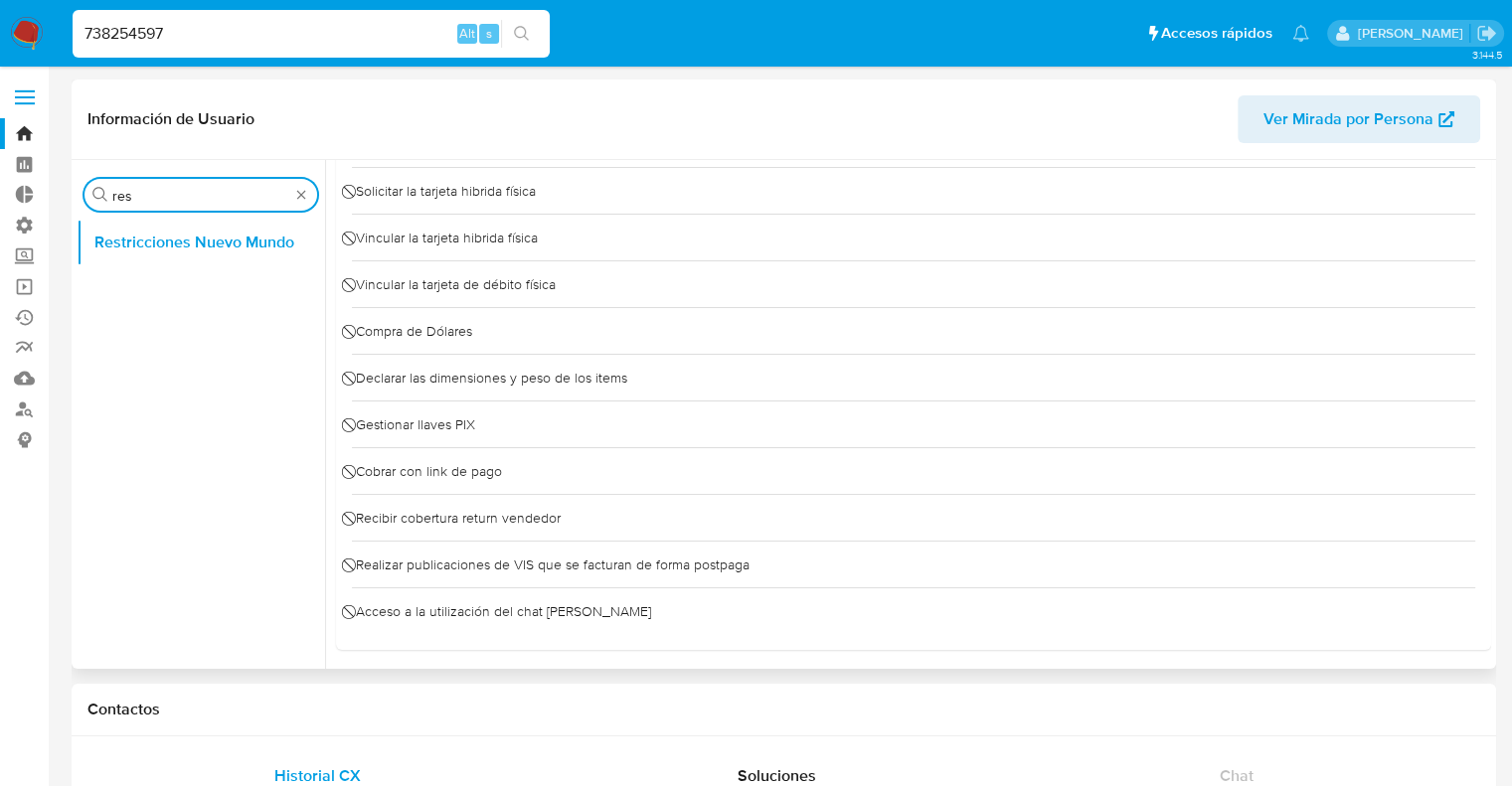 click on "res" at bounding box center (201, 196) 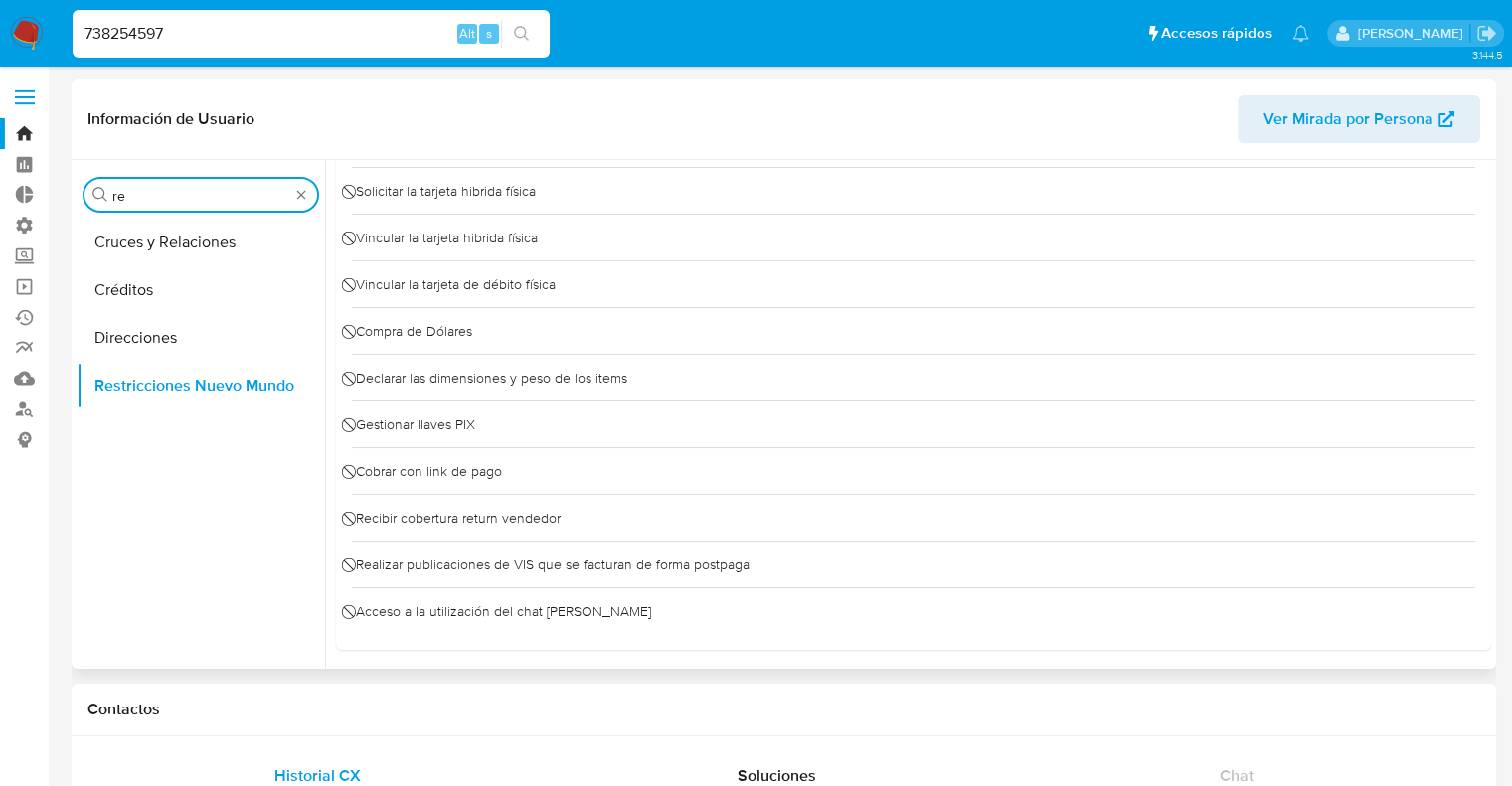 type on "res" 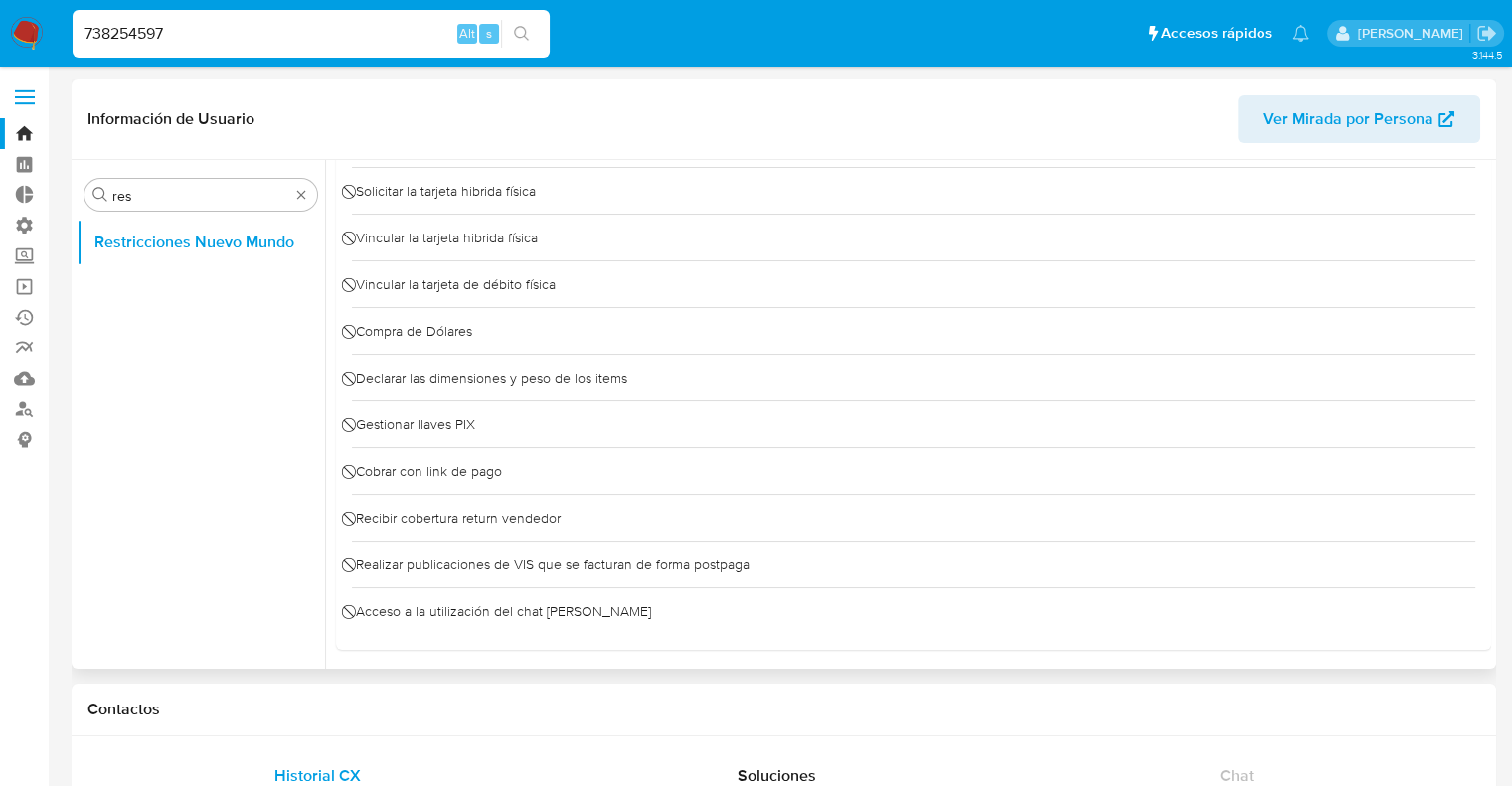 click on "Restricciones Nuevo Mundo" at bounding box center [201, 442] 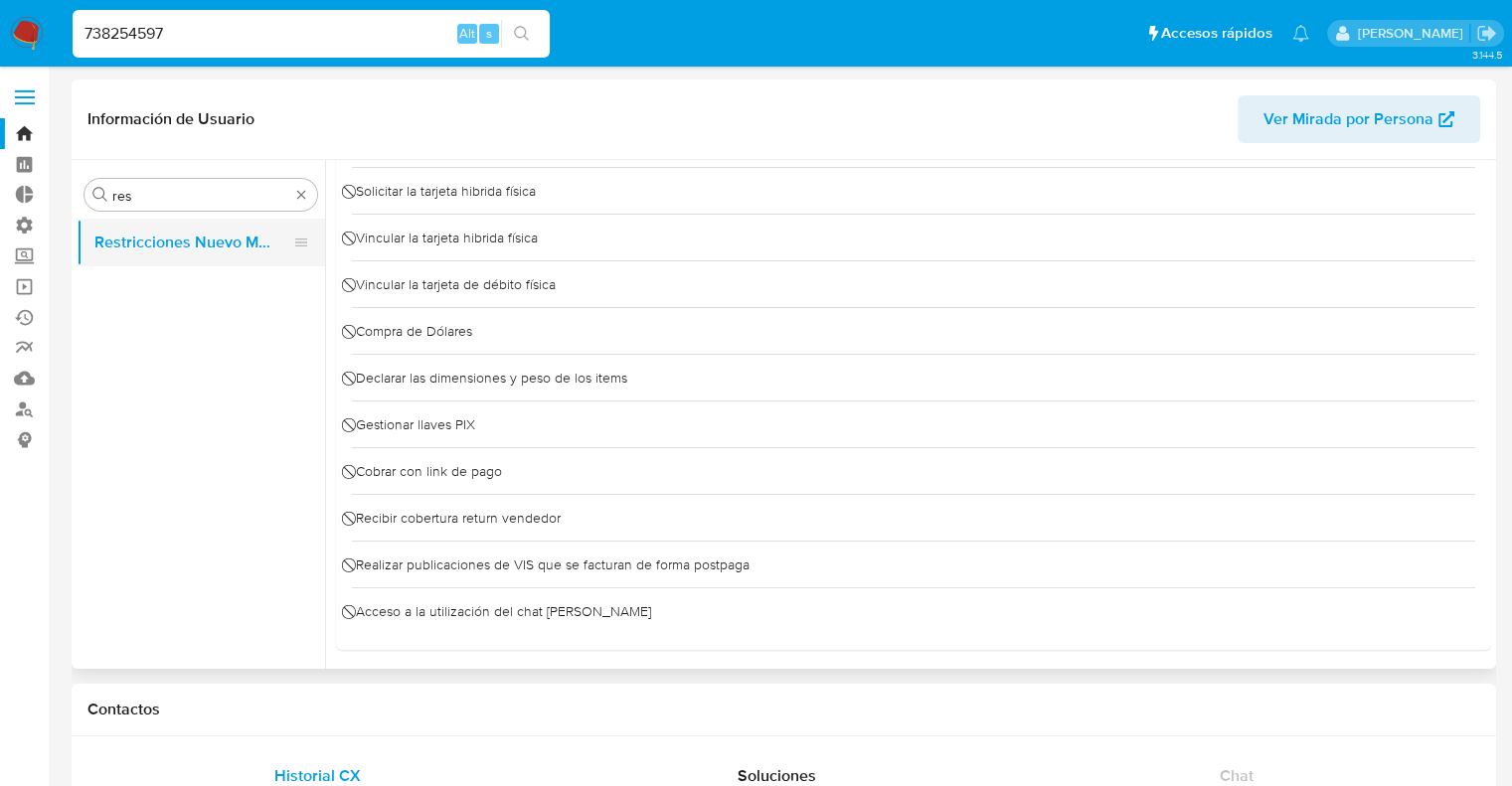 click on "Restricciones Nuevo Mundo" at bounding box center (193, 242) 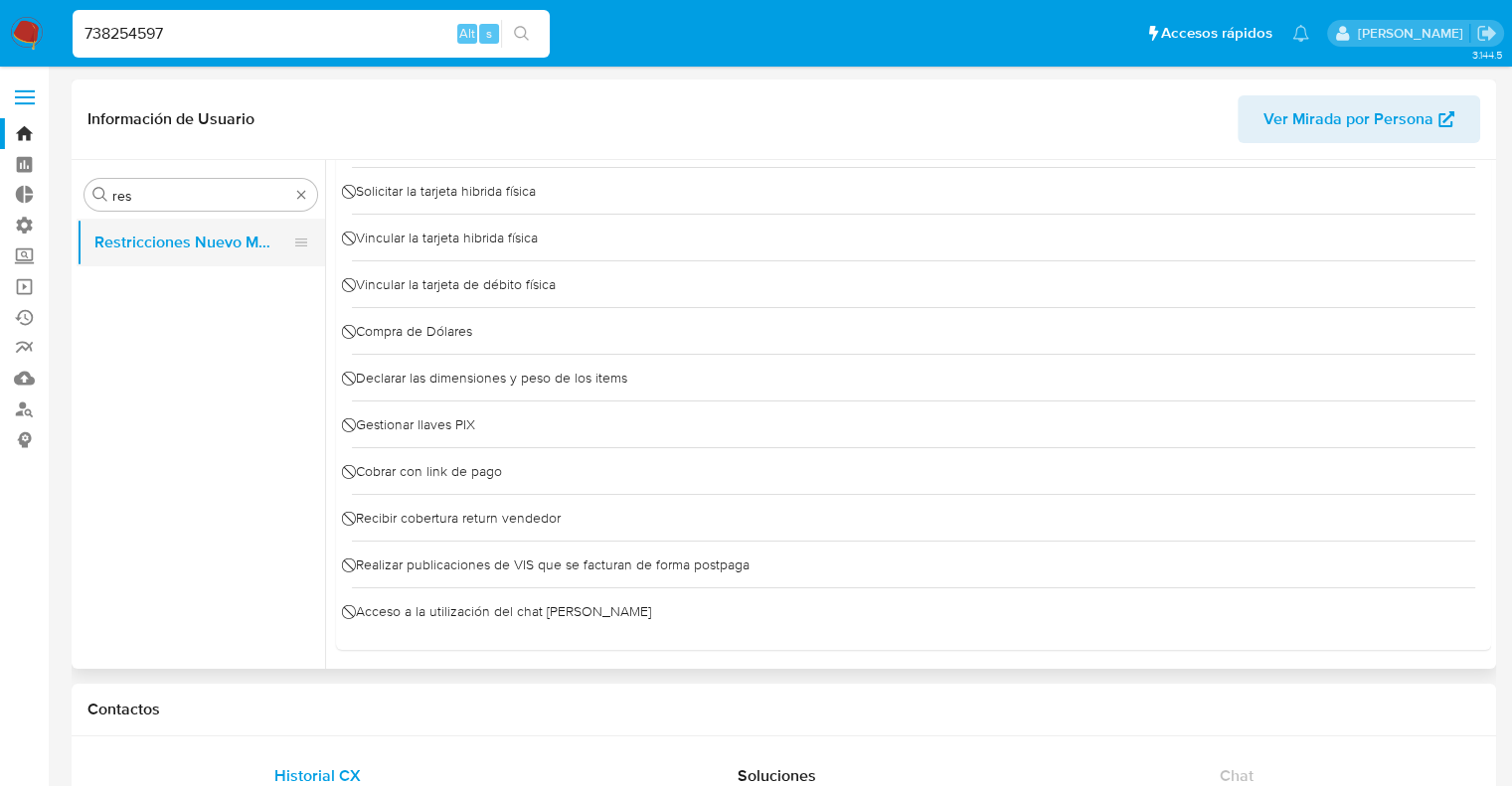 click on "Restricciones Nuevo Mundo" at bounding box center [193, 242] 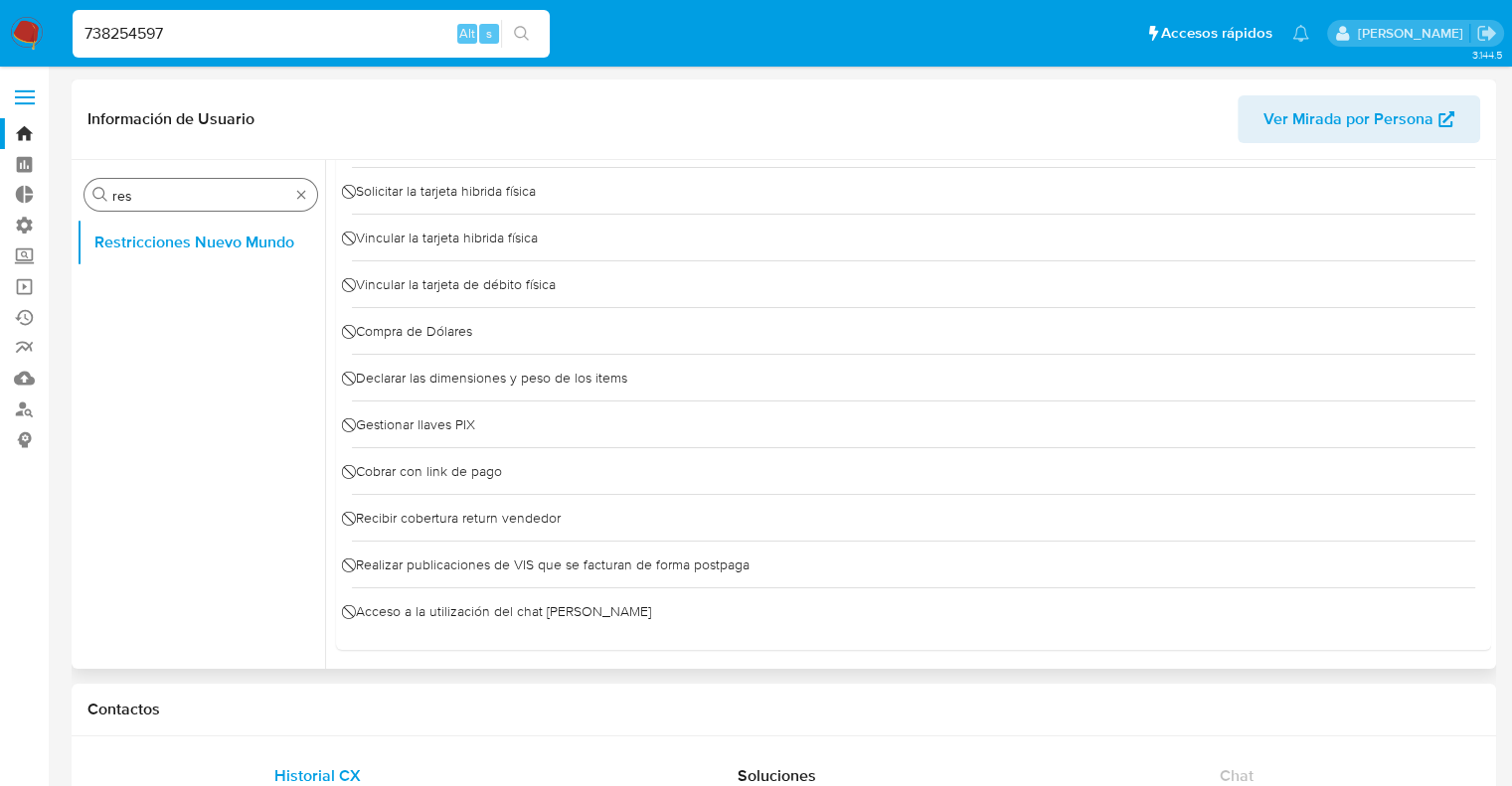 click on "res" at bounding box center [201, 196] 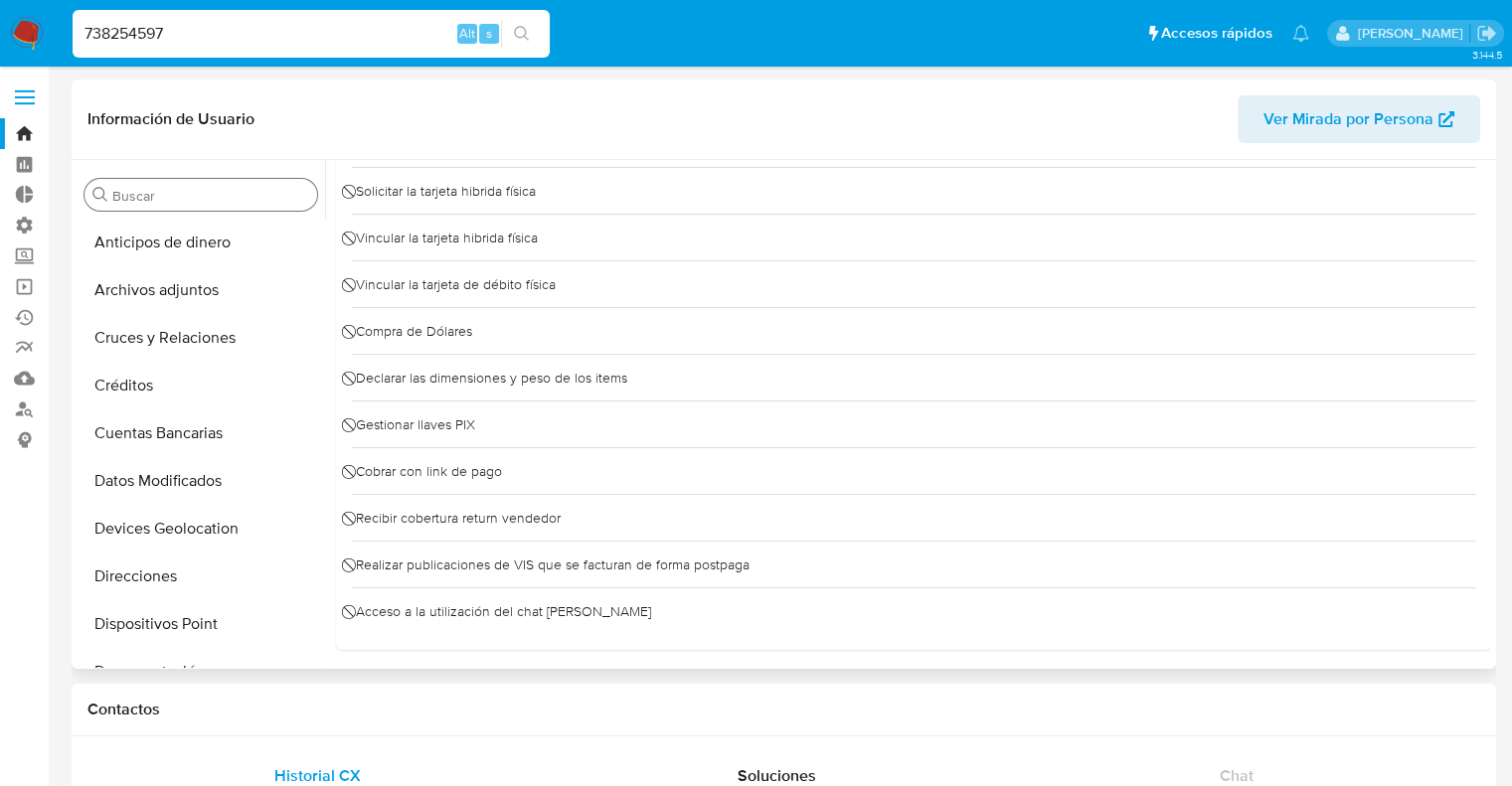 click on "Buscar" at bounding box center [201, 195] 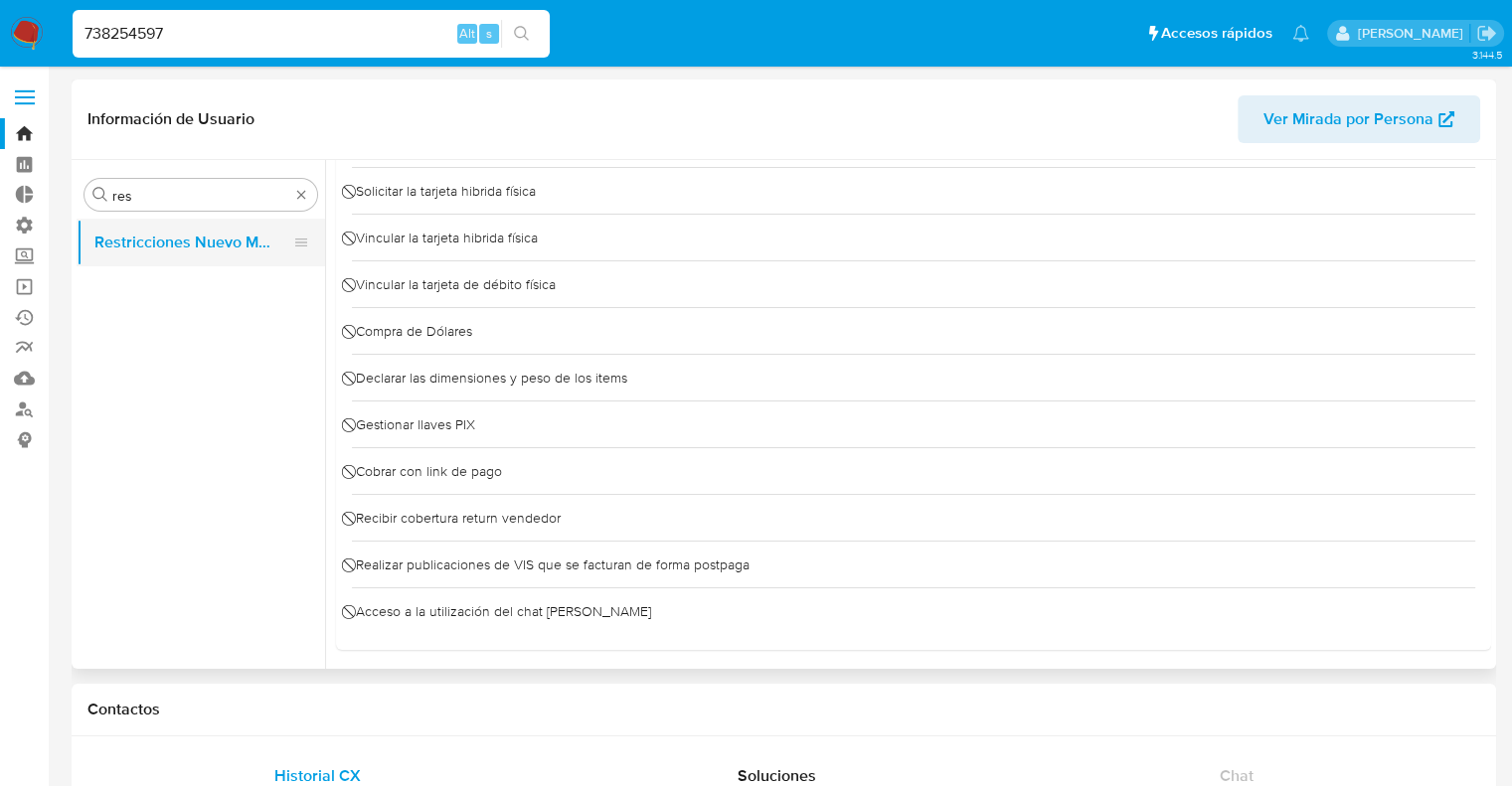 click on "Restricciones Nuevo Mundo" at bounding box center (193, 242) 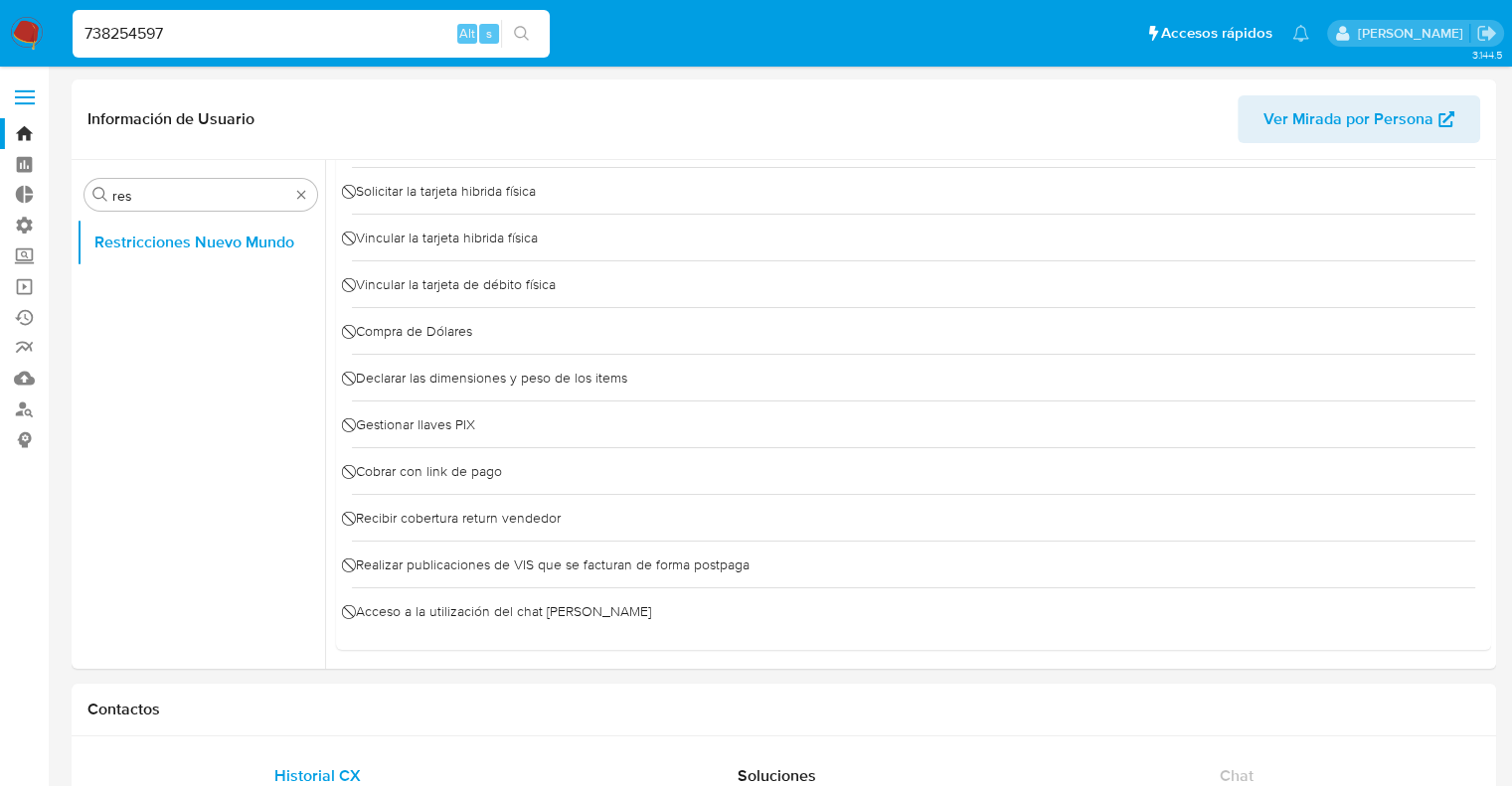 click on "3.144.5 Información de Usuario Ver Mirada por Persona Buscar res Restricciones Nuevo Mundo Contactos Historial CX Soluciones Chat Id Estado Fecha de creación Origen Proceso • 374116118 finished [DATE] 15:32:52 ML_PORTAL Restricciones • 373966900 finished [DATE] 22:16:23 ML_PORTAL Consumer - Cobranzas • 364533549 finished [DATE] 10:10:10 ML_PORTAL Restricciones • 358674942 finished [DATE] 00:45:24 ML_PORTAL Restricciones • 358660335 finished [DATE] 22:14:35 ML_PORTAL Restricciones Anterior Página   1   de   4 Siguiente Cargando... Transaccionalidad Usuarios Asociados" at bounding box center [756, 1307] 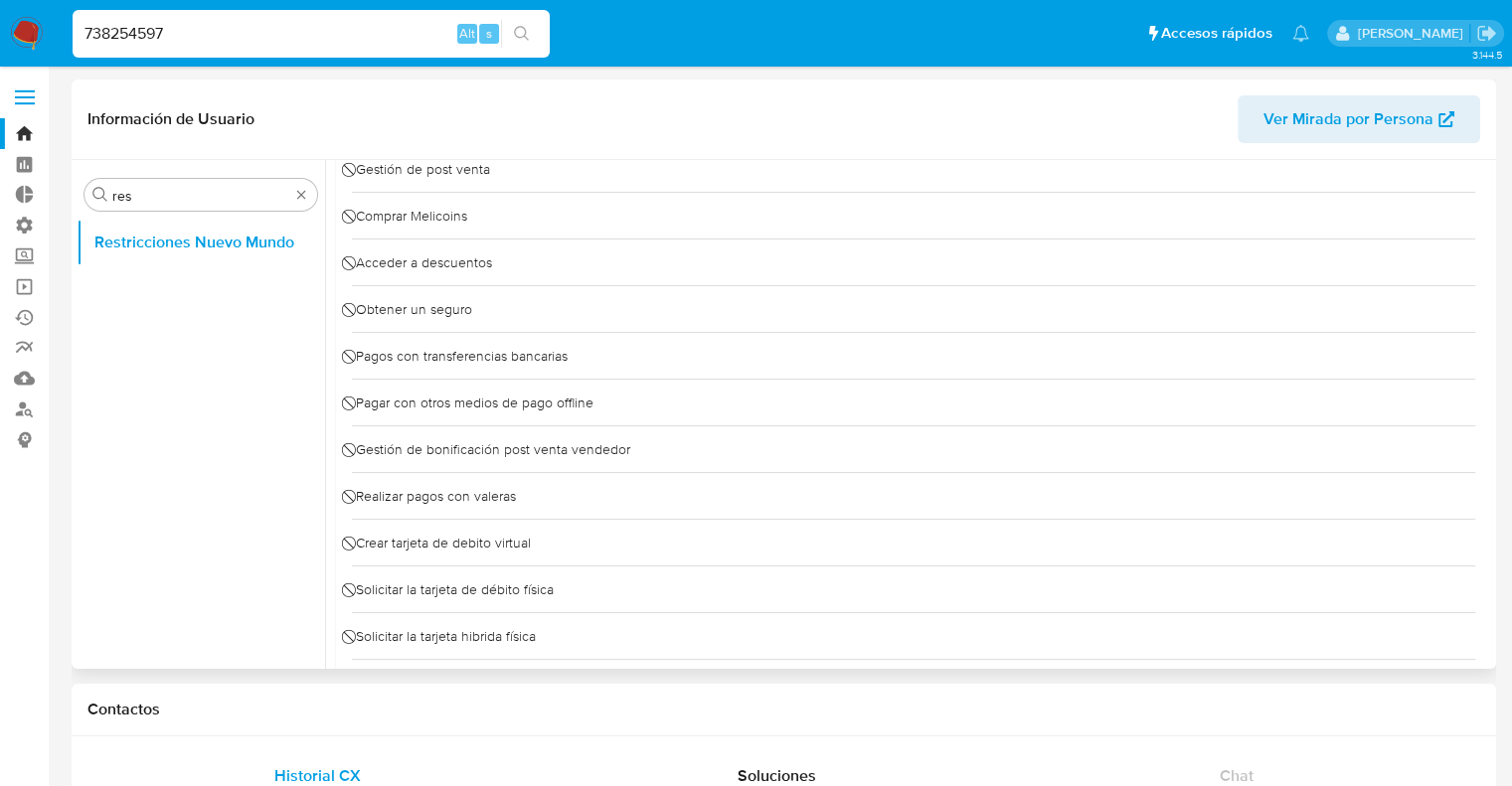 scroll, scrollTop: 0, scrollLeft: 0, axis: both 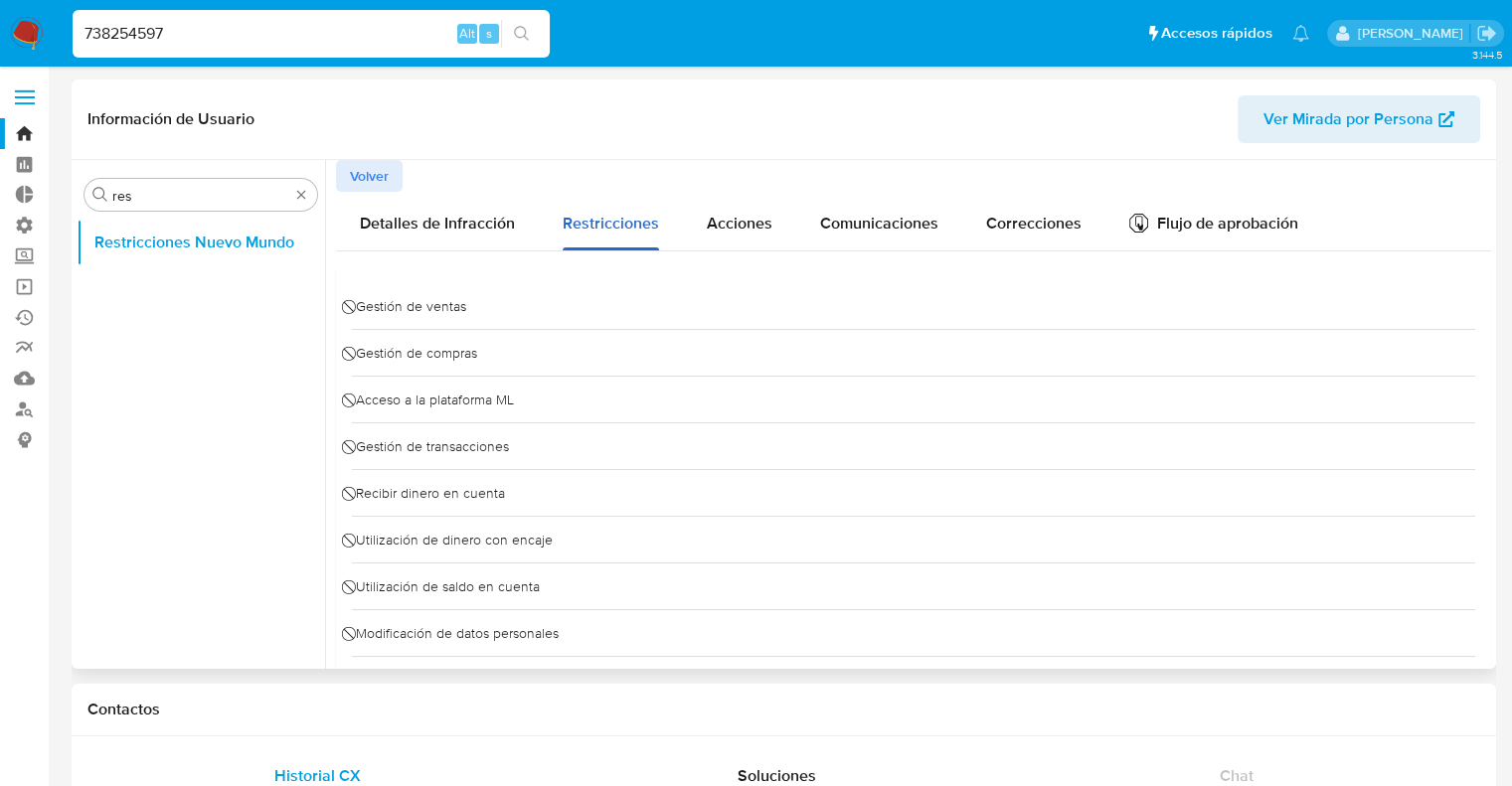 drag, startPoint x: 620, startPoint y: 252, endPoint x: 570, endPoint y: 241, distance: 51.1957 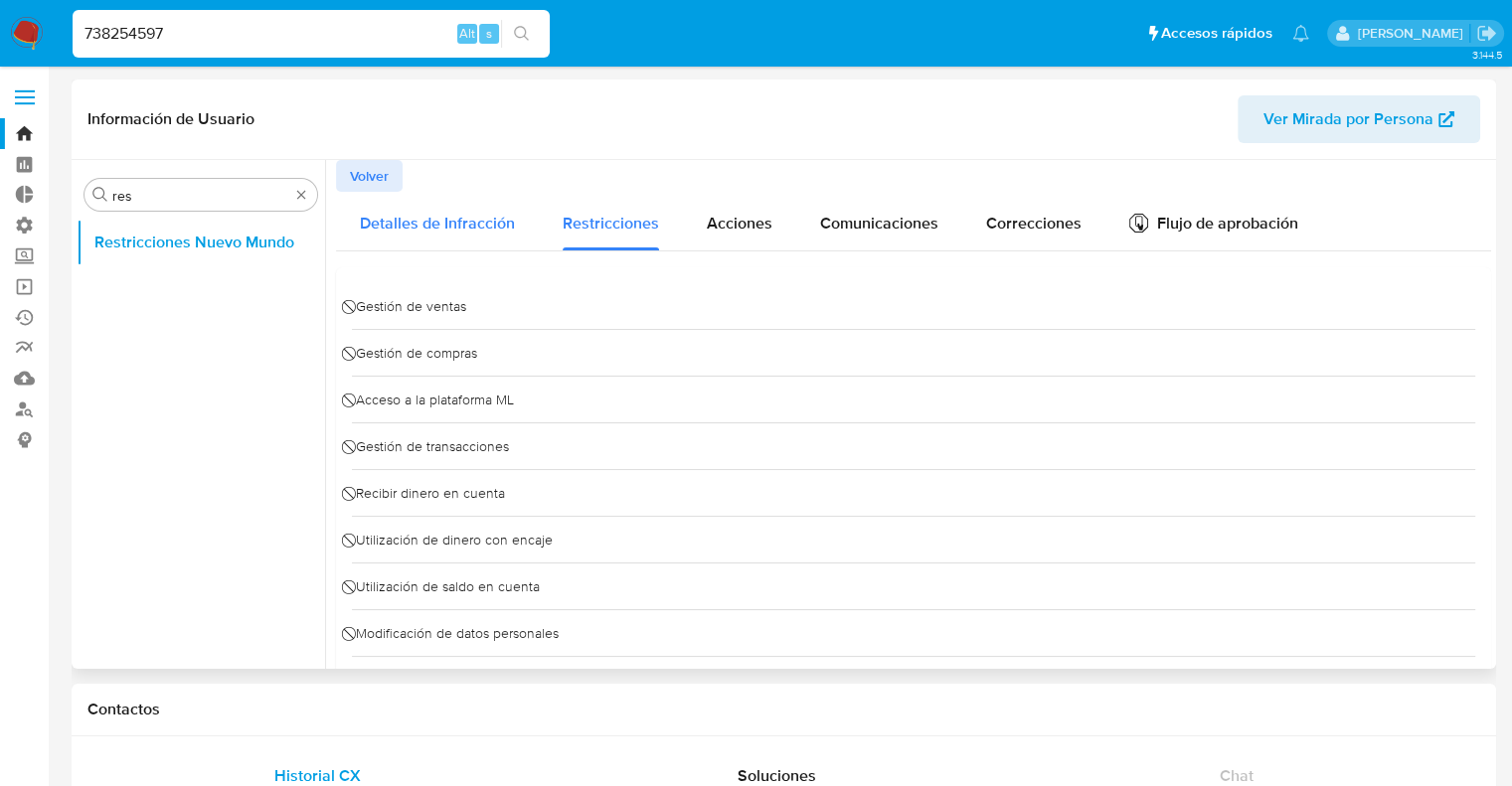 drag, startPoint x: 560, startPoint y: 240, endPoint x: 462, endPoint y: 218, distance: 100.439 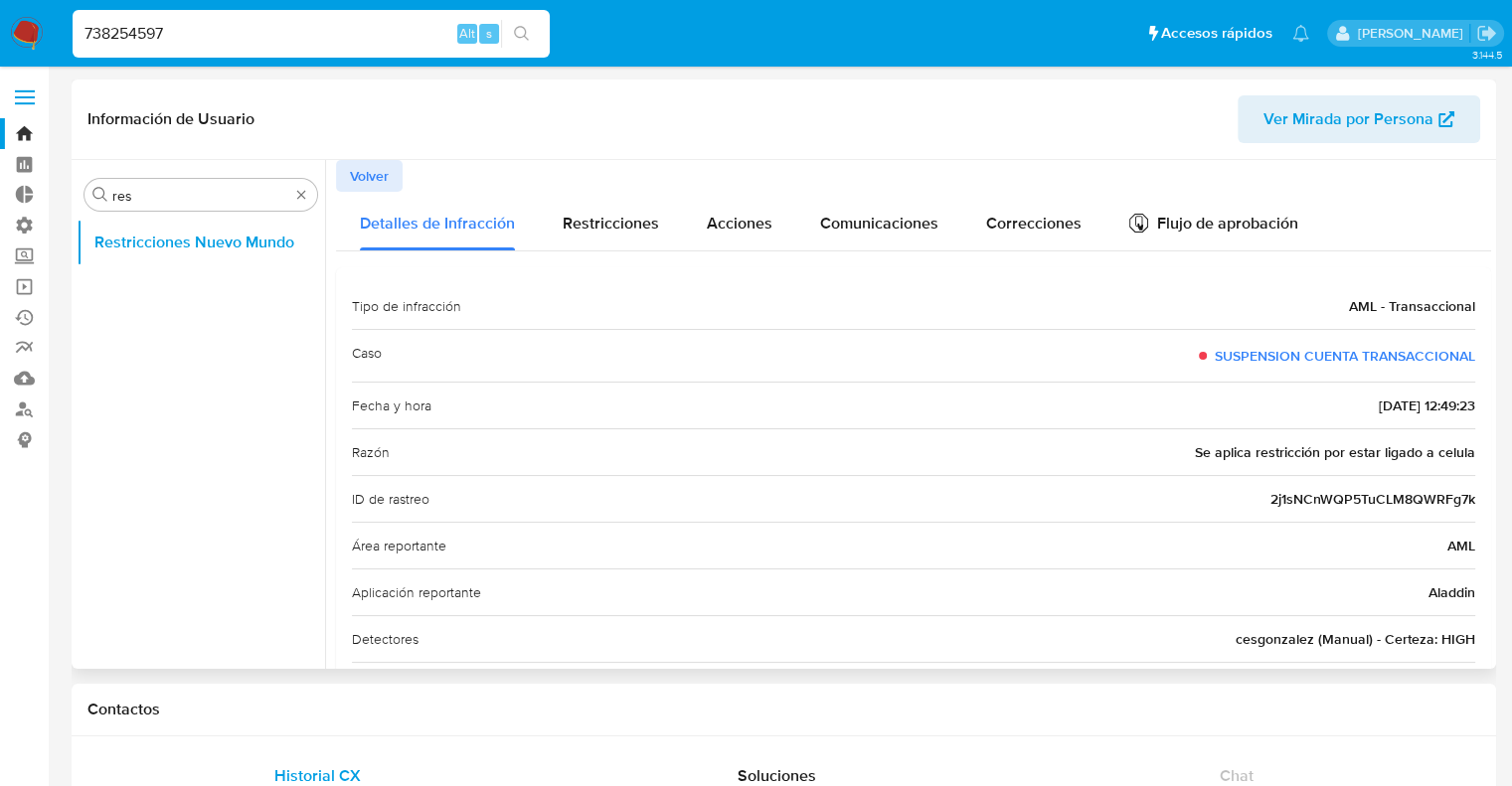 click on "Tipo de infracción AML - Transaccional" at bounding box center [914, 306] 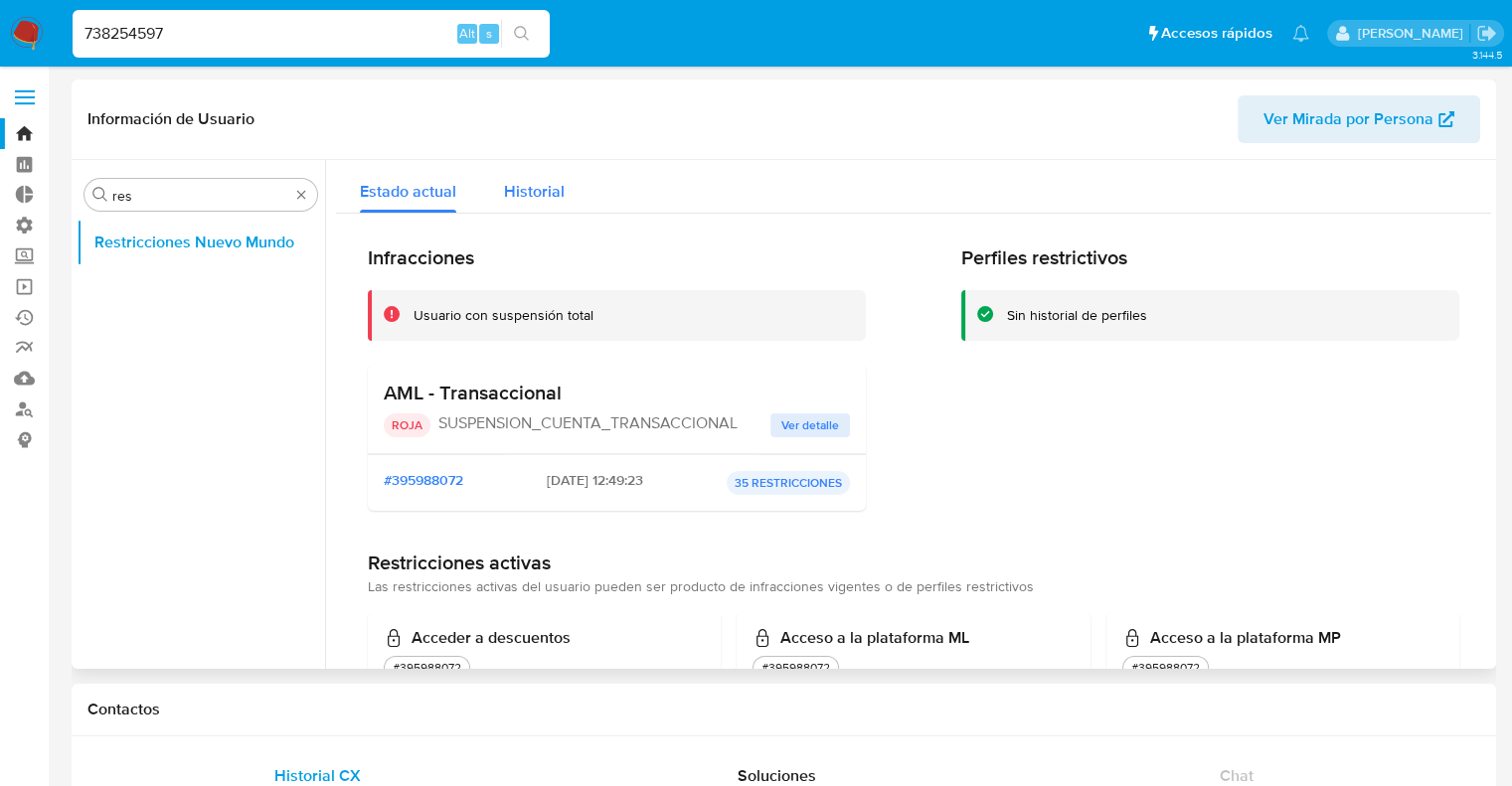 click on "Historial" at bounding box center [534, 186] 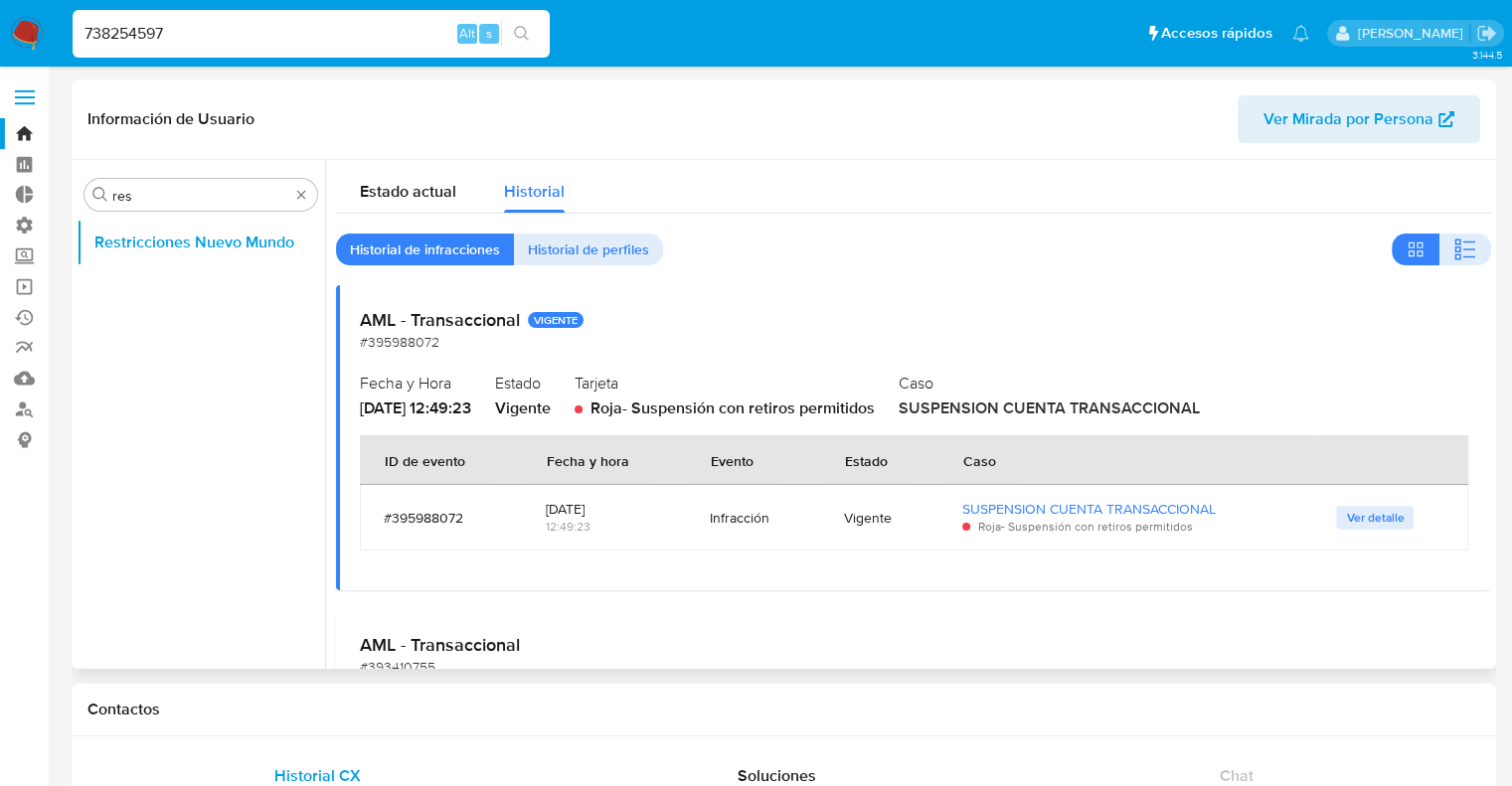 click on "Información de Usuario Ver Mirada por Persona" at bounding box center (783, 119) 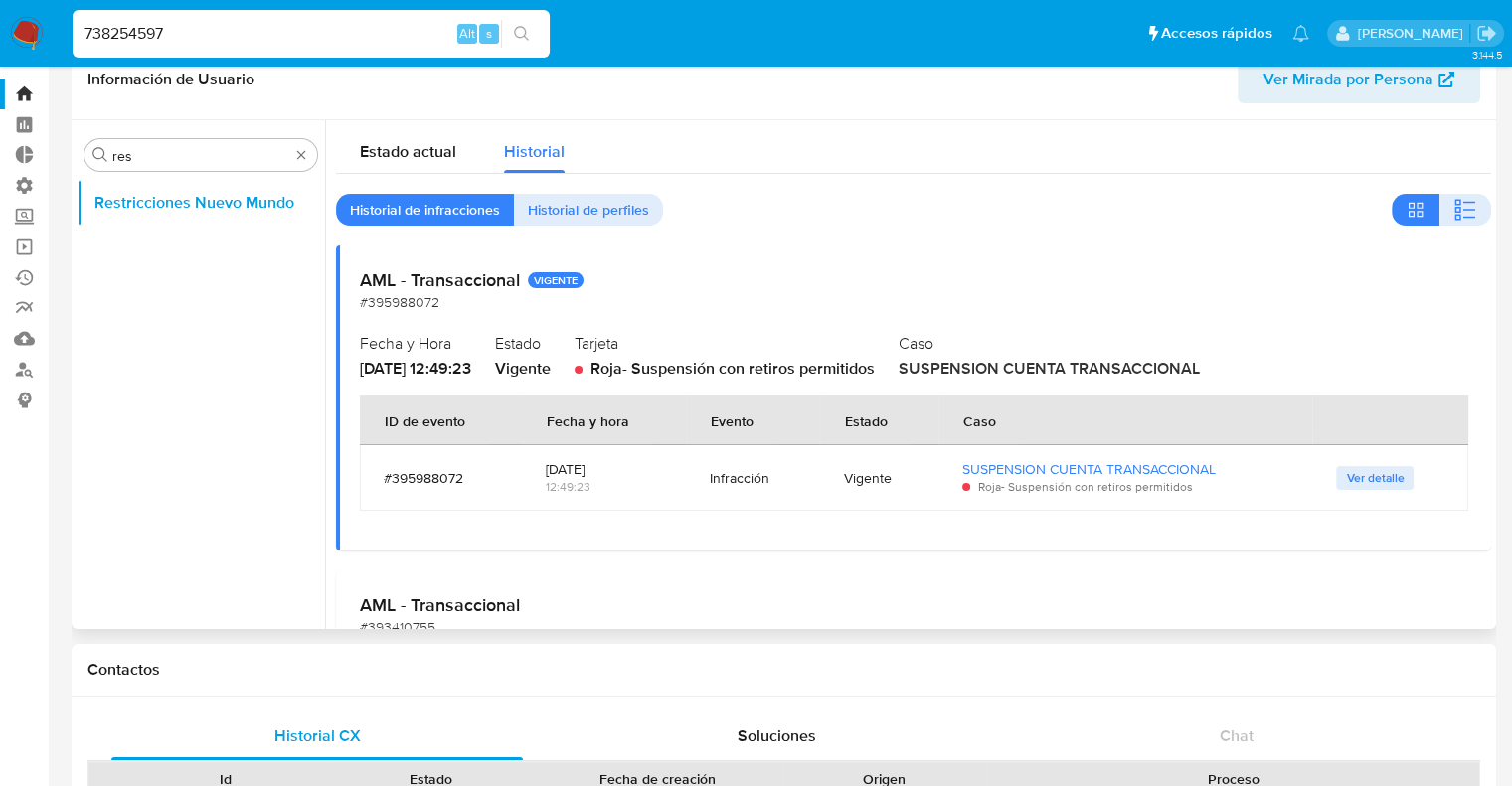 click on "AML - Transaccional VIGENTE #395988072 Fecha y Hora [DATE] 12:49:23 Estado Vigente Tarjeta Roja  - Suspensión con retiros permitidos Caso SUSPENSION CUENTA TRANSACCIONAL ID de evento Fecha y hora Evento Estado Caso #395988072 [DATE] 12:49:23 Infracción Vigente SUSPENSION CUENTA TRANSACCIONAL Roja  - Suspensión con retiros permitidos Ver detalle" at bounding box center [914, 397] 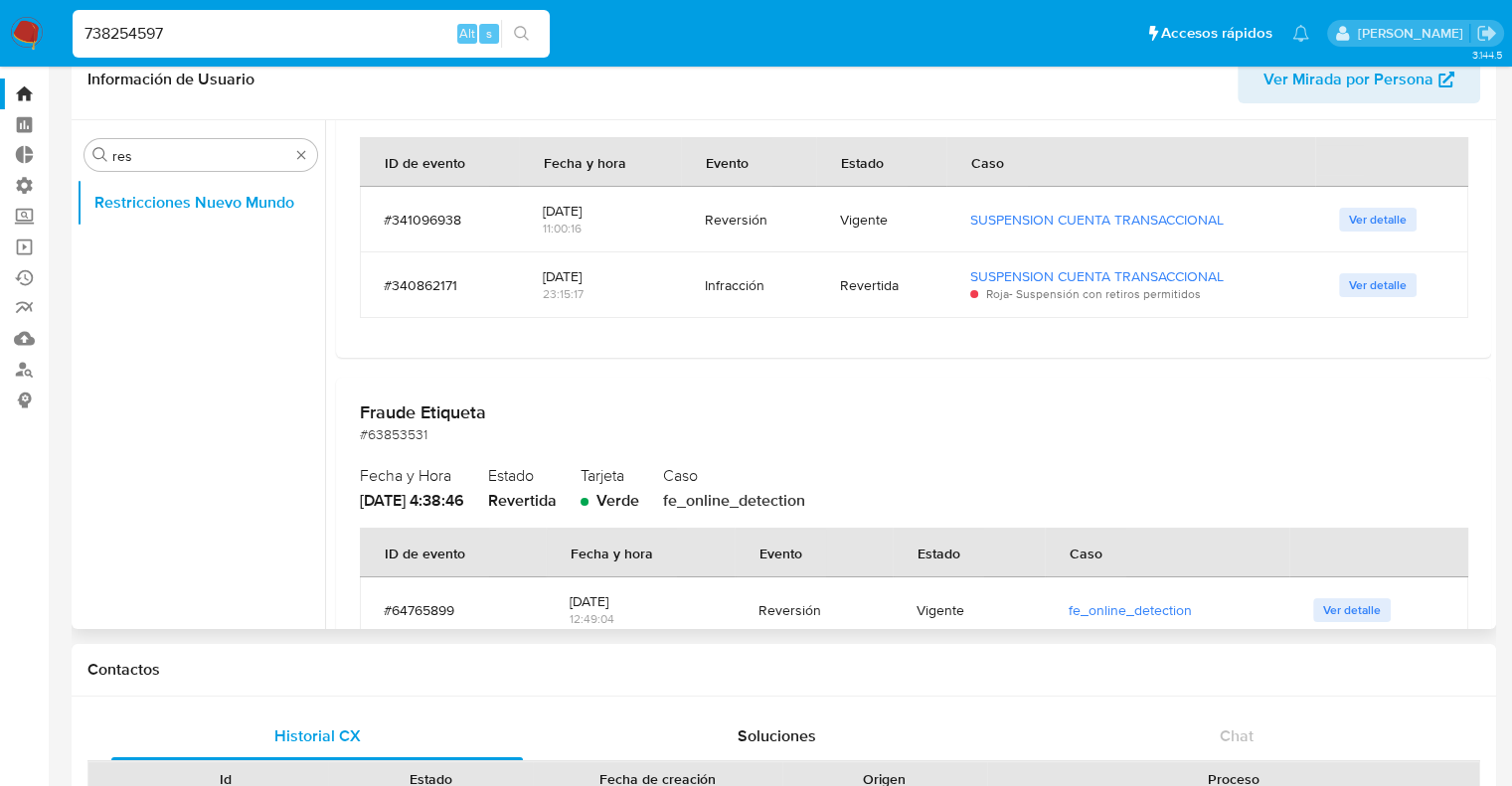 scroll, scrollTop: 1697, scrollLeft: 0, axis: vertical 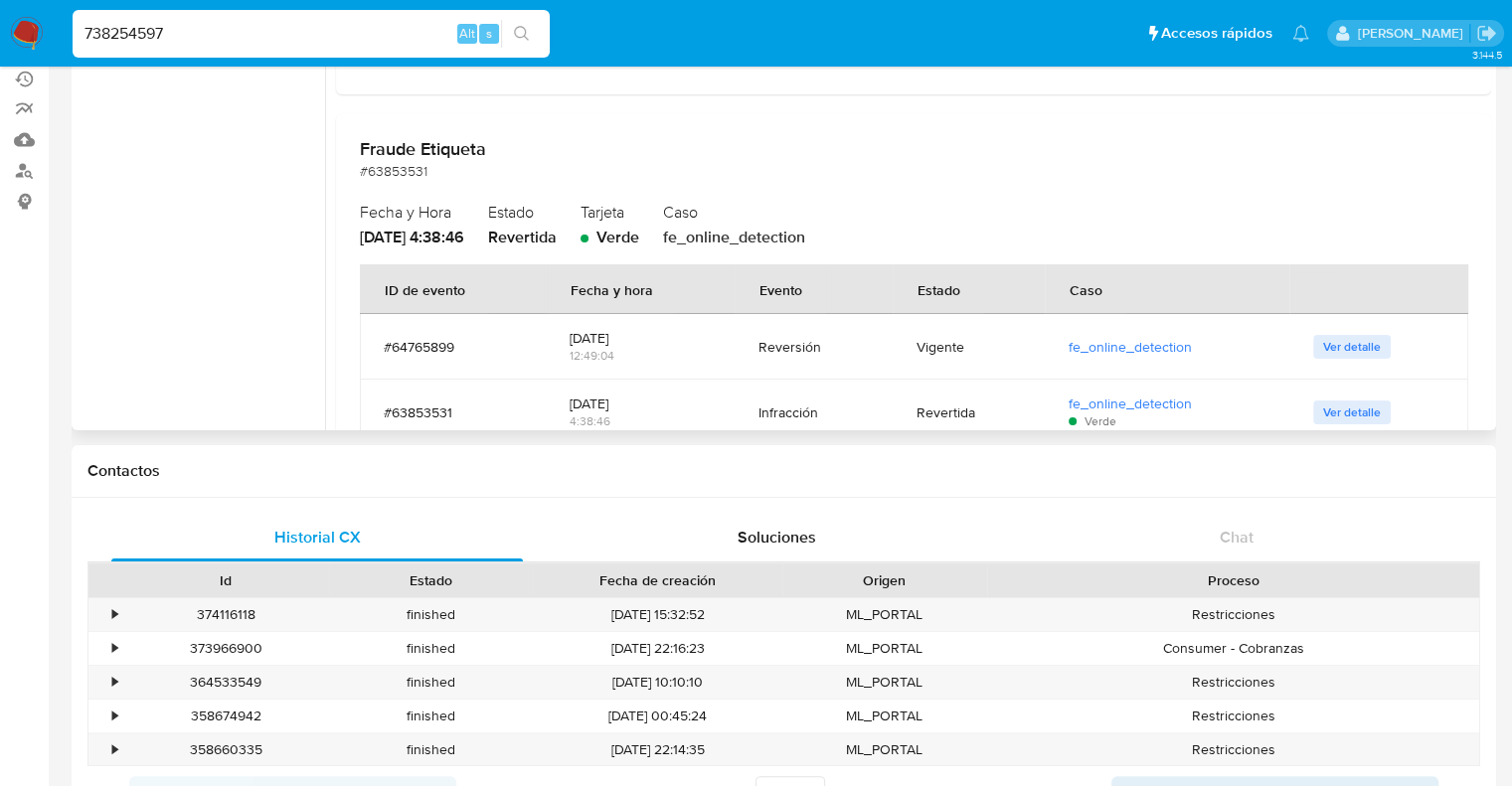 click on "Ver detalle" at bounding box center [1352, 347] 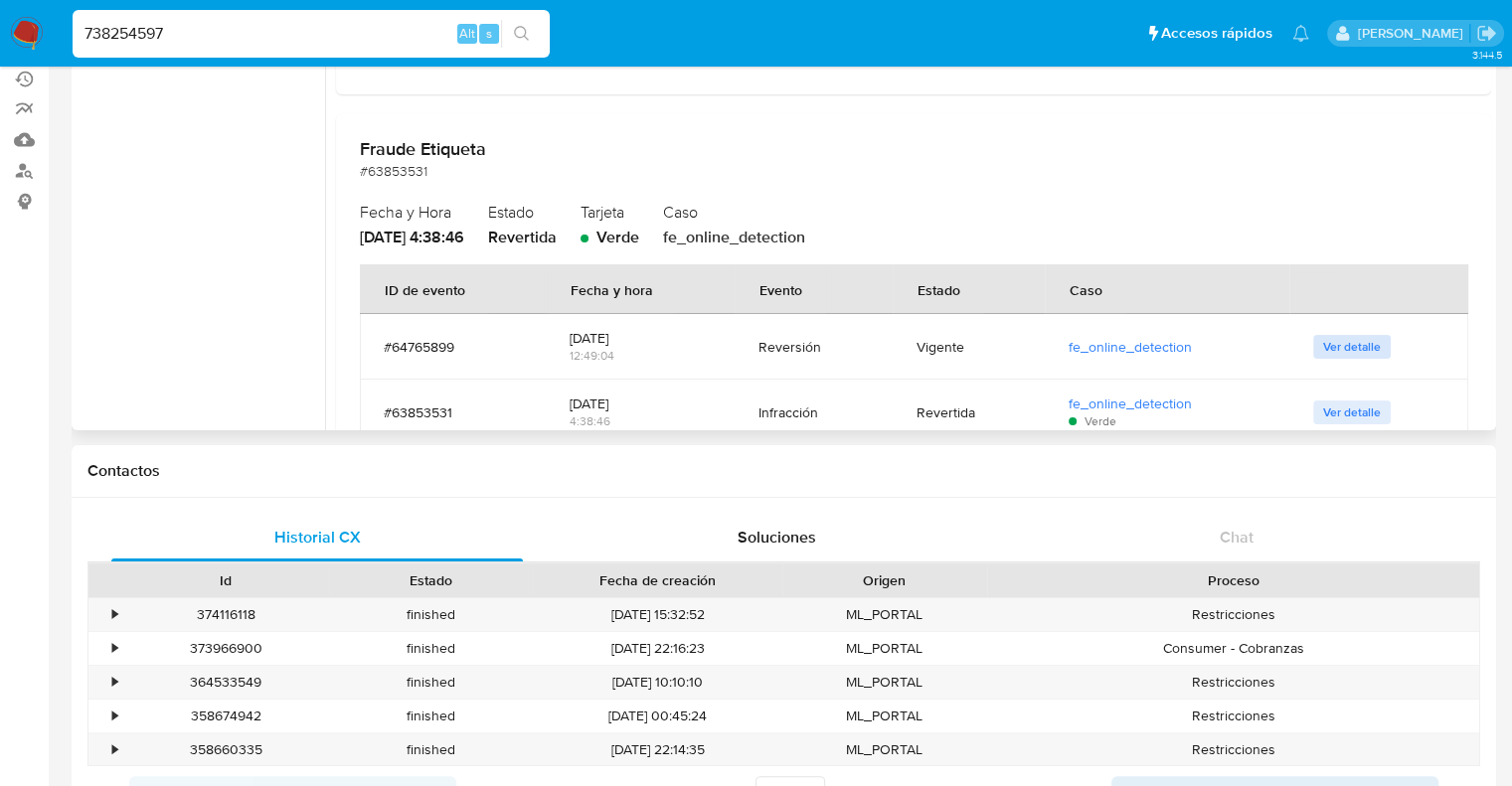 scroll, scrollTop: 0, scrollLeft: 0, axis: both 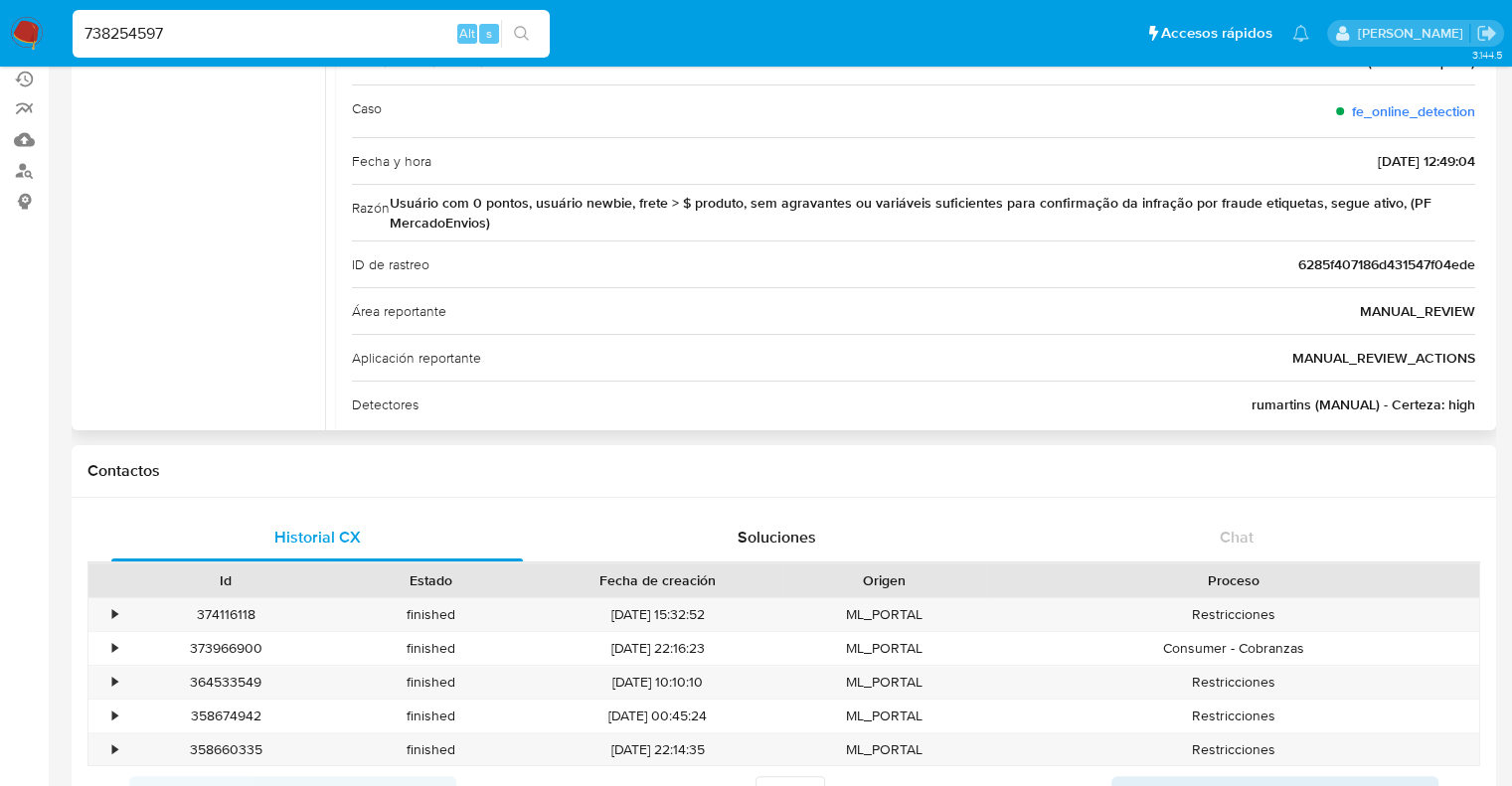click on "Área reportante MANUAL_REVIEW" at bounding box center [914, 310] 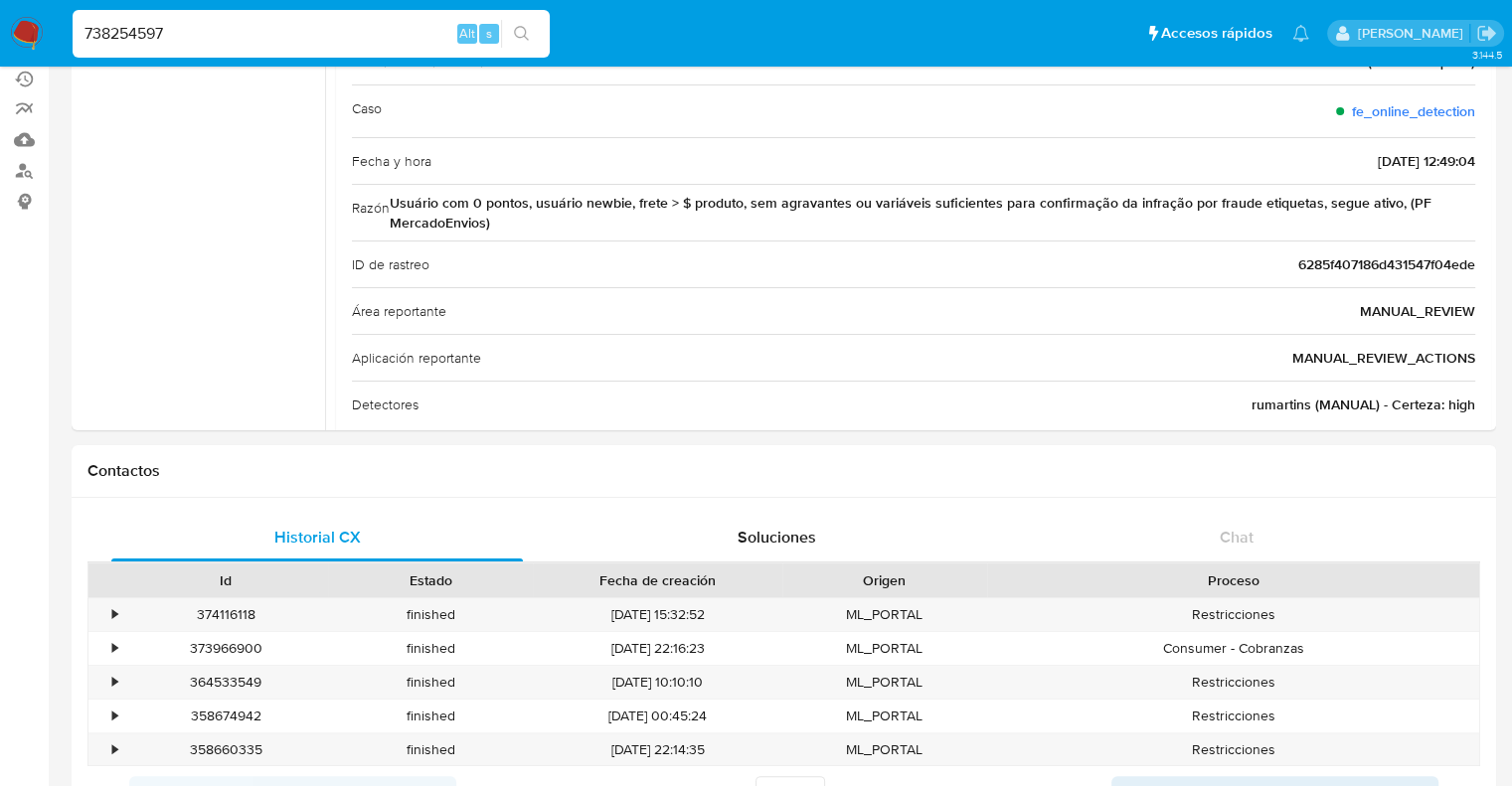 drag, startPoint x: 1509, startPoint y: 202, endPoint x: 1507, endPoint y: 167, distance: 35.057096 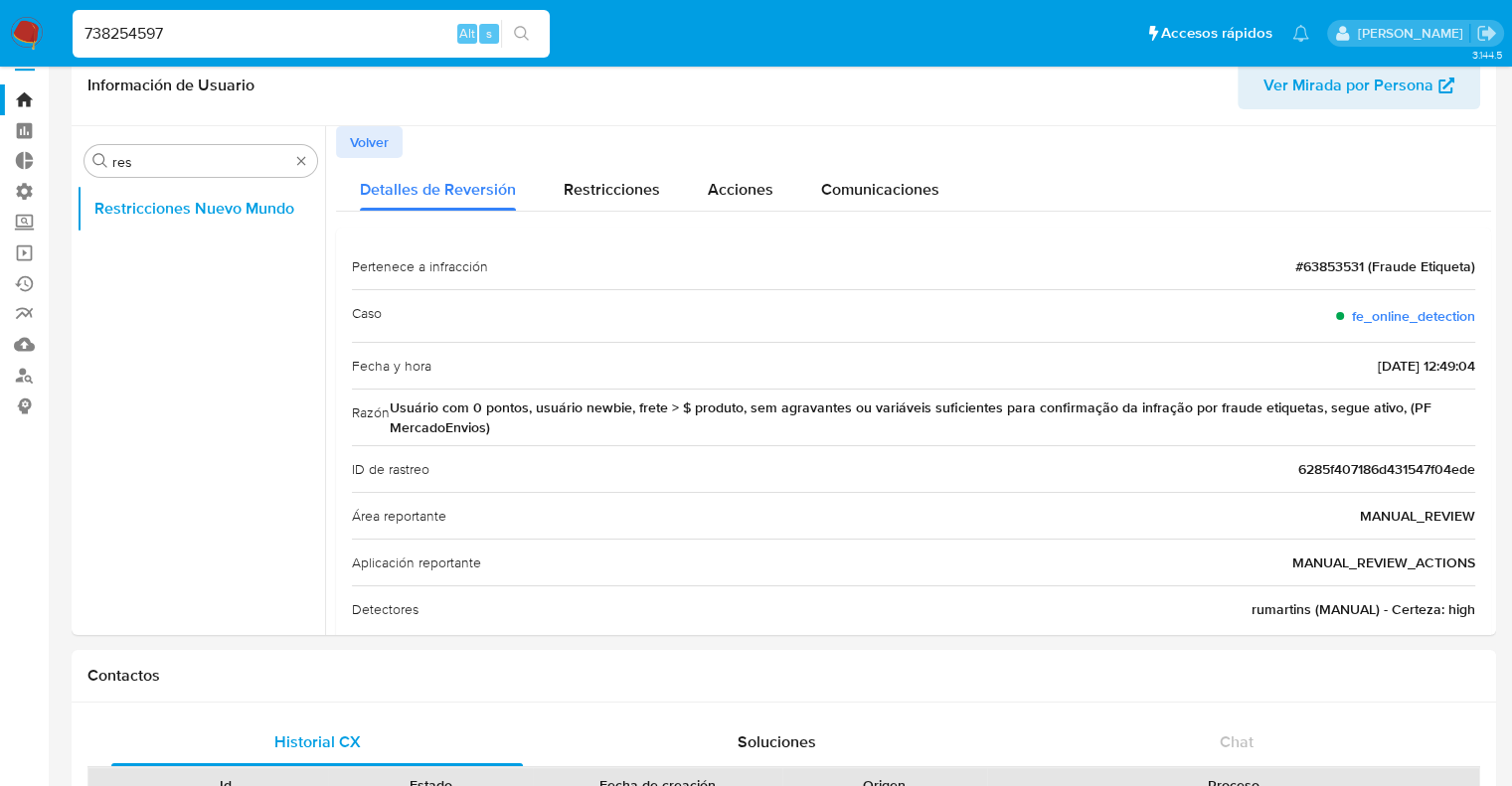 scroll, scrollTop: 0, scrollLeft: 0, axis: both 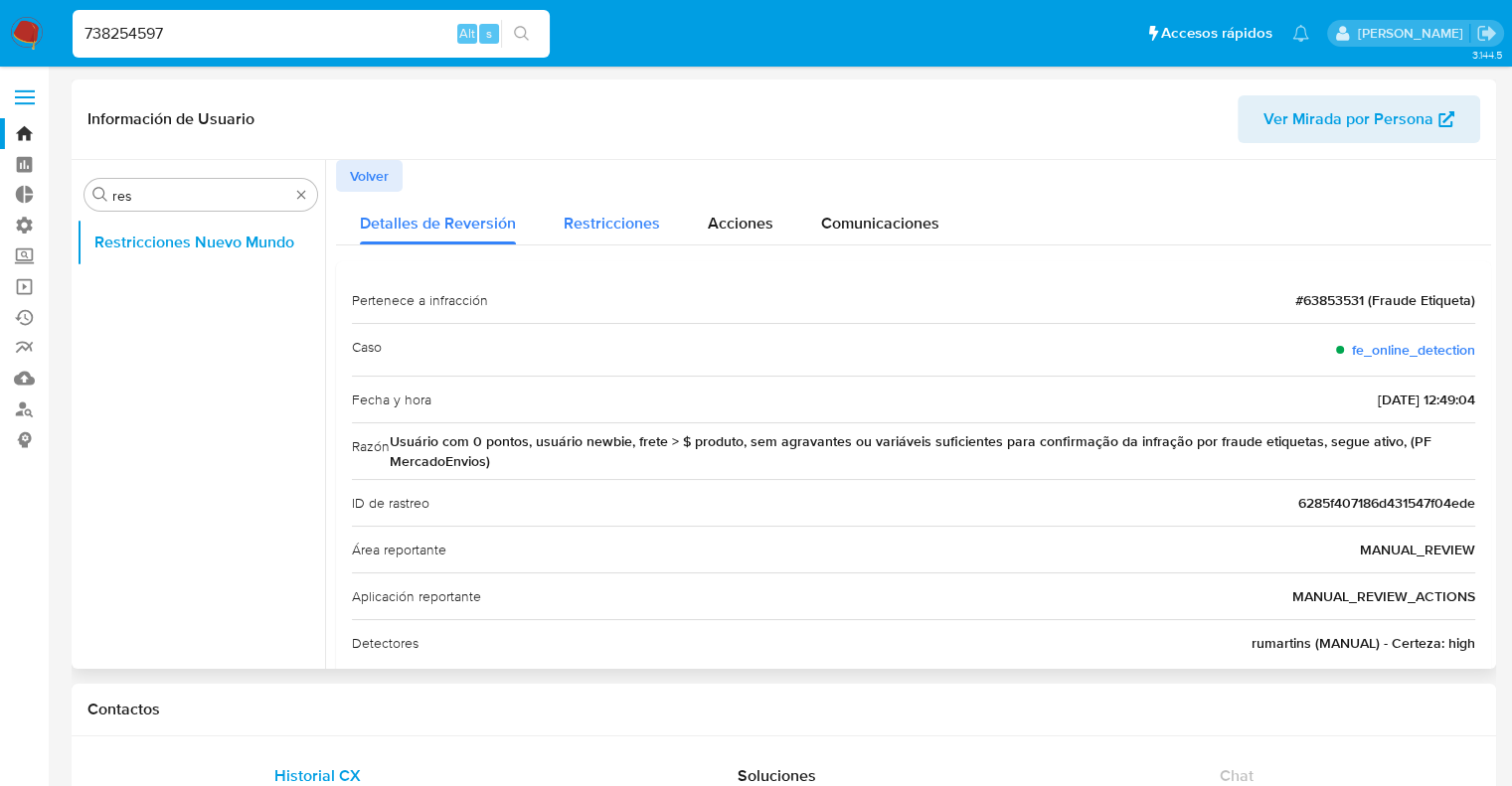 click on "Restricciones" at bounding box center [611, 218] 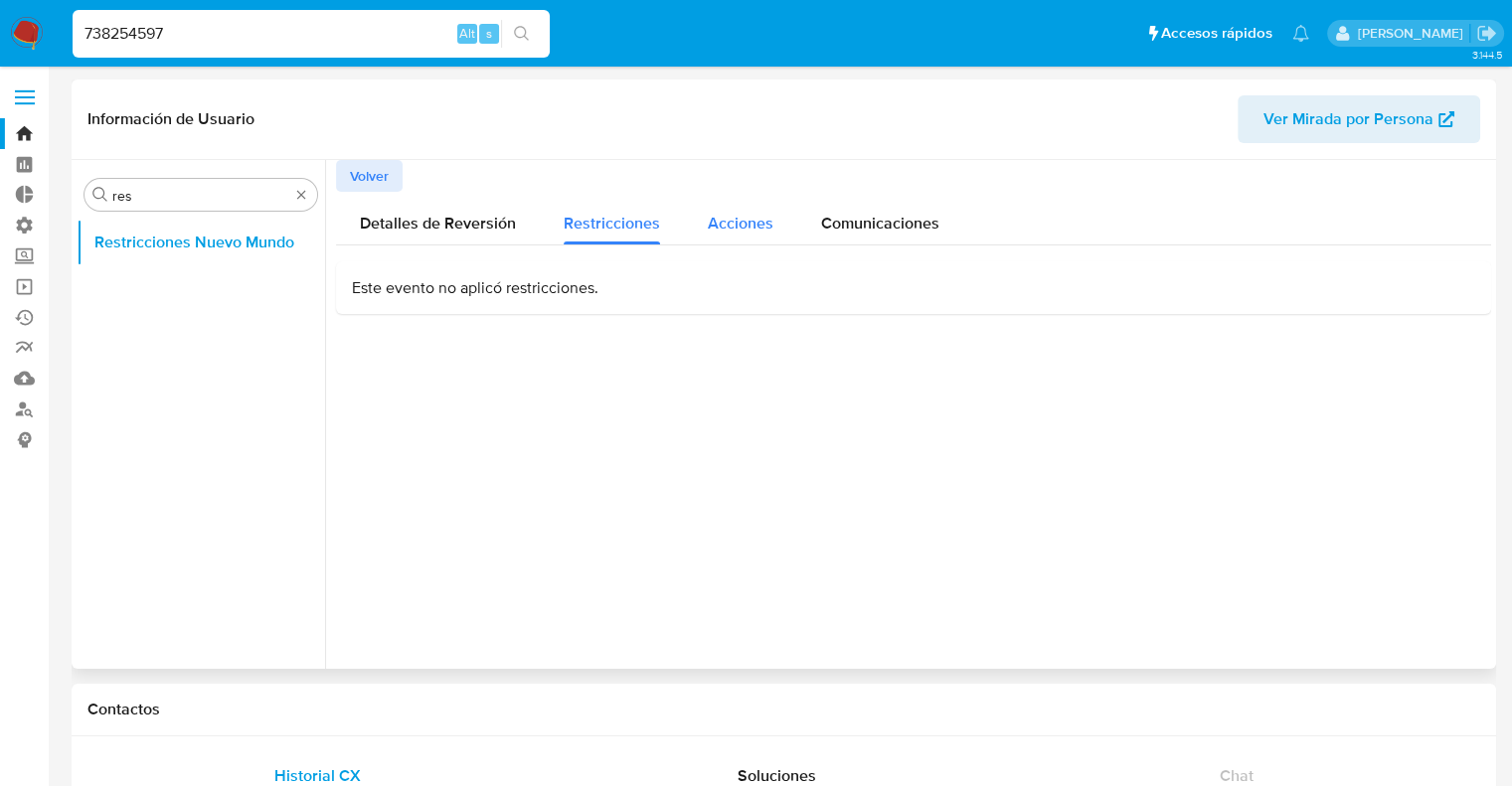 click on "Acciones" at bounding box center [741, 218] 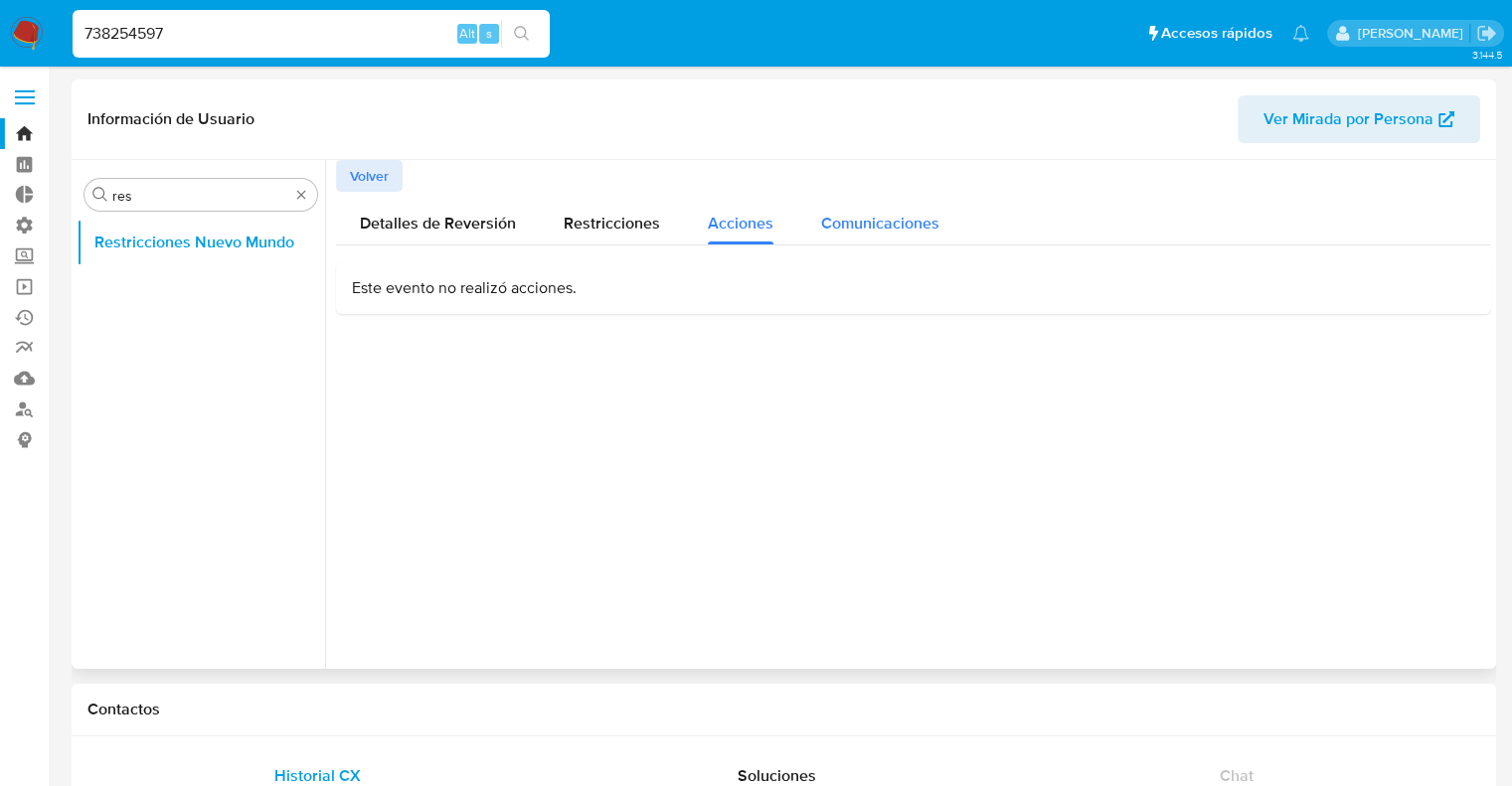 click on "Comunicaciones" at bounding box center (880, 223) 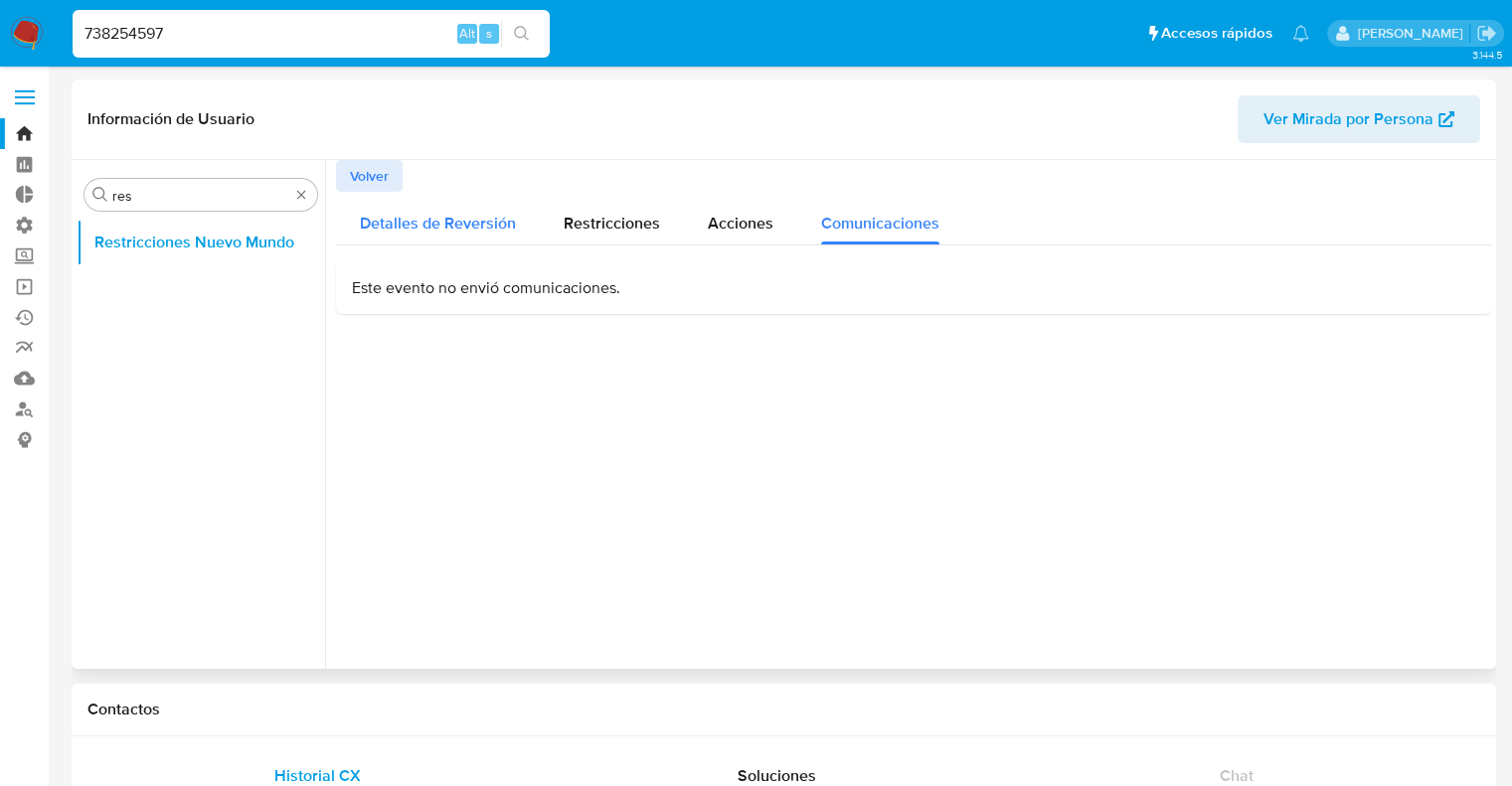 click on "Detalles de Reversión" at bounding box center [437, 218] 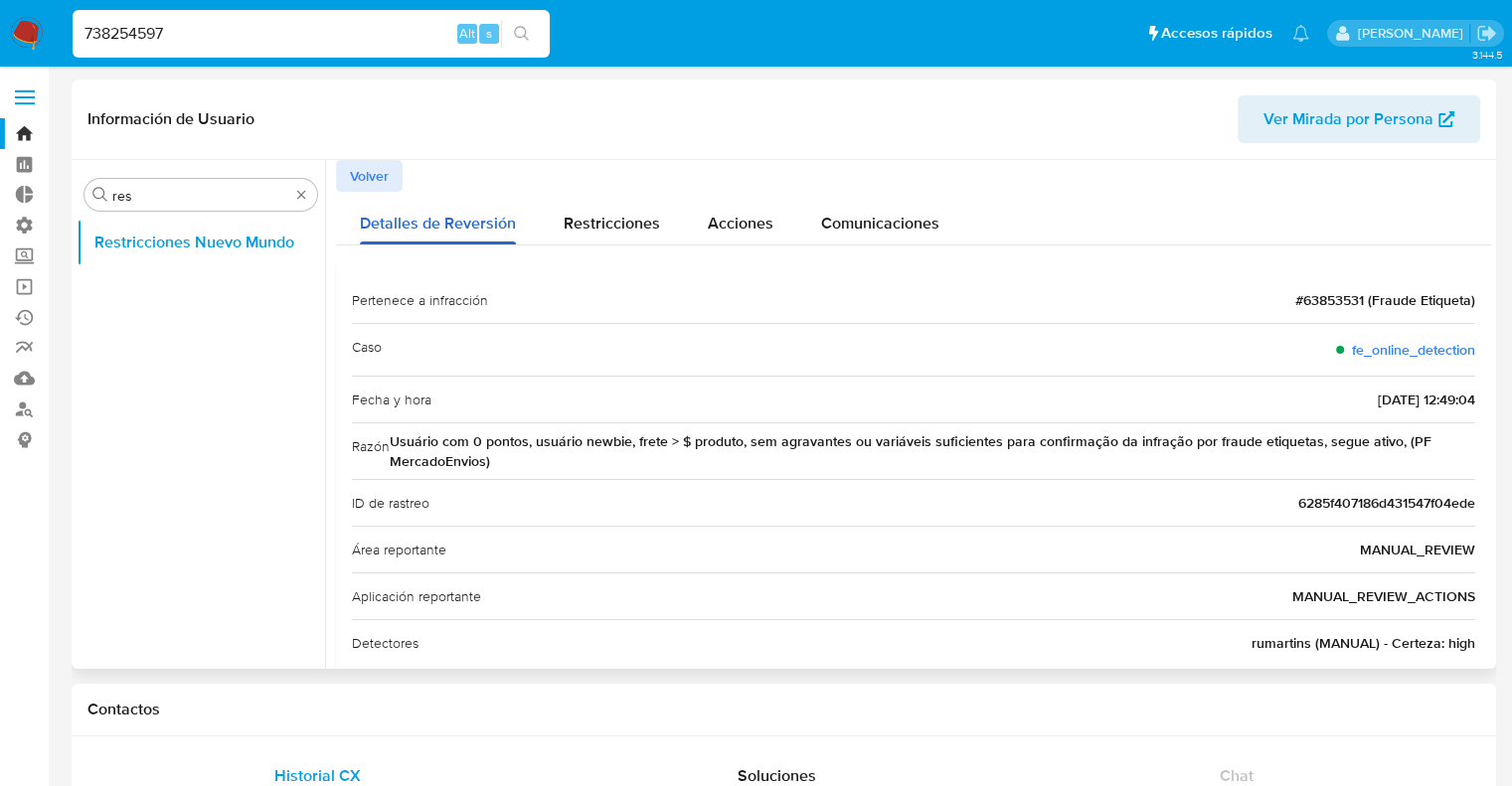 click on "Detalles de Reversión" at bounding box center [437, 218] 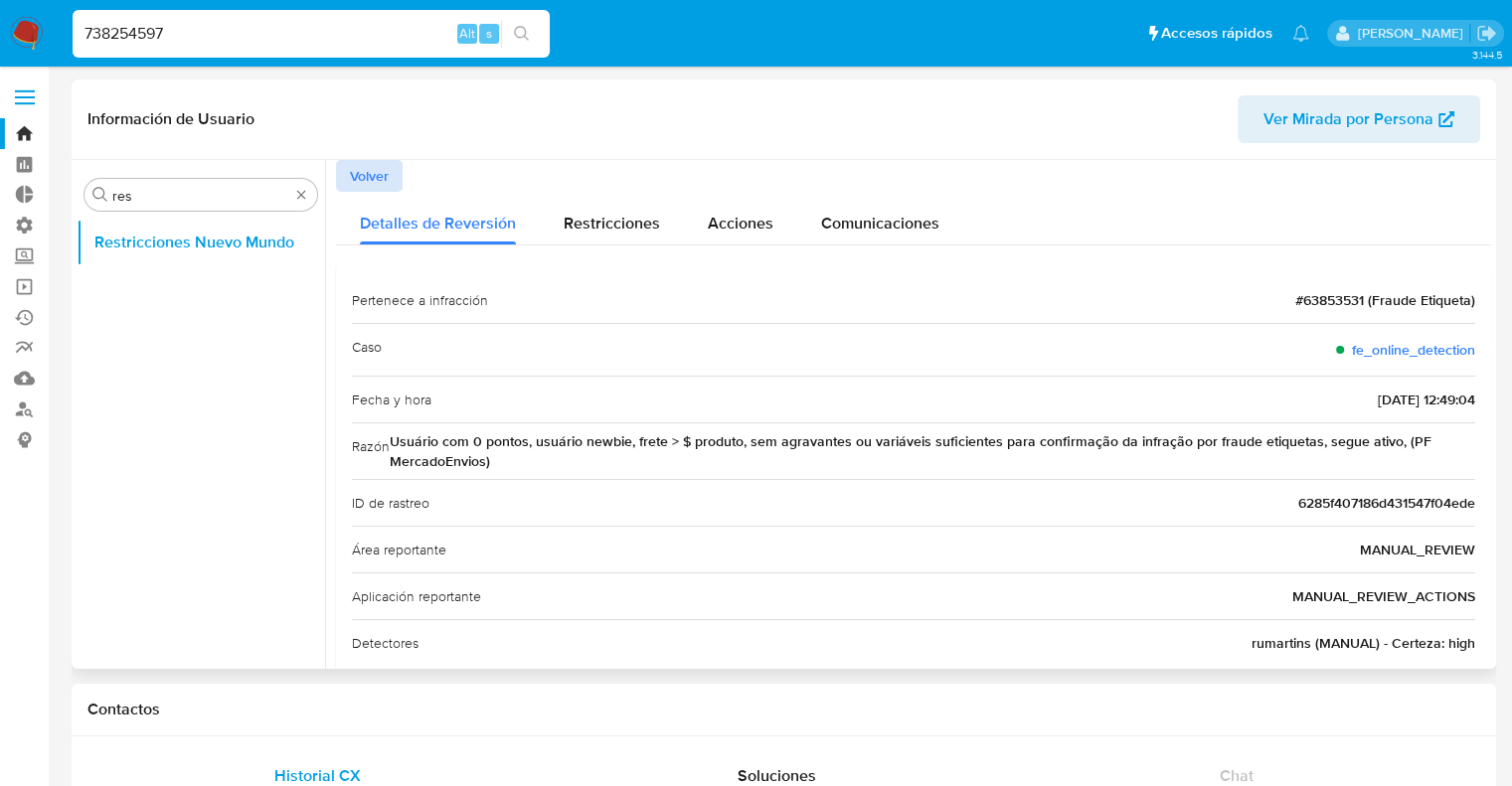 click on "Volver" at bounding box center [369, 176] 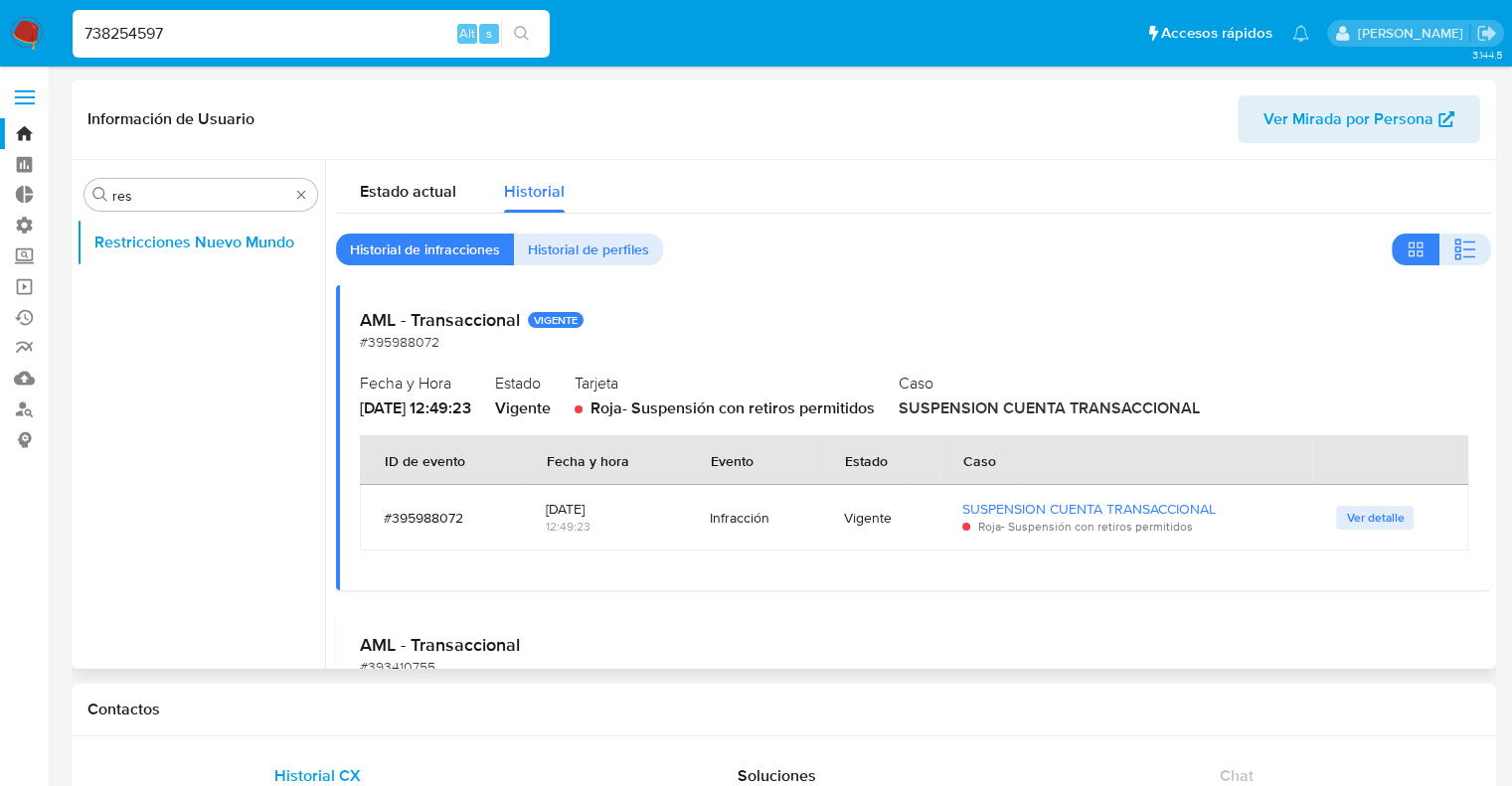 click on "AML - Transaccional VIGENTE #395988072 Fecha y Hora [DATE] 12:49:23 Estado Vigente Tarjeta Roja  - Suspensión con retiros permitidos Caso SUSPENSION CUENTA TRANSACCIONAL ID de evento Fecha y hora Evento Estado Caso #395988072 [DATE] 12:49:23 Infracción Vigente SUSPENSION CUENTA TRANSACCIONAL Roja  - Suspensión con retiros permitidos Ver detalle" at bounding box center (914, 437) 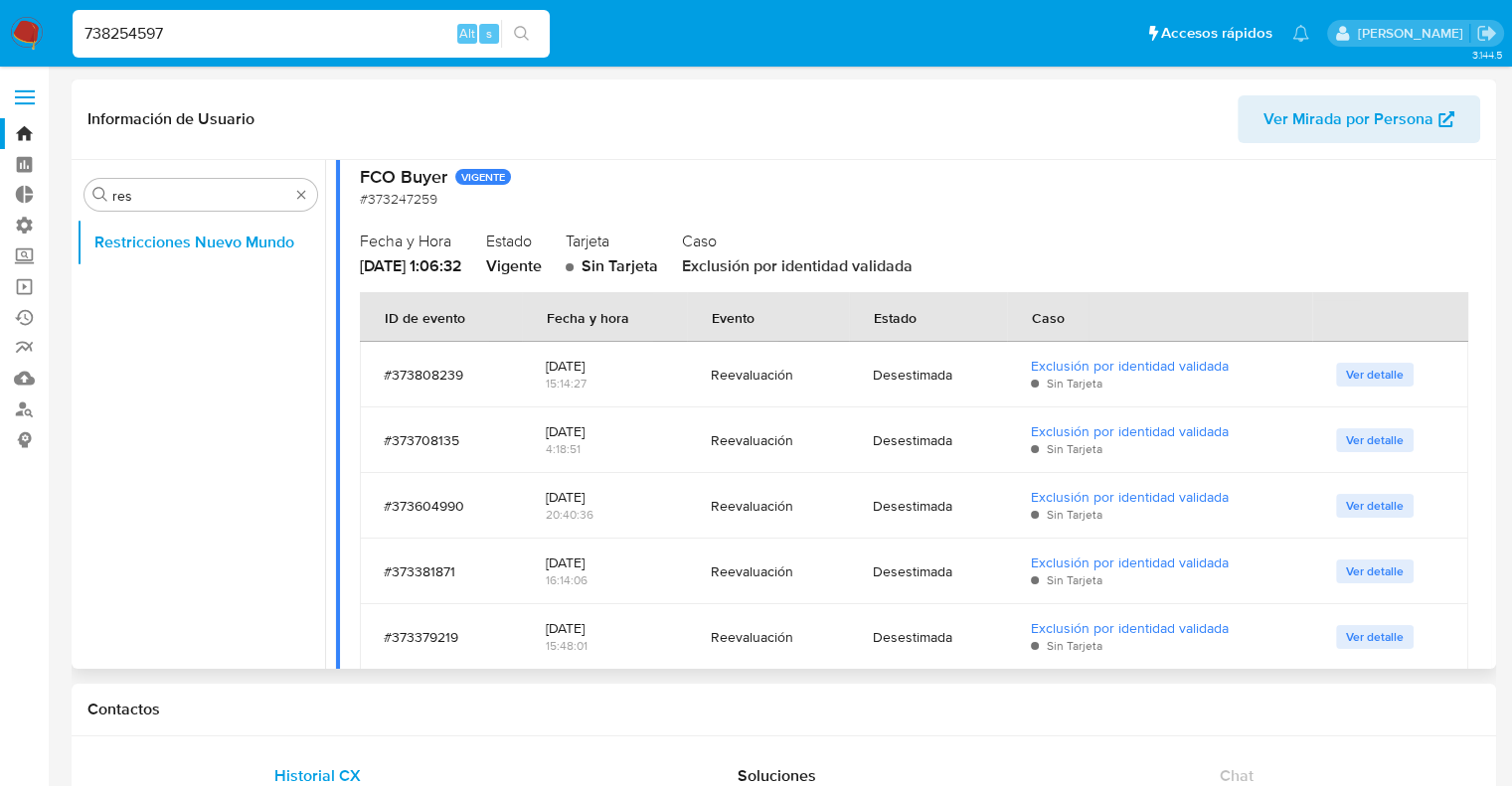 scroll, scrollTop: 795, scrollLeft: 0, axis: vertical 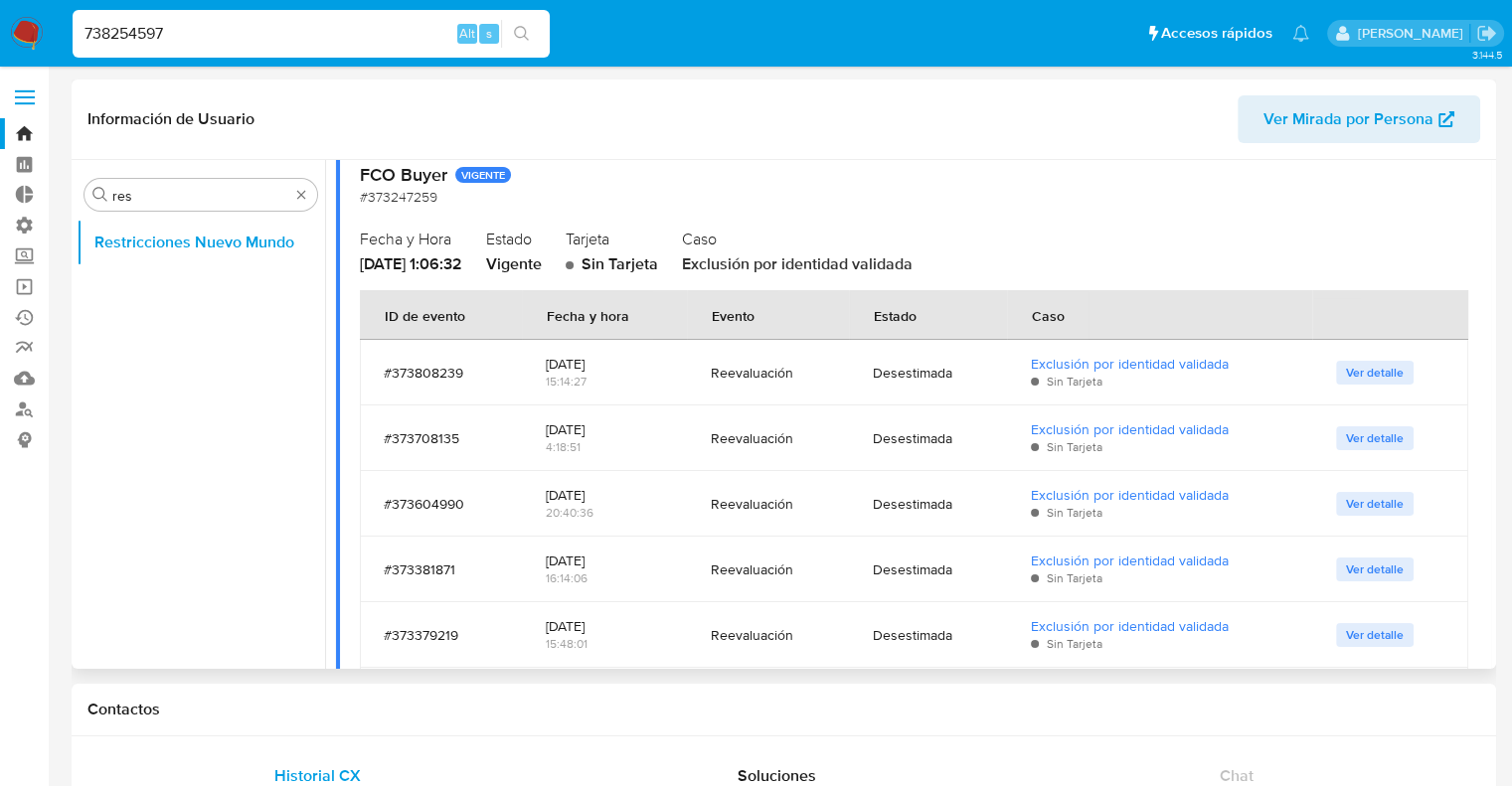 click on "Ver detalle" at bounding box center (1375, 373) 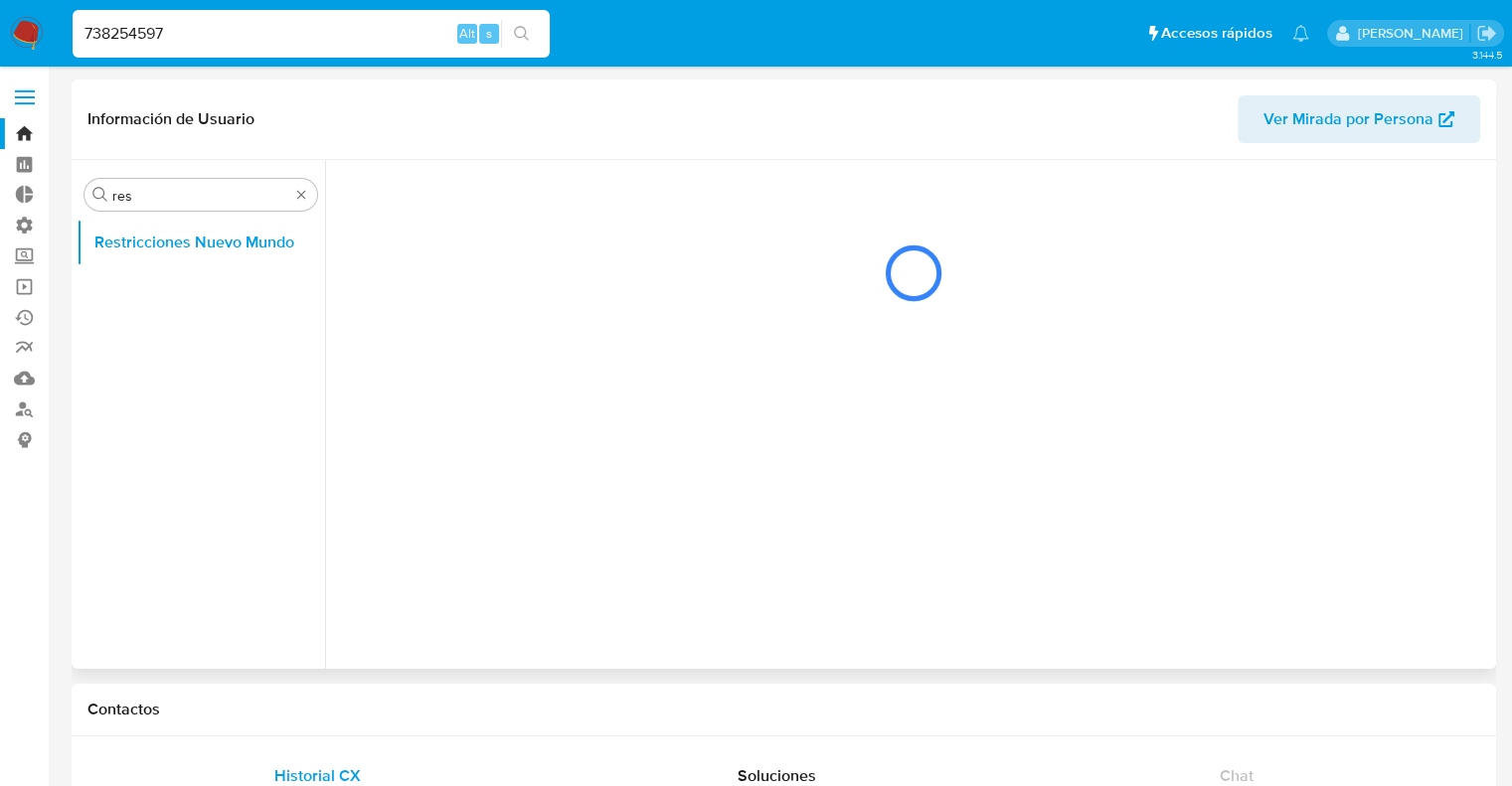 scroll, scrollTop: 0, scrollLeft: 0, axis: both 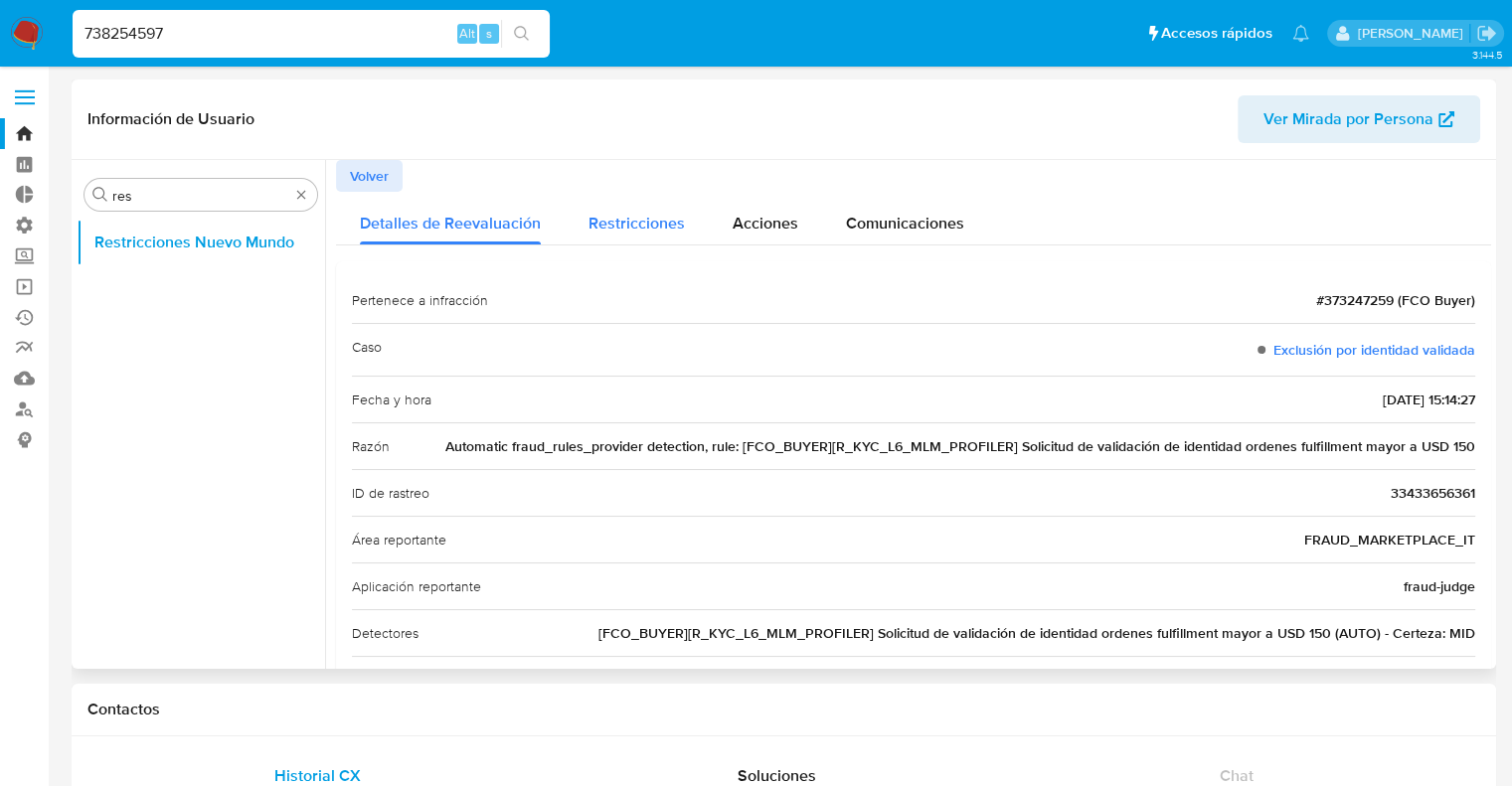 click on "Restricciones" at bounding box center (636, 218) 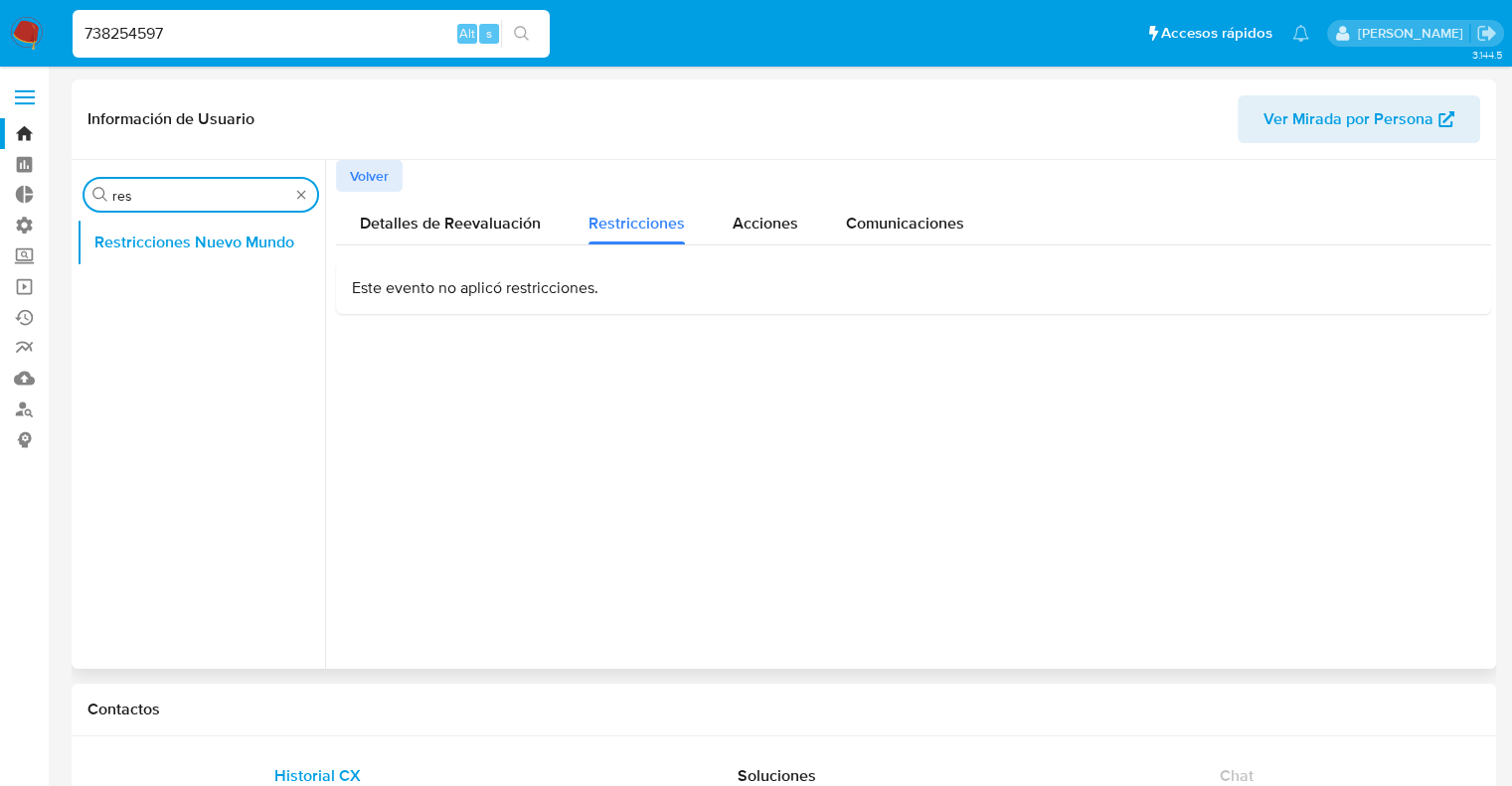 click on "res" at bounding box center [201, 196] 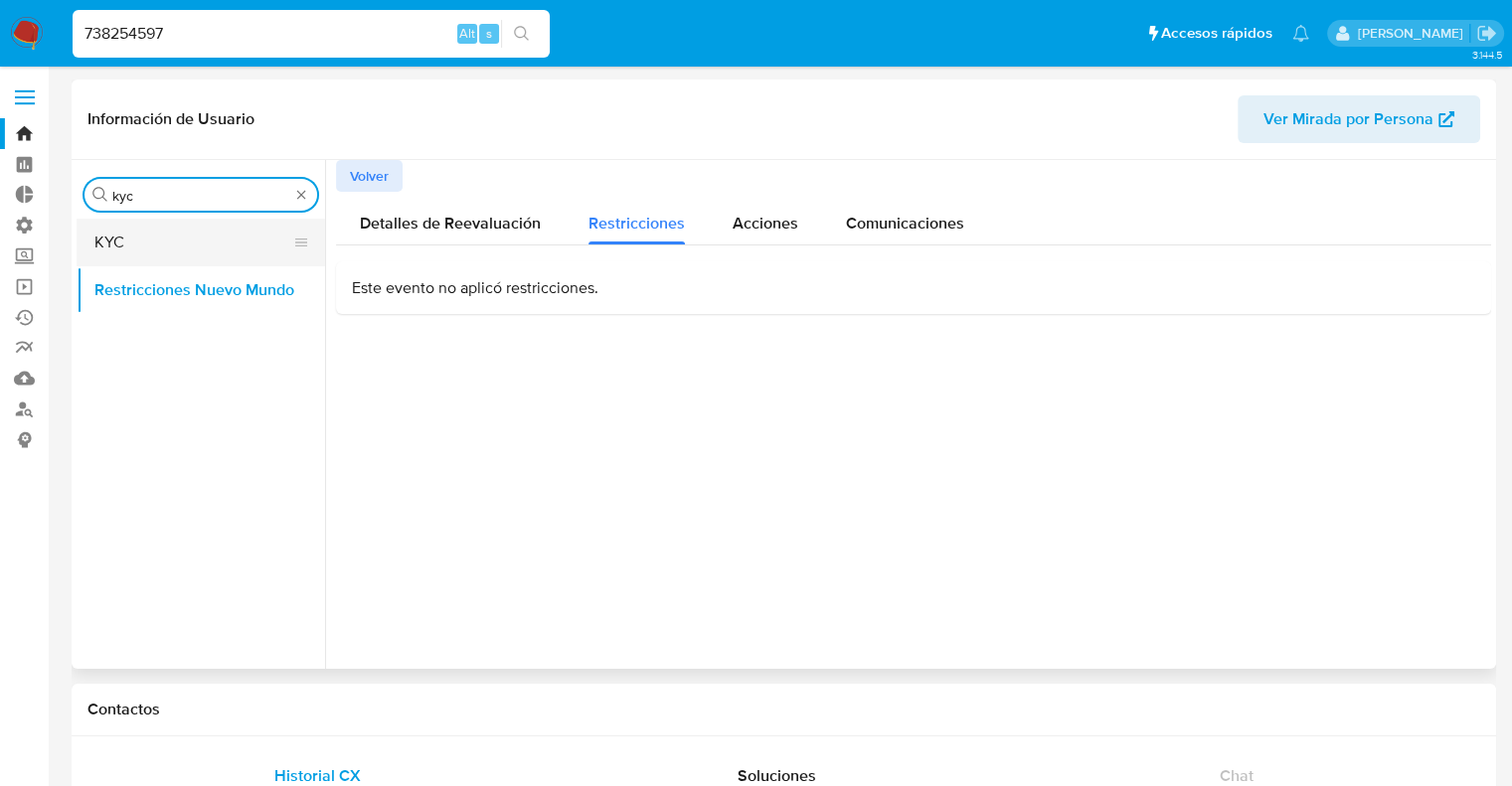 type on "kyc" 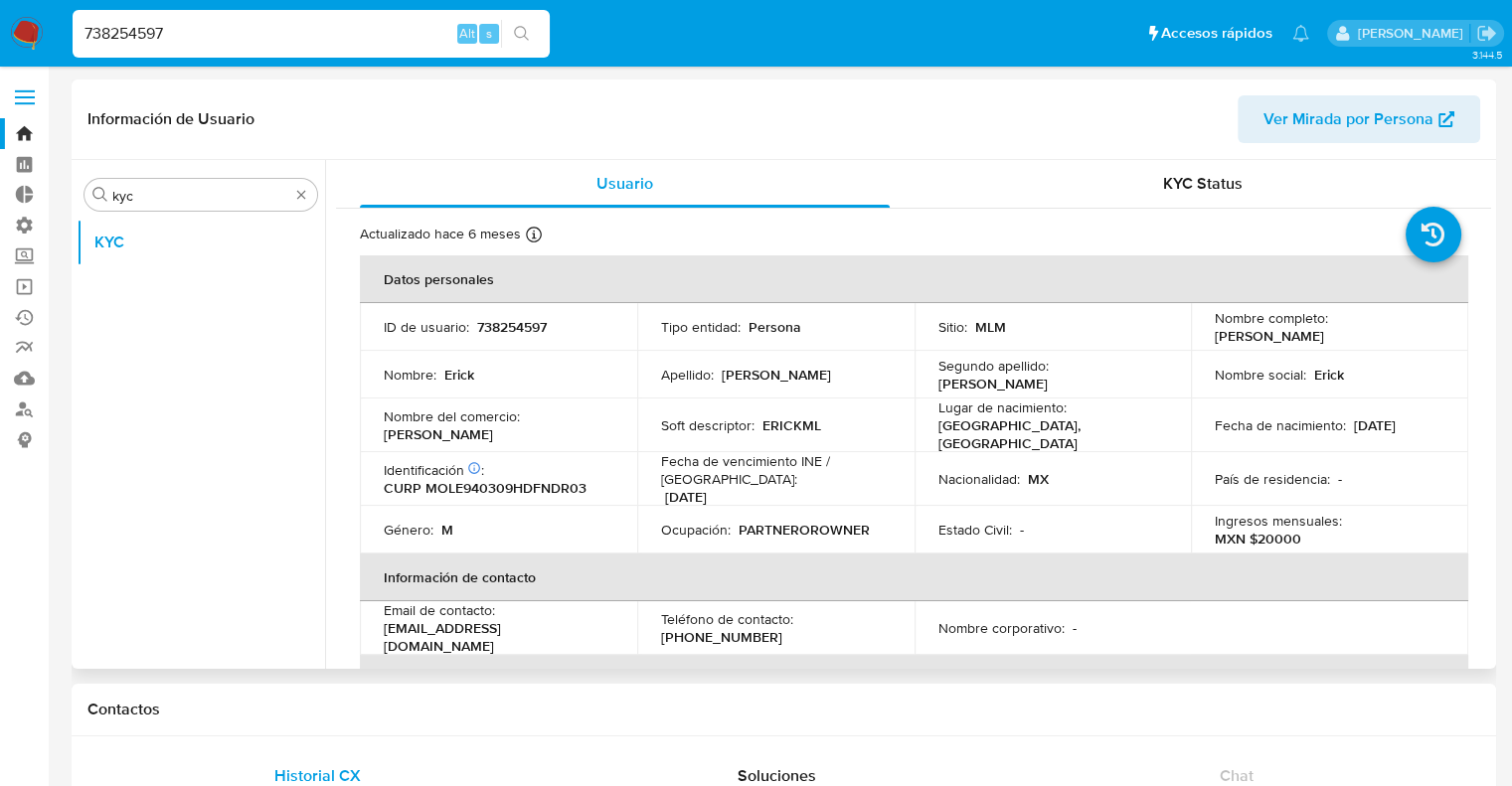 click on "Actualizado [DATE]   Creado: [DATE] 00:29:53 Actualizado: [DATE] 21:11:18" at bounding box center (480, 237) 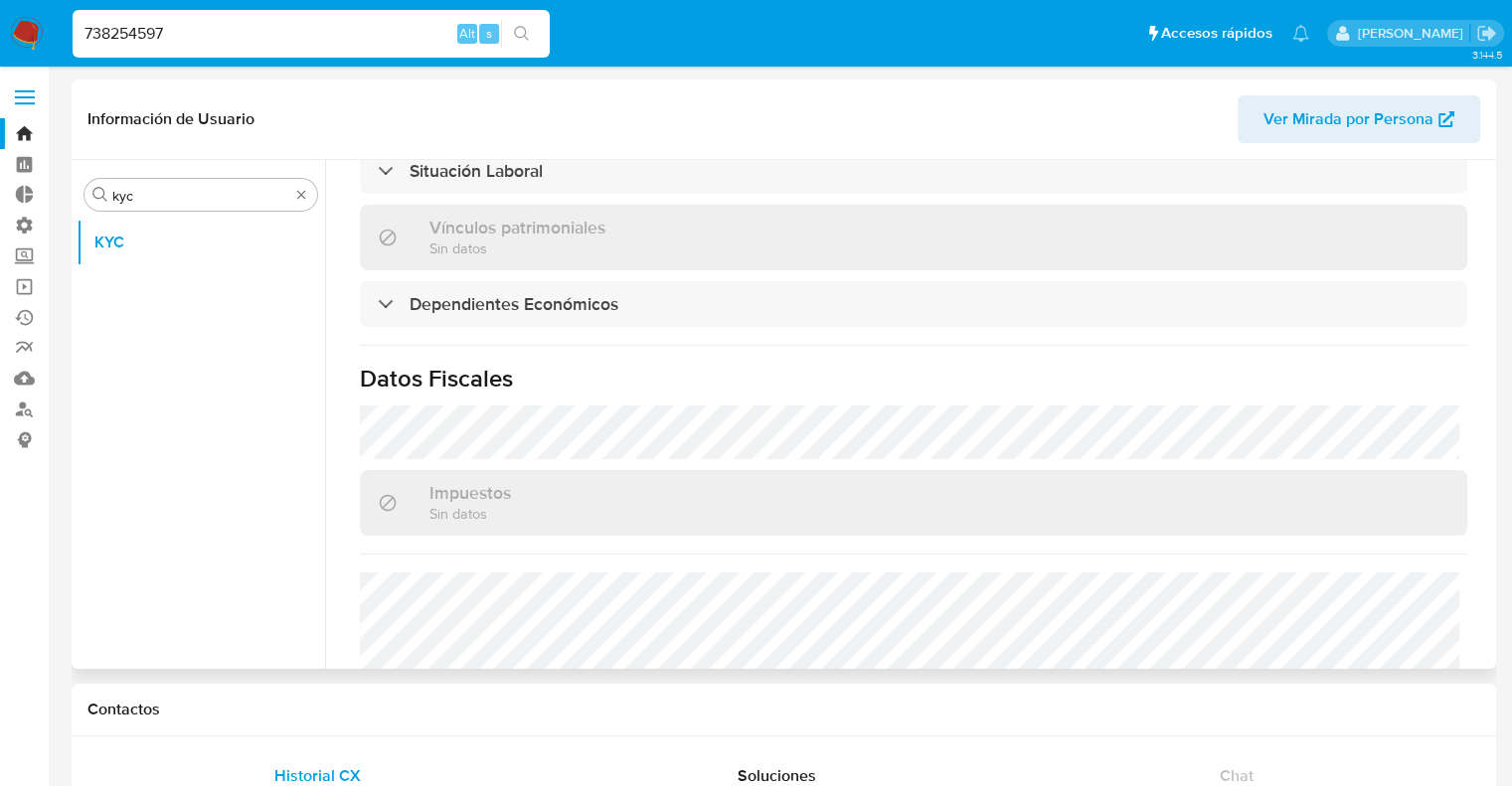 scroll, scrollTop: 1216, scrollLeft: 0, axis: vertical 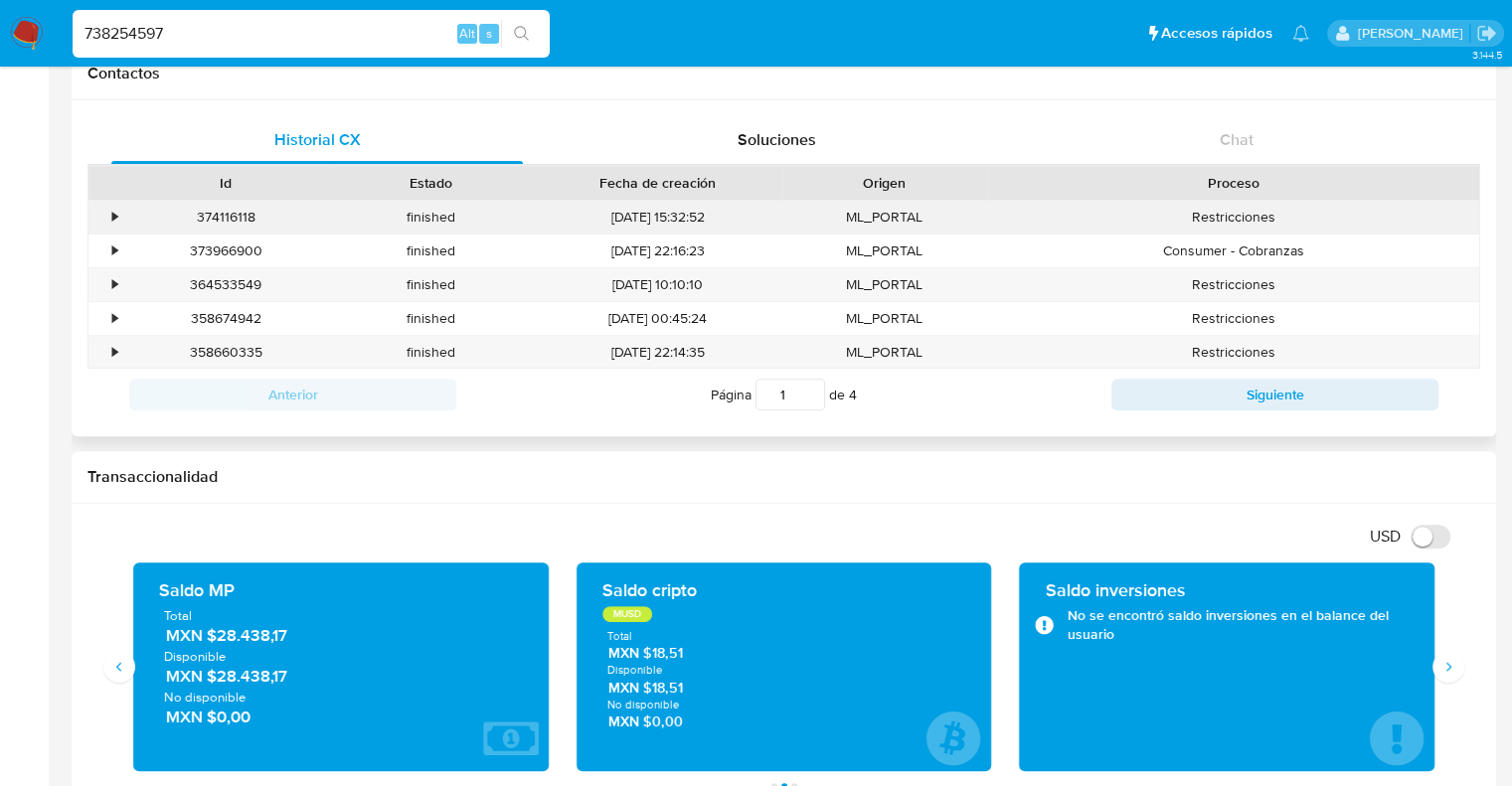 click on "•" at bounding box center (105, 217) 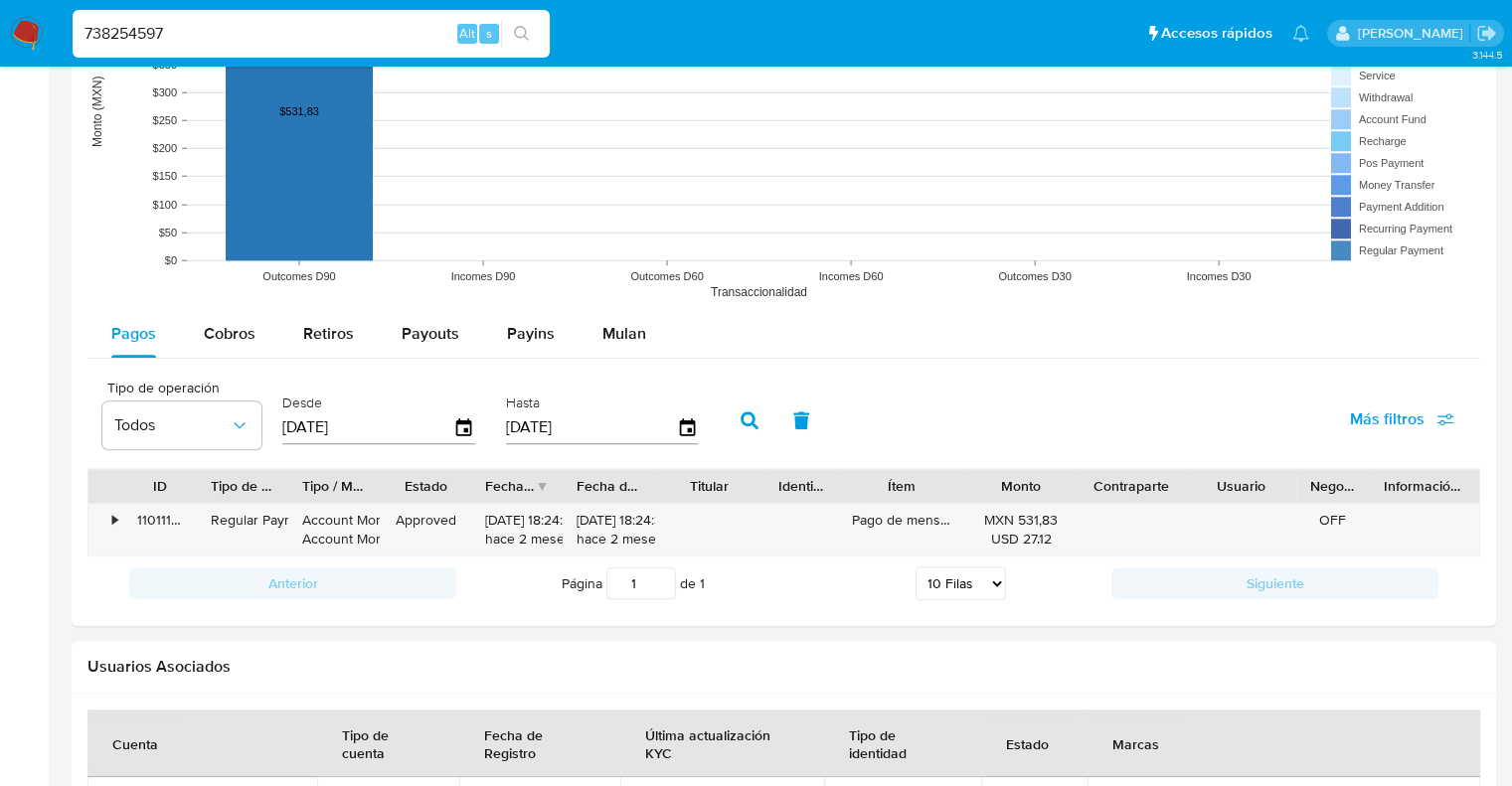 scroll, scrollTop: 2054, scrollLeft: 0, axis: vertical 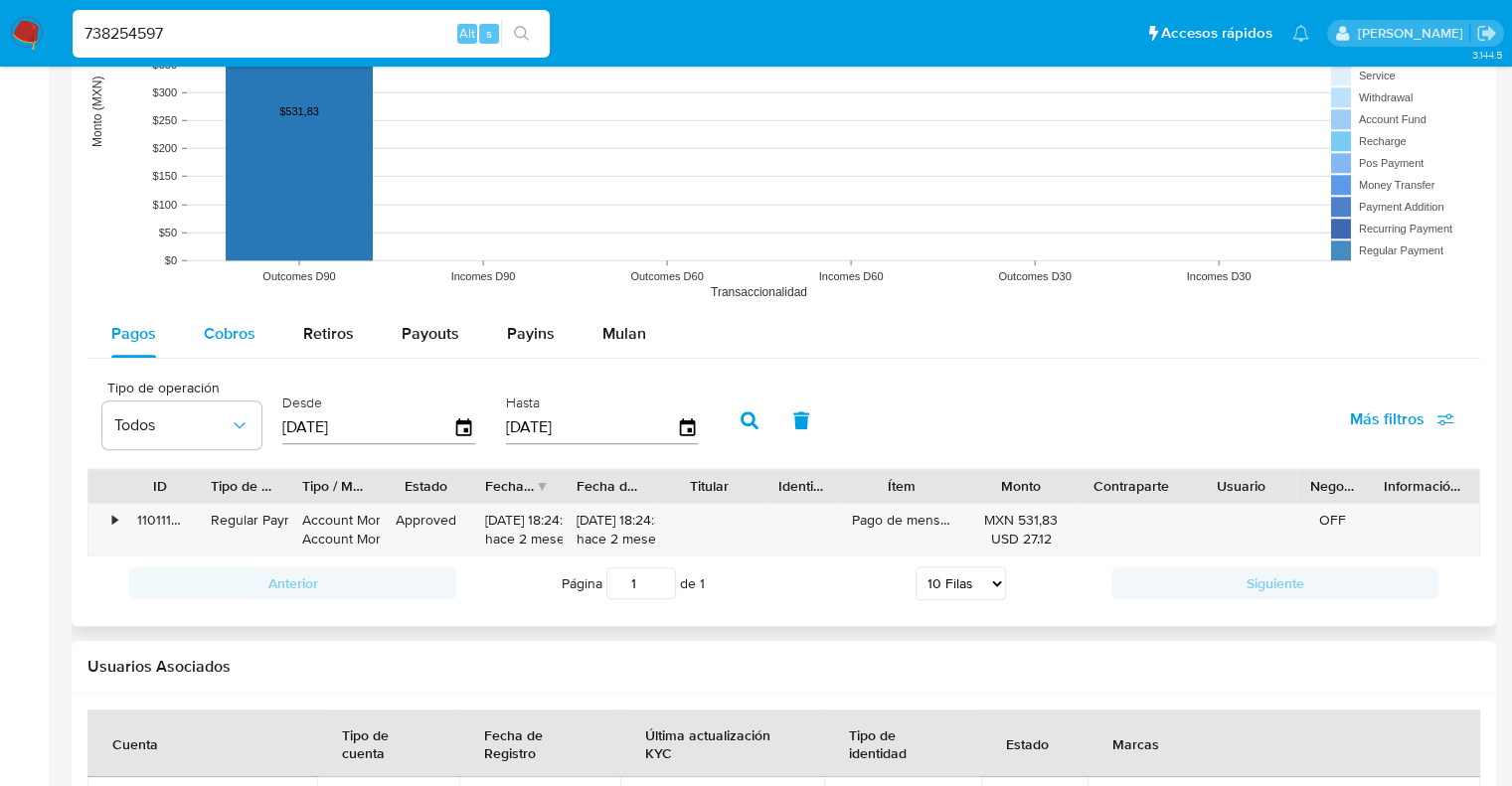 click on "Cobros" at bounding box center (230, 334) 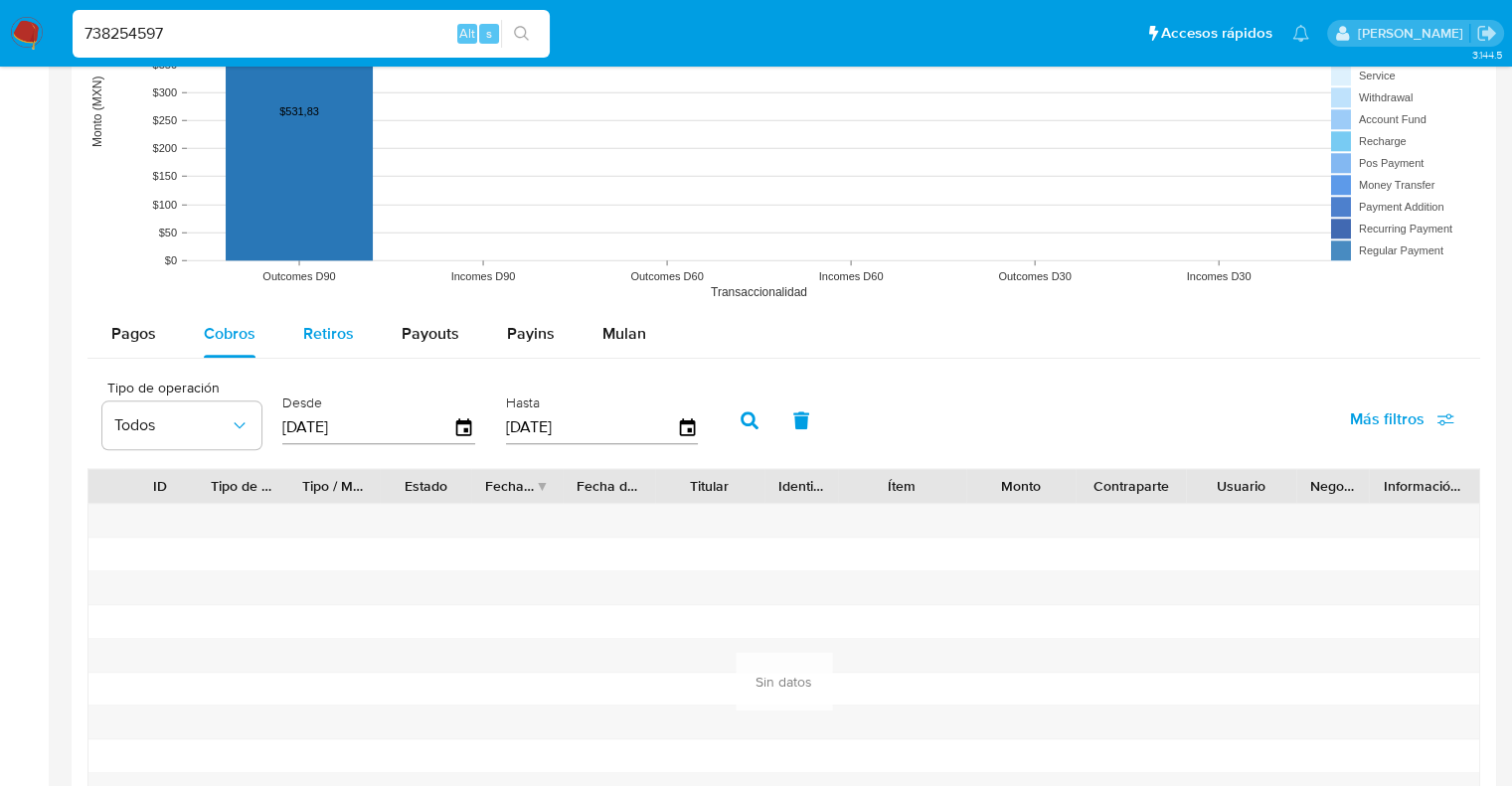click on "Retiros" at bounding box center (328, 334) 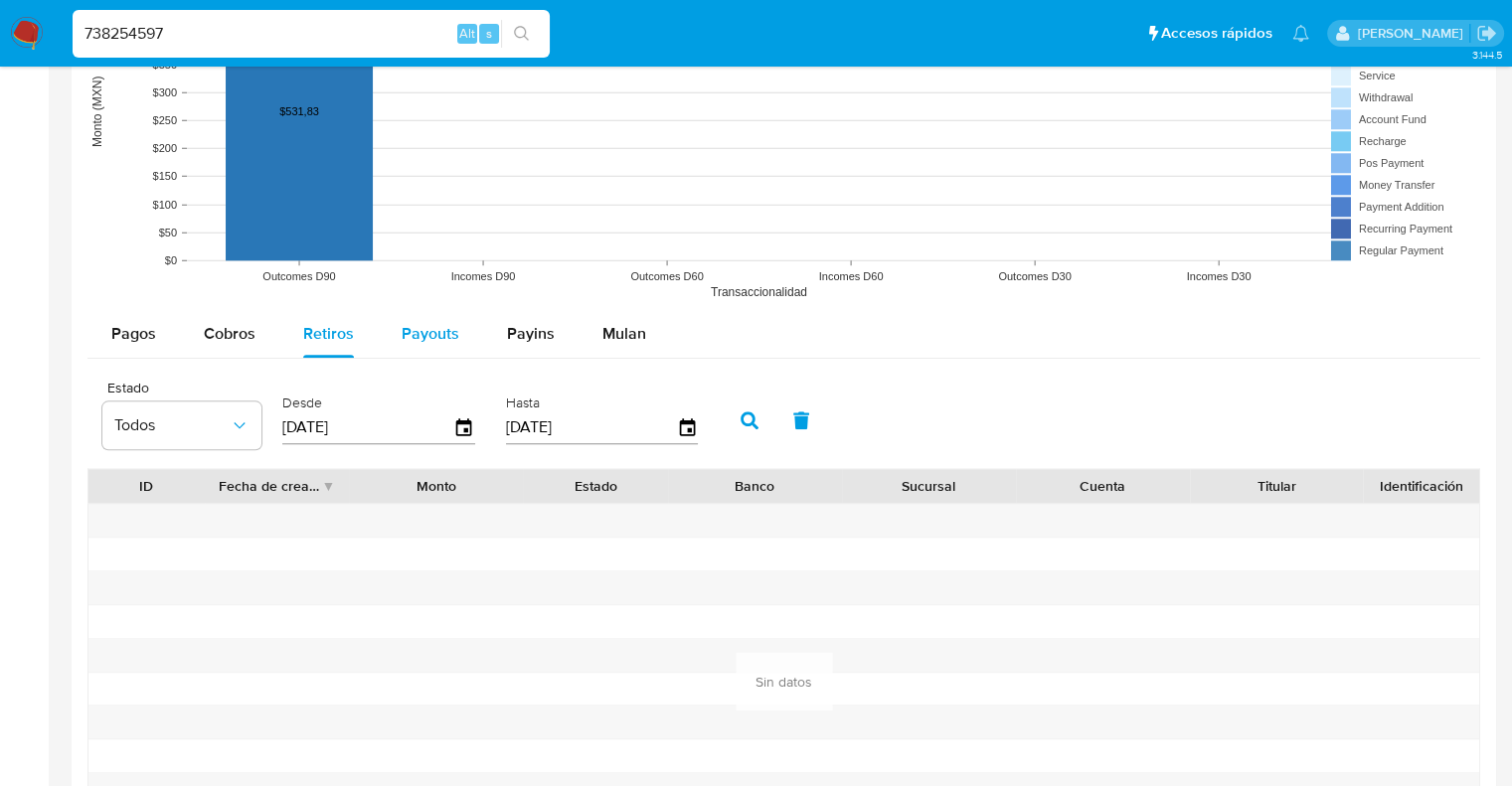 click on "Payouts" at bounding box center [430, 334] 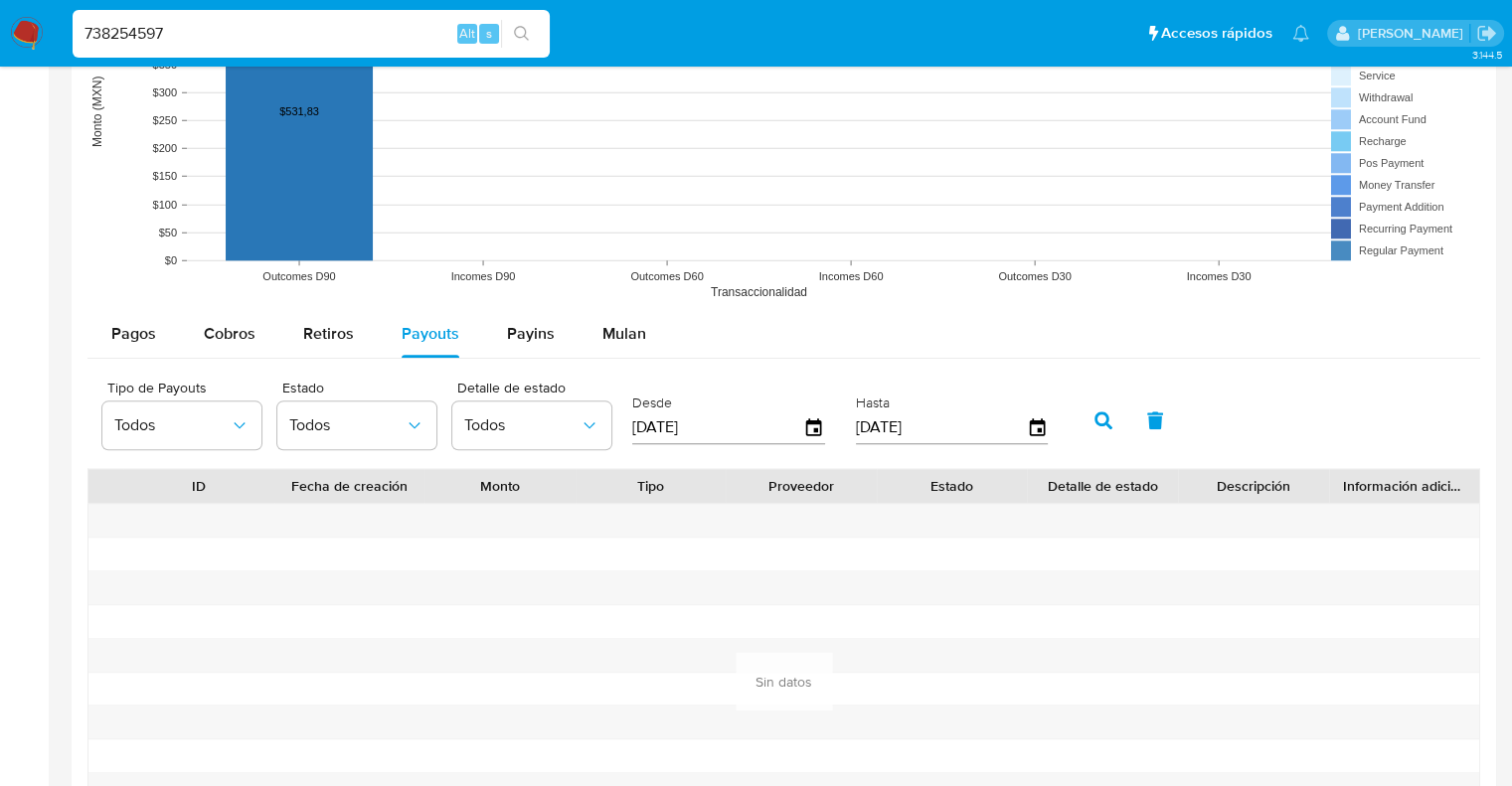 click 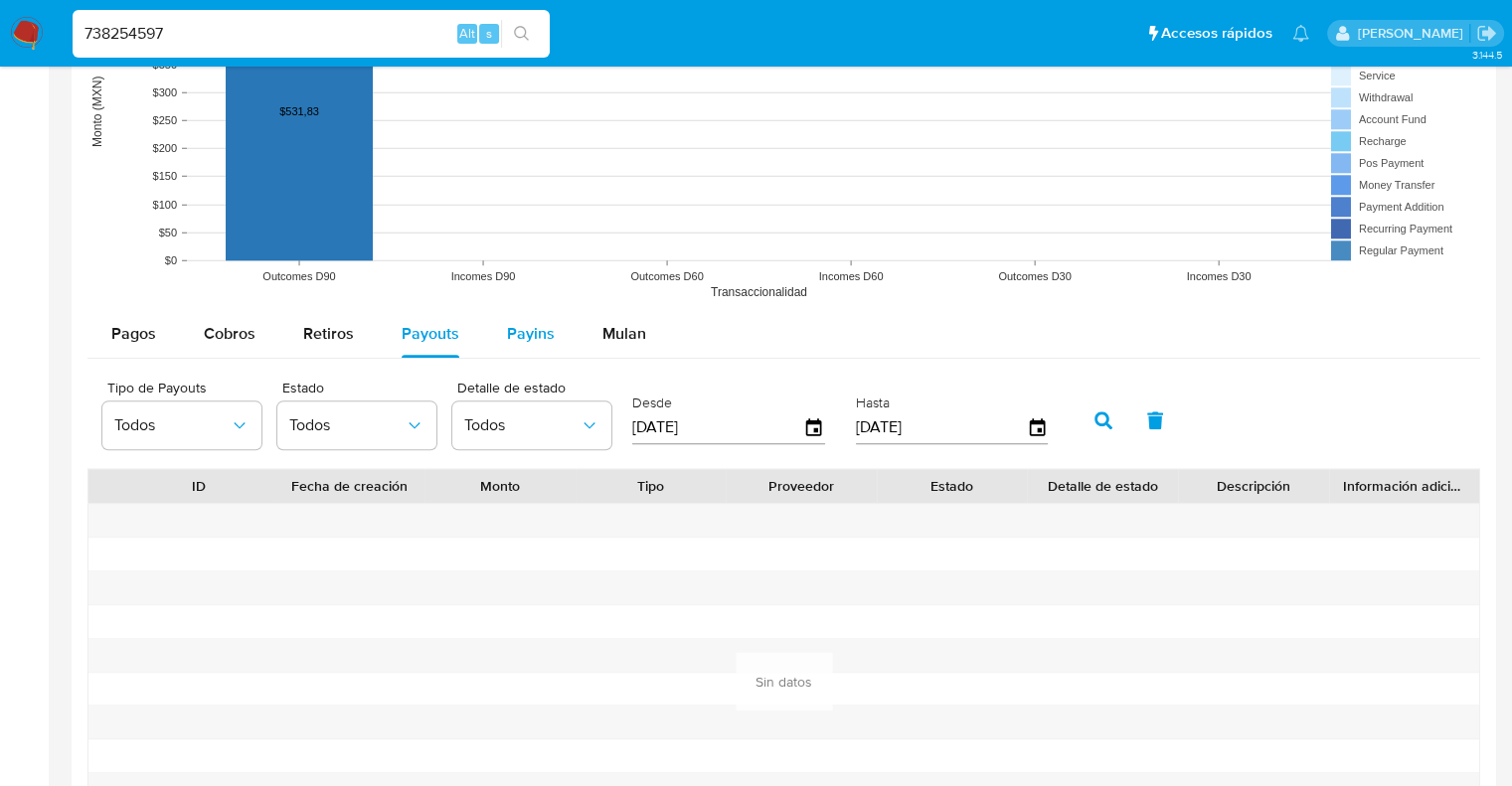click on "Payins" at bounding box center (531, 334) 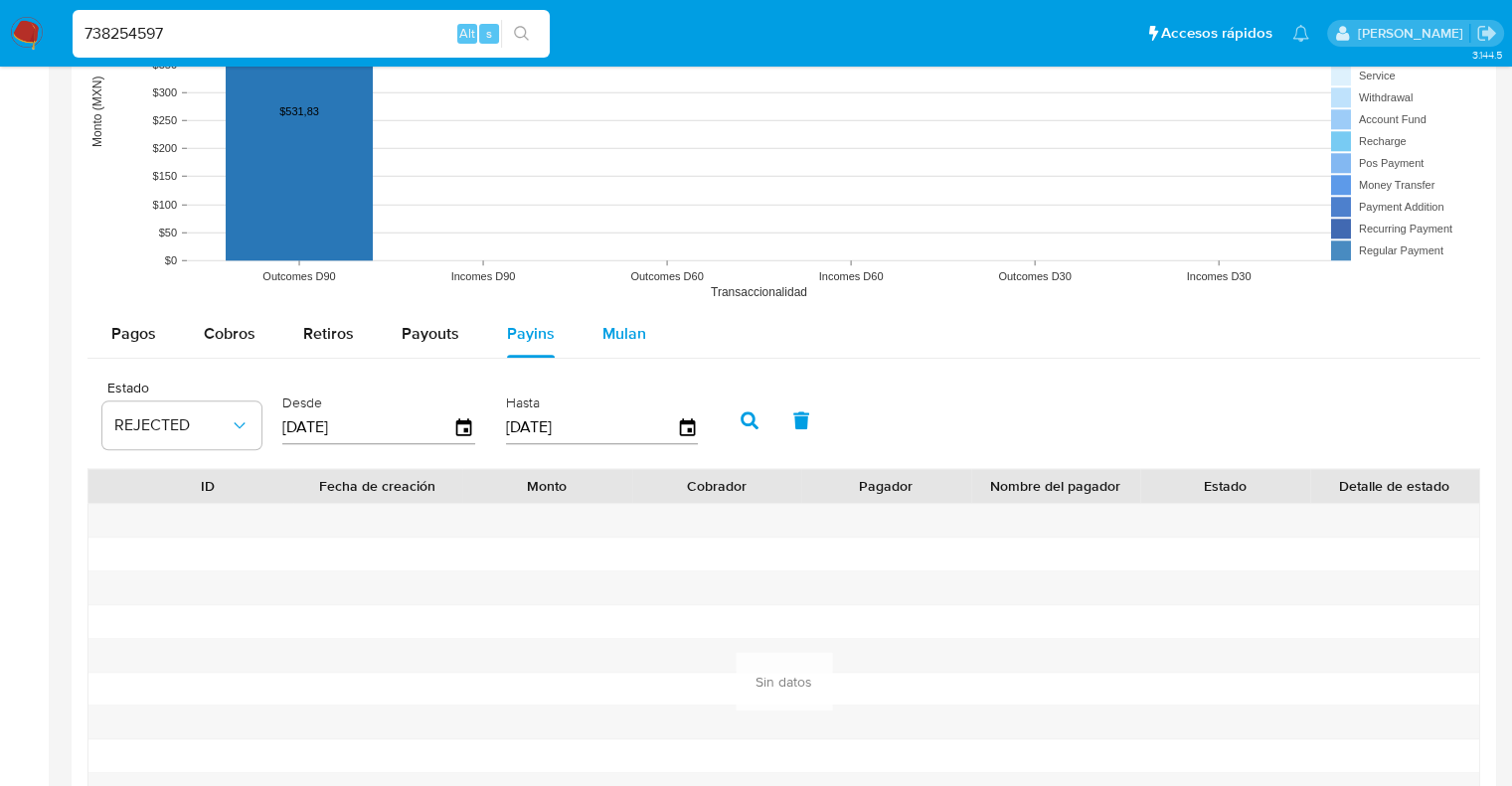 click on "Mulan" at bounding box center [624, 333] 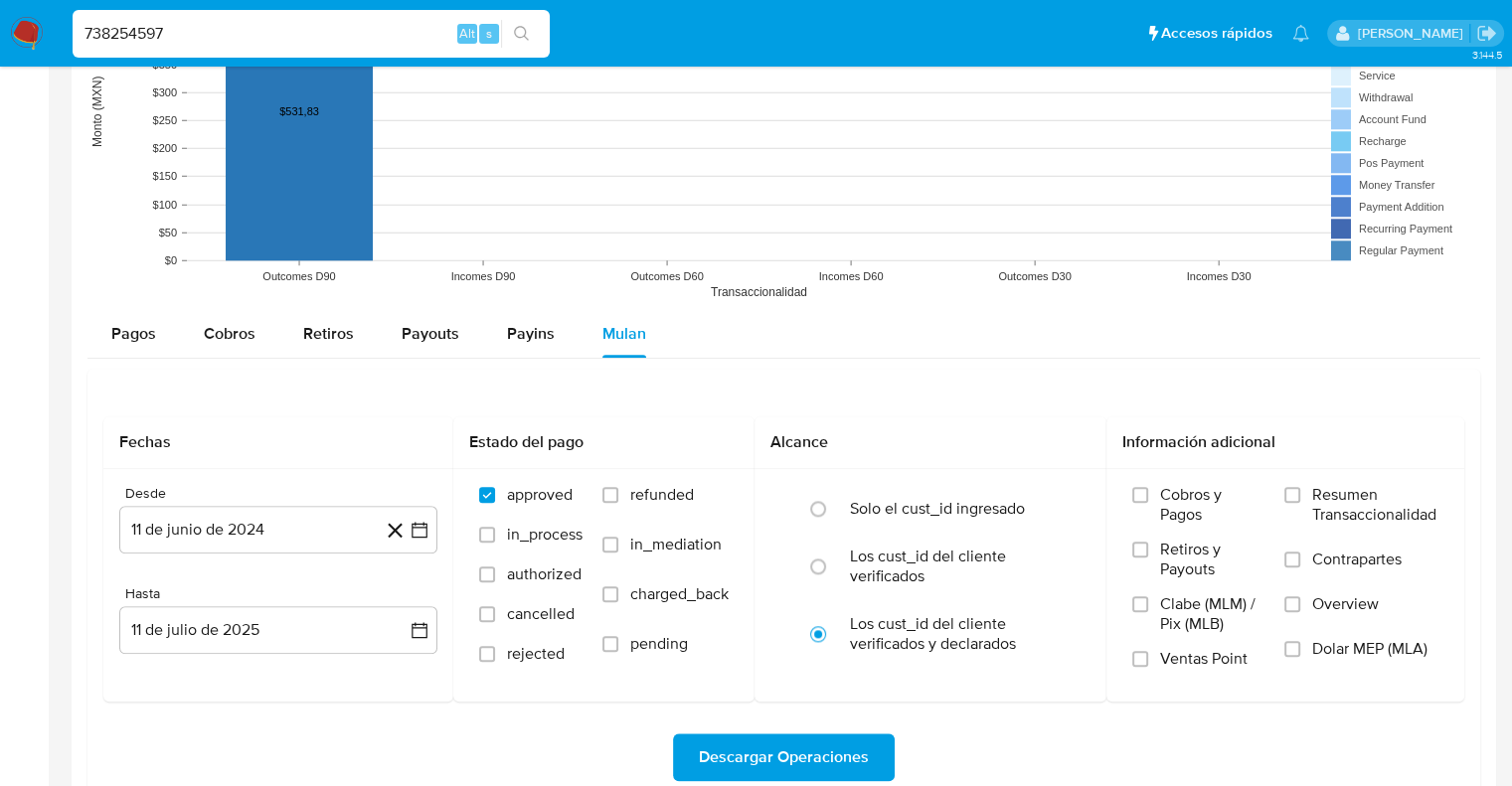 click on "Descargar Operaciones" at bounding box center [783, 757] 